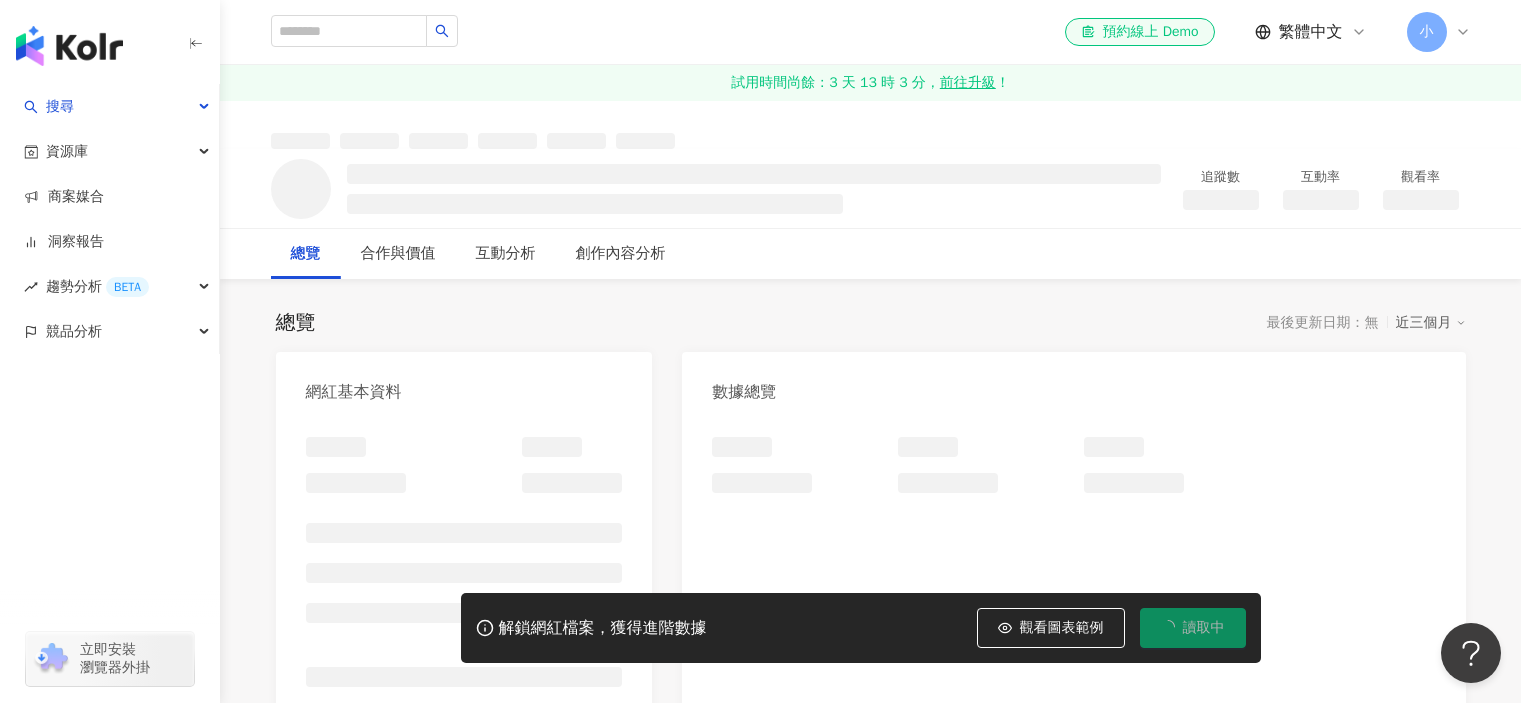 scroll, scrollTop: 0, scrollLeft: 0, axis: both 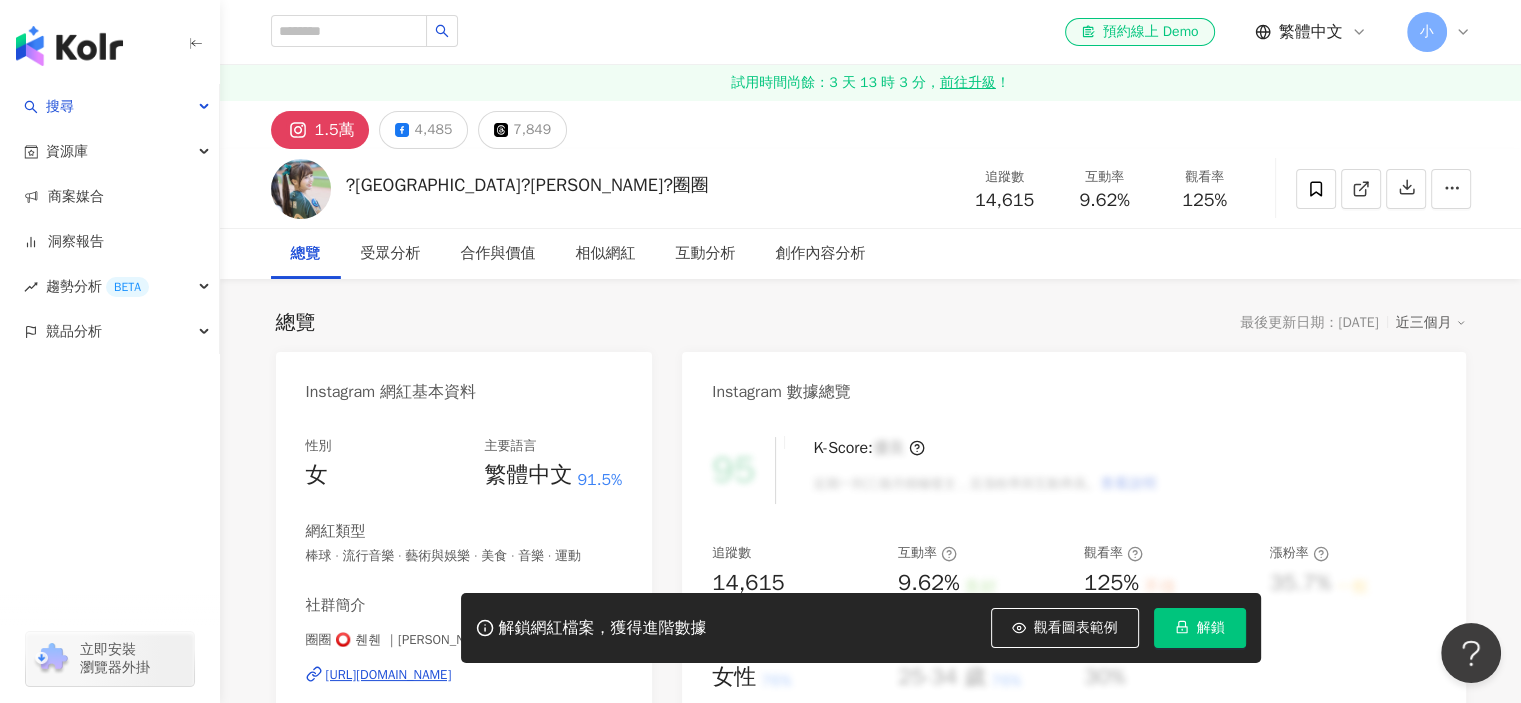 click on "解鎖" at bounding box center [1211, 628] 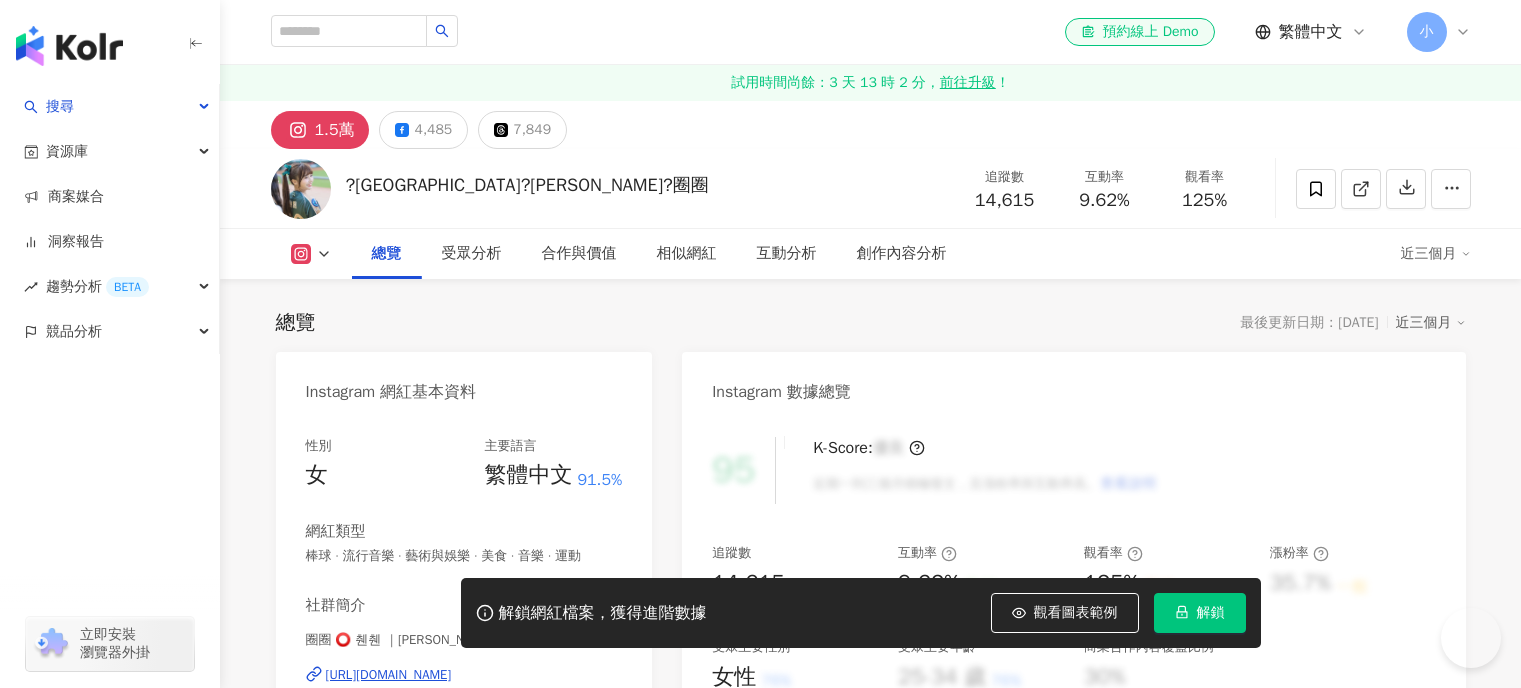 click on "解鎖網紅檔案，獲得進階數據 觀看圖表範例 解鎖" at bounding box center (861, 613) 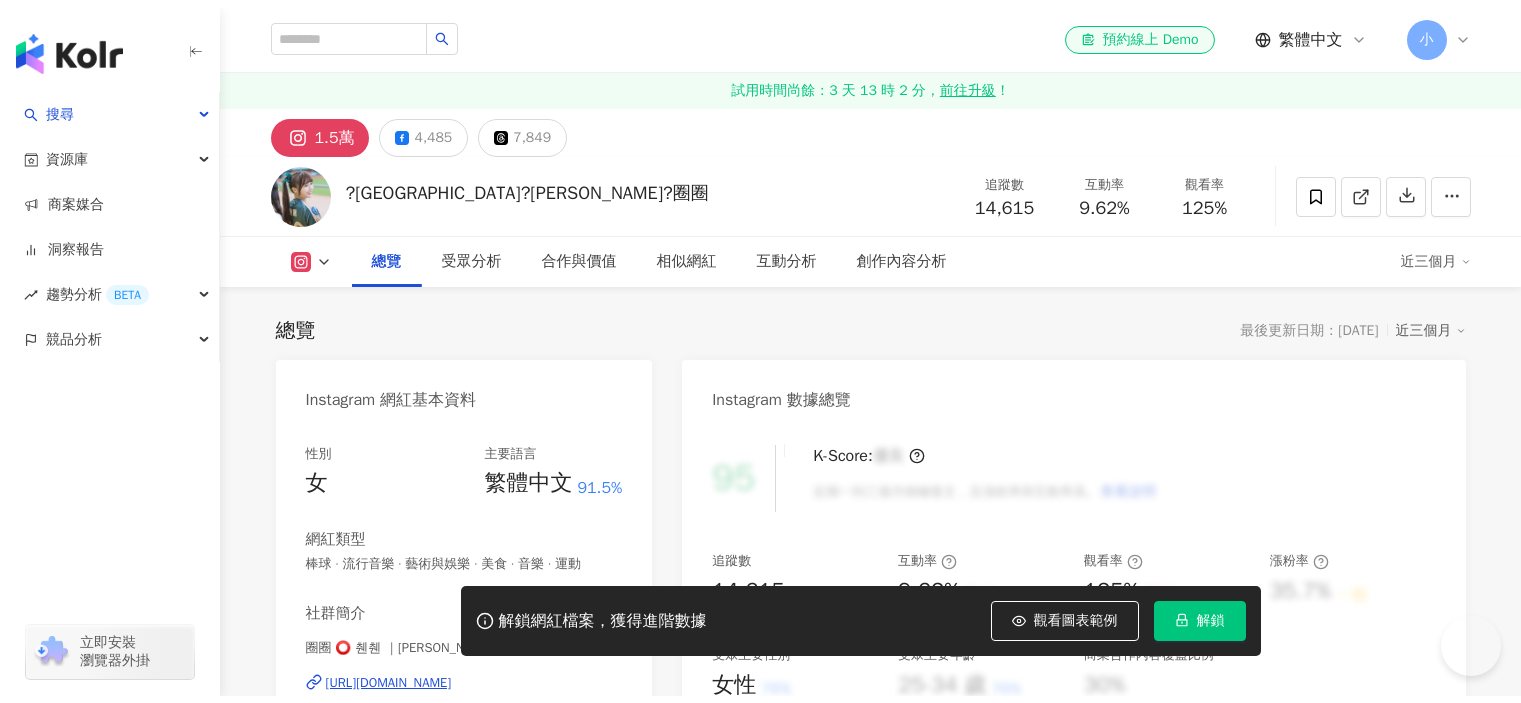 scroll, scrollTop: 0, scrollLeft: 0, axis: both 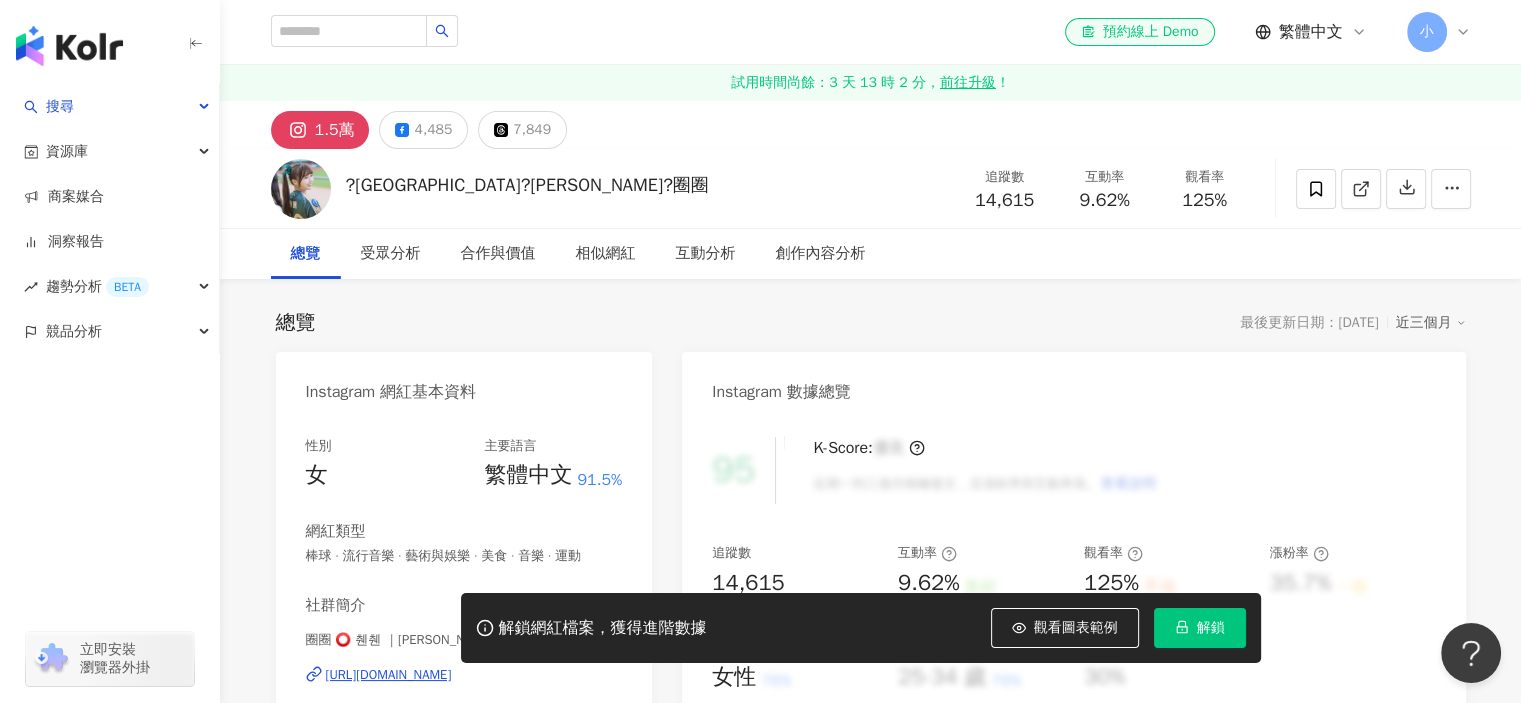 click on "解鎖" at bounding box center [1200, 628] 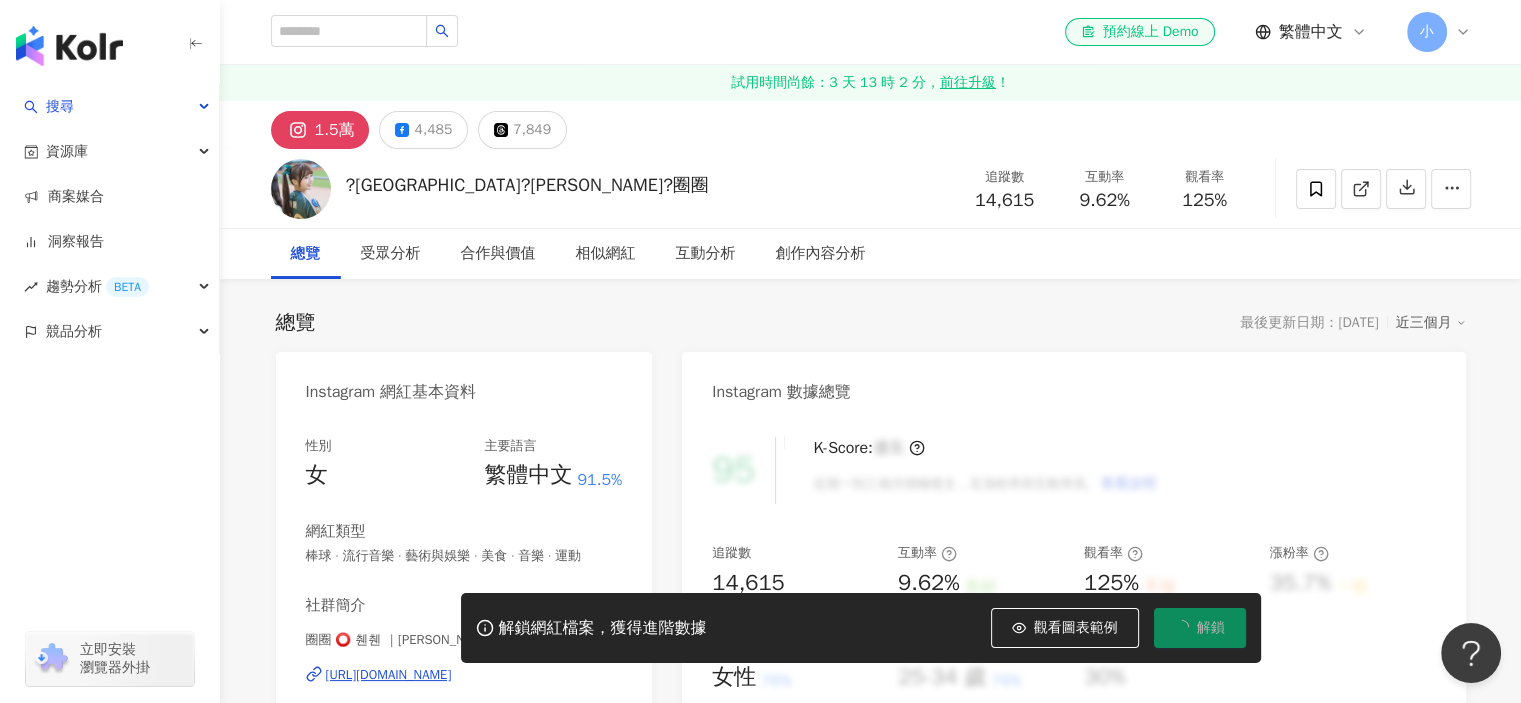 scroll, scrollTop: 0, scrollLeft: 0, axis: both 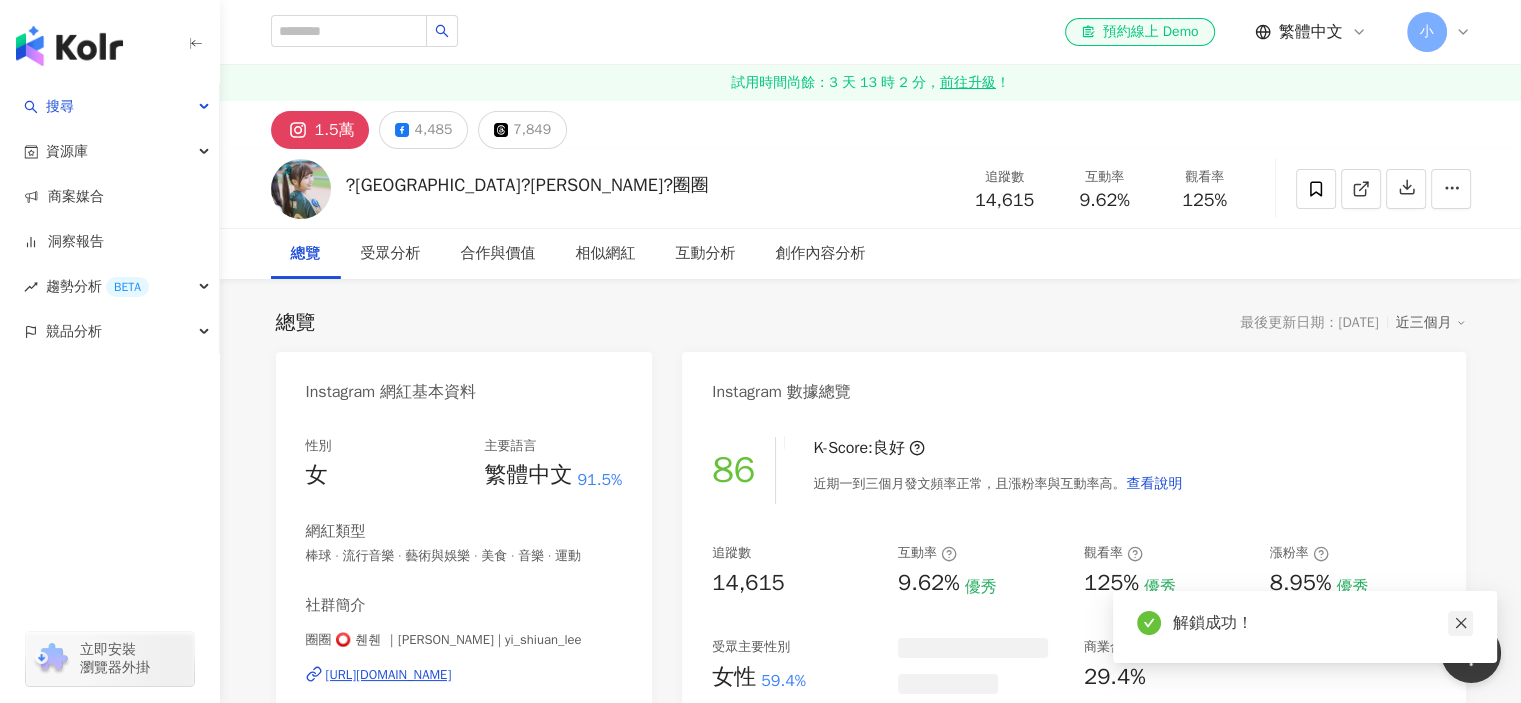 click at bounding box center (1460, 623) 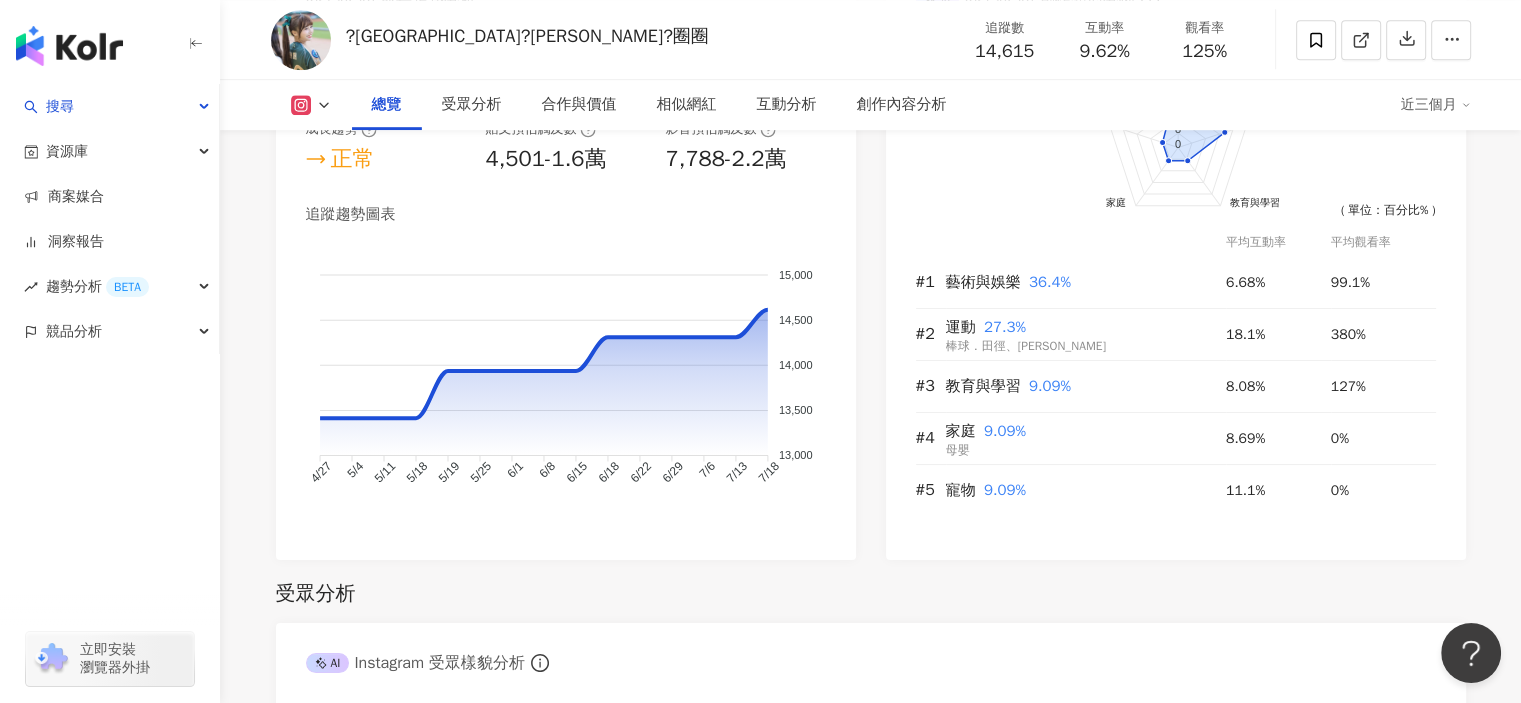 scroll, scrollTop: 1200, scrollLeft: 0, axis: vertical 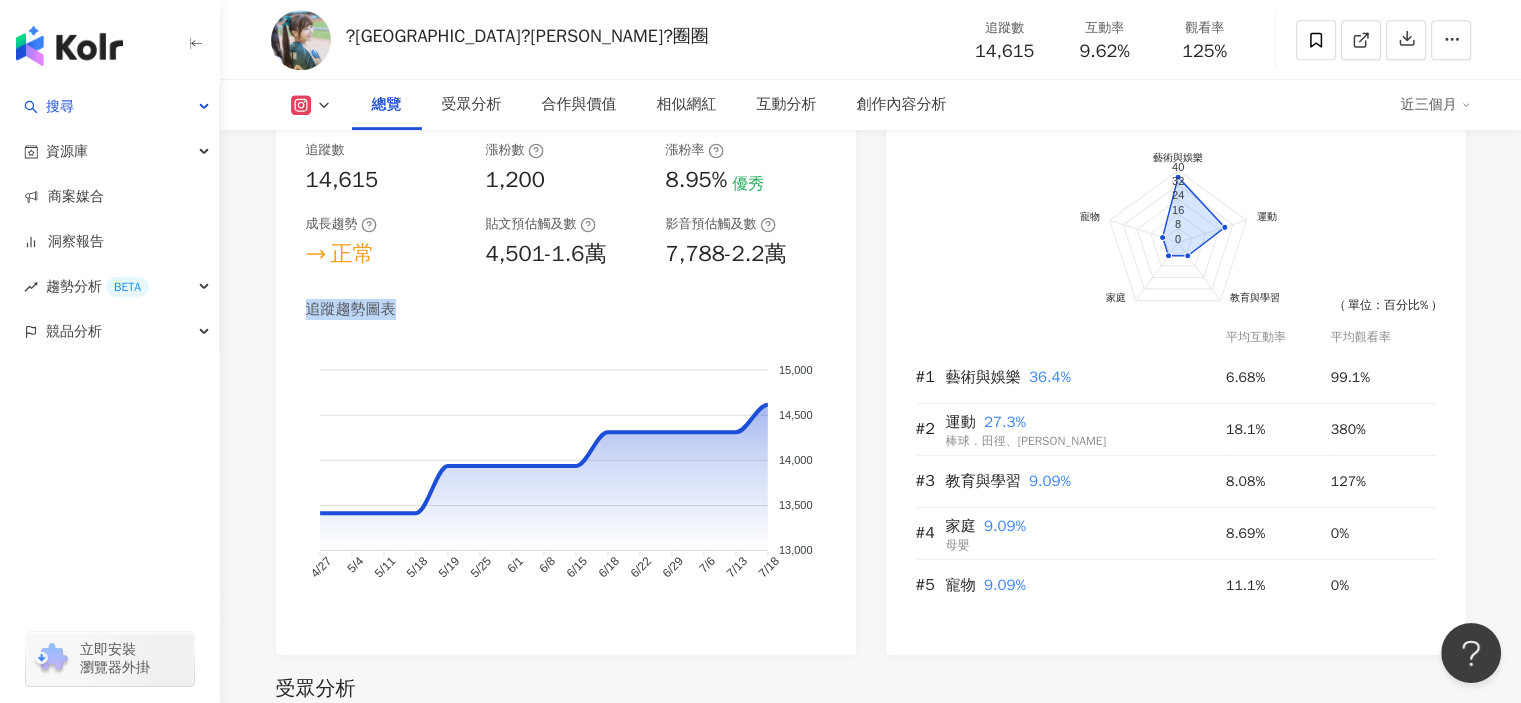 drag, startPoint x: 300, startPoint y: 311, endPoint x: 450, endPoint y: 317, distance: 150.11995 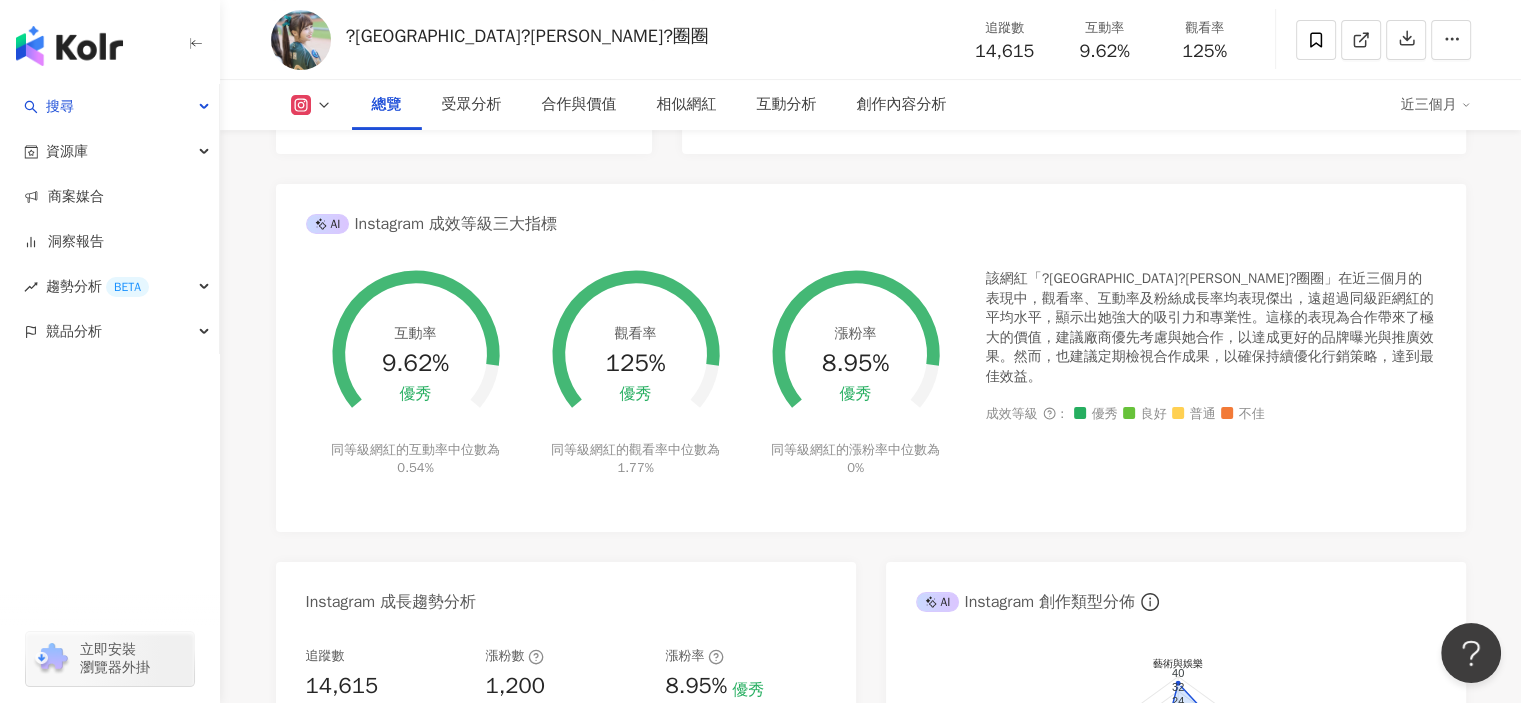 scroll, scrollTop: 600, scrollLeft: 0, axis: vertical 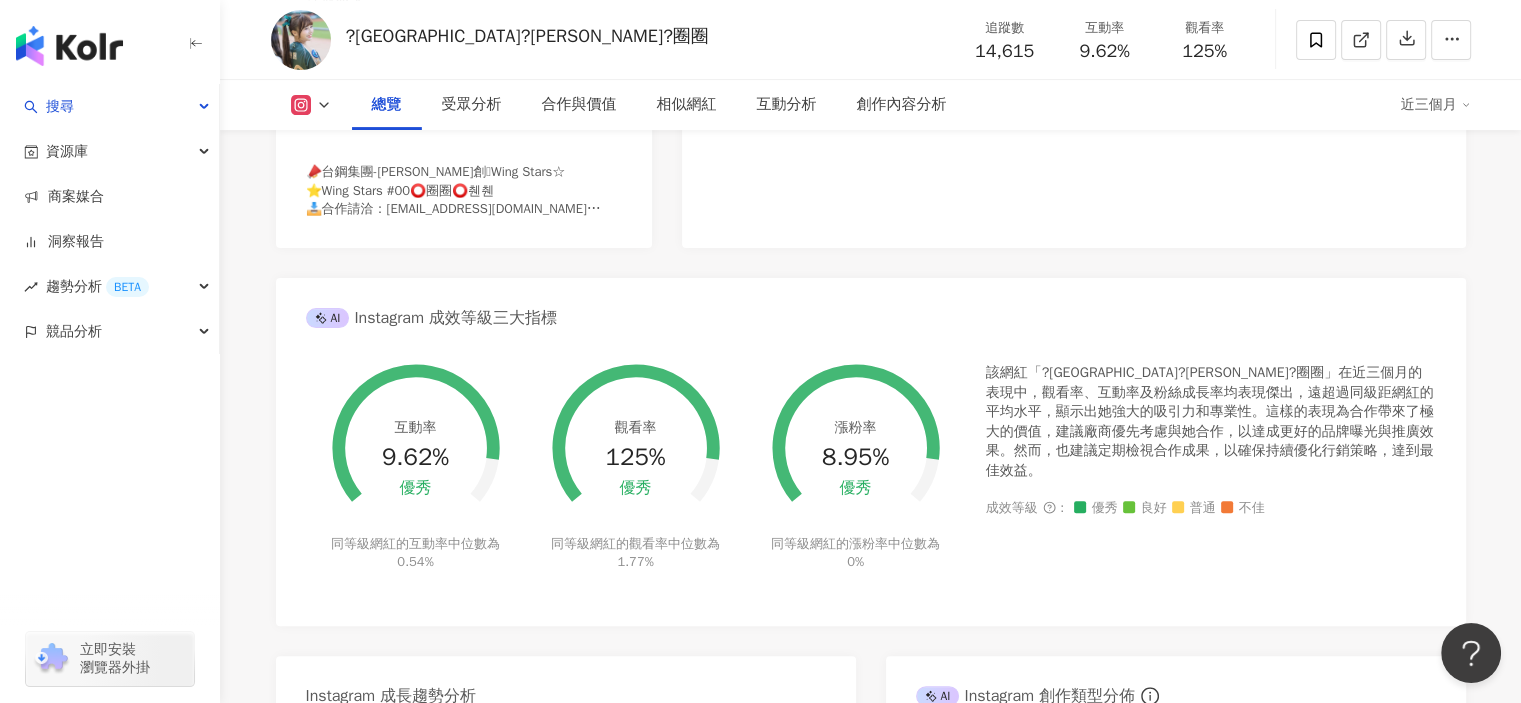 click 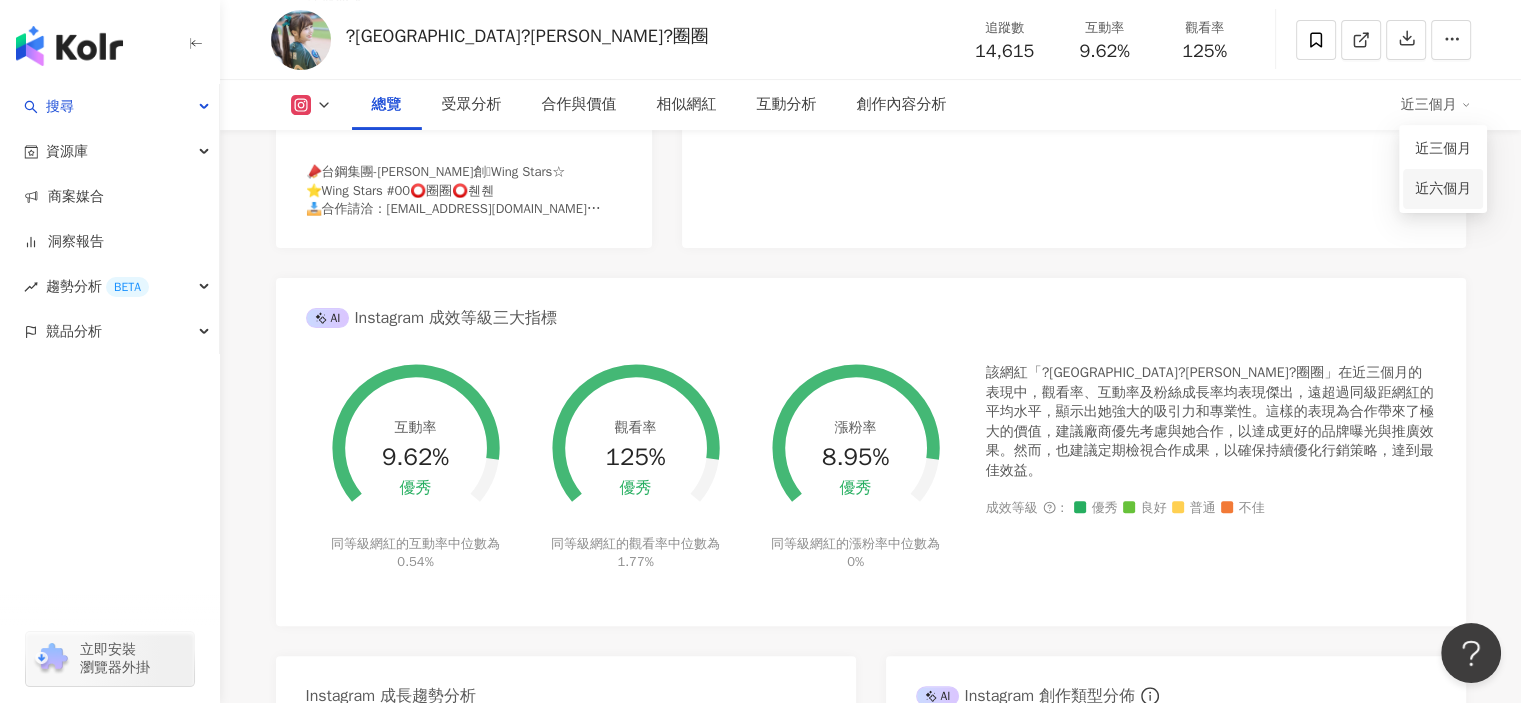 click on "近六個月" at bounding box center [1443, 189] 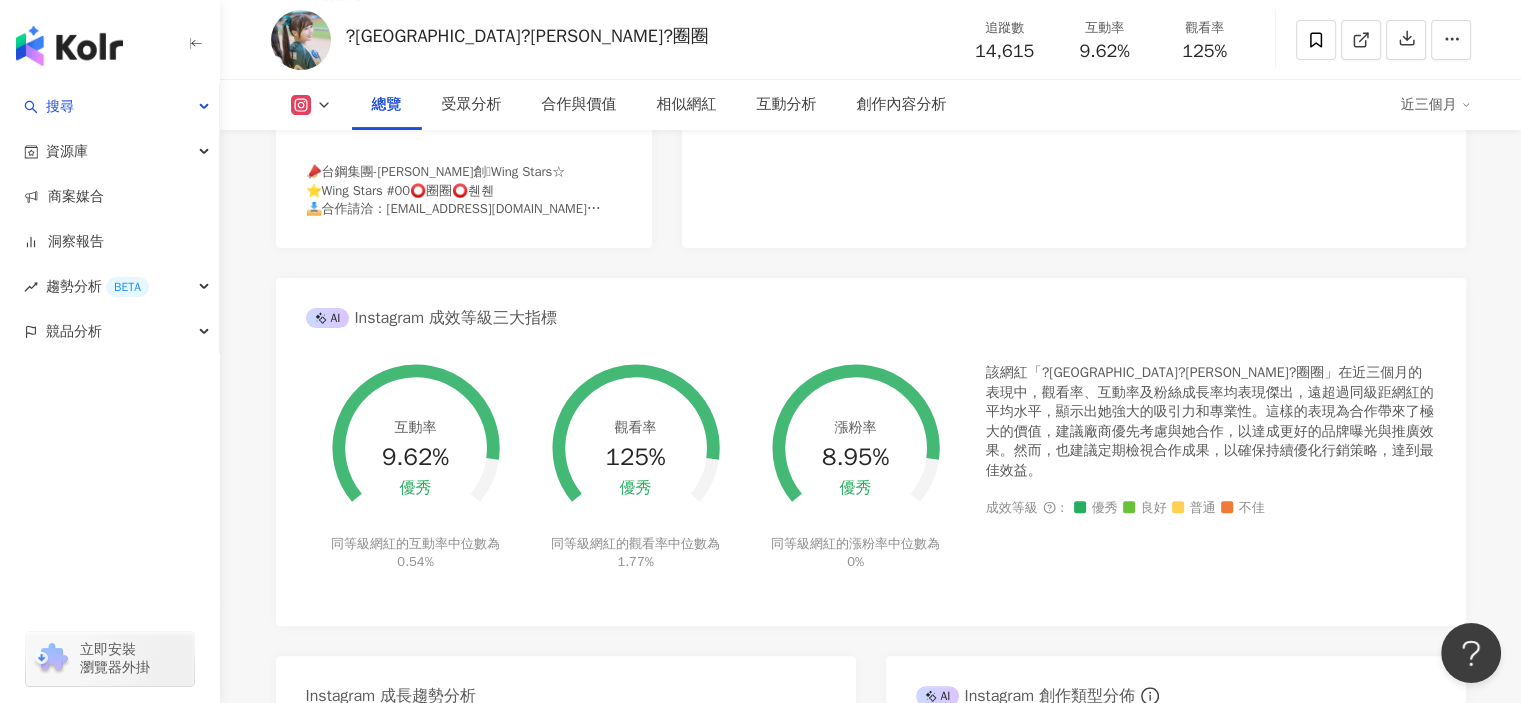 scroll, scrollTop: 1000, scrollLeft: 0, axis: vertical 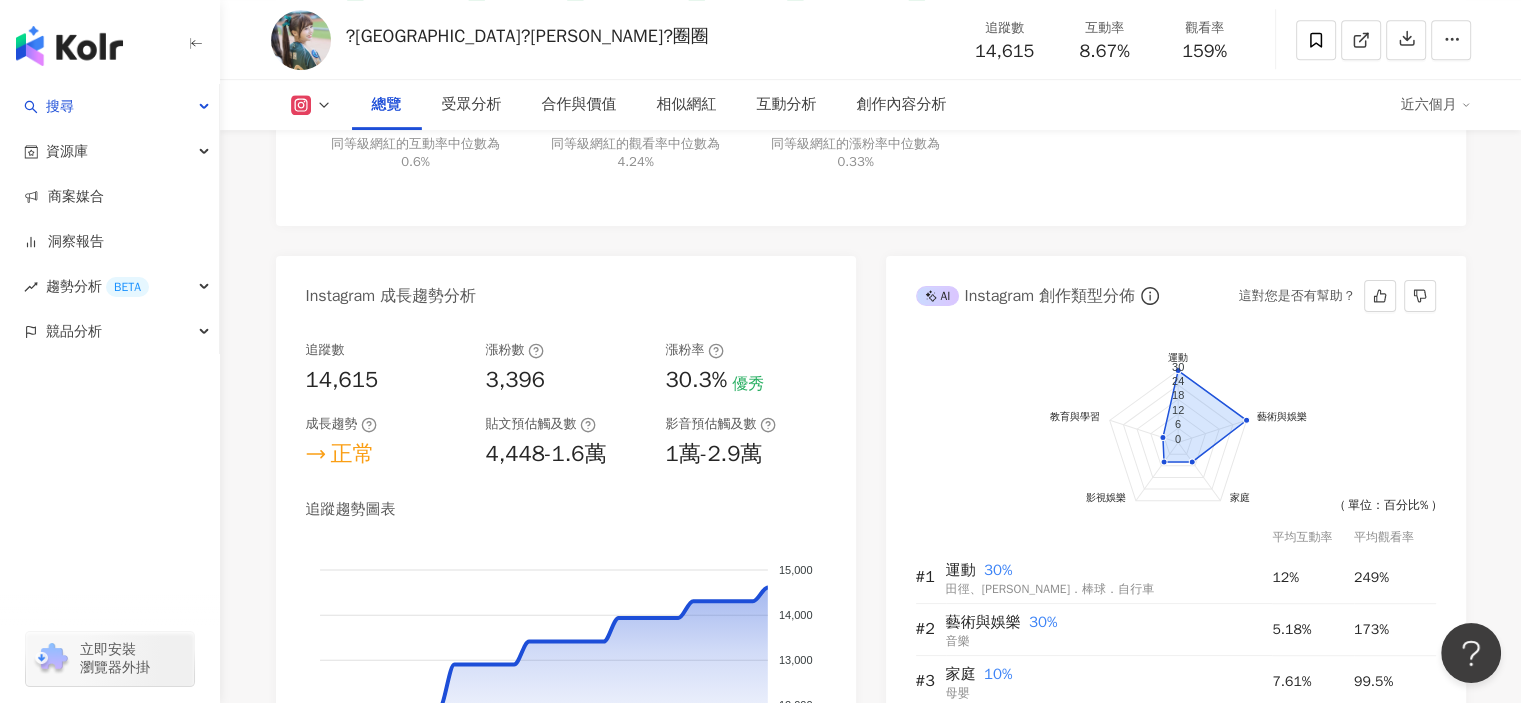click on "近六個月" at bounding box center [1436, 105] 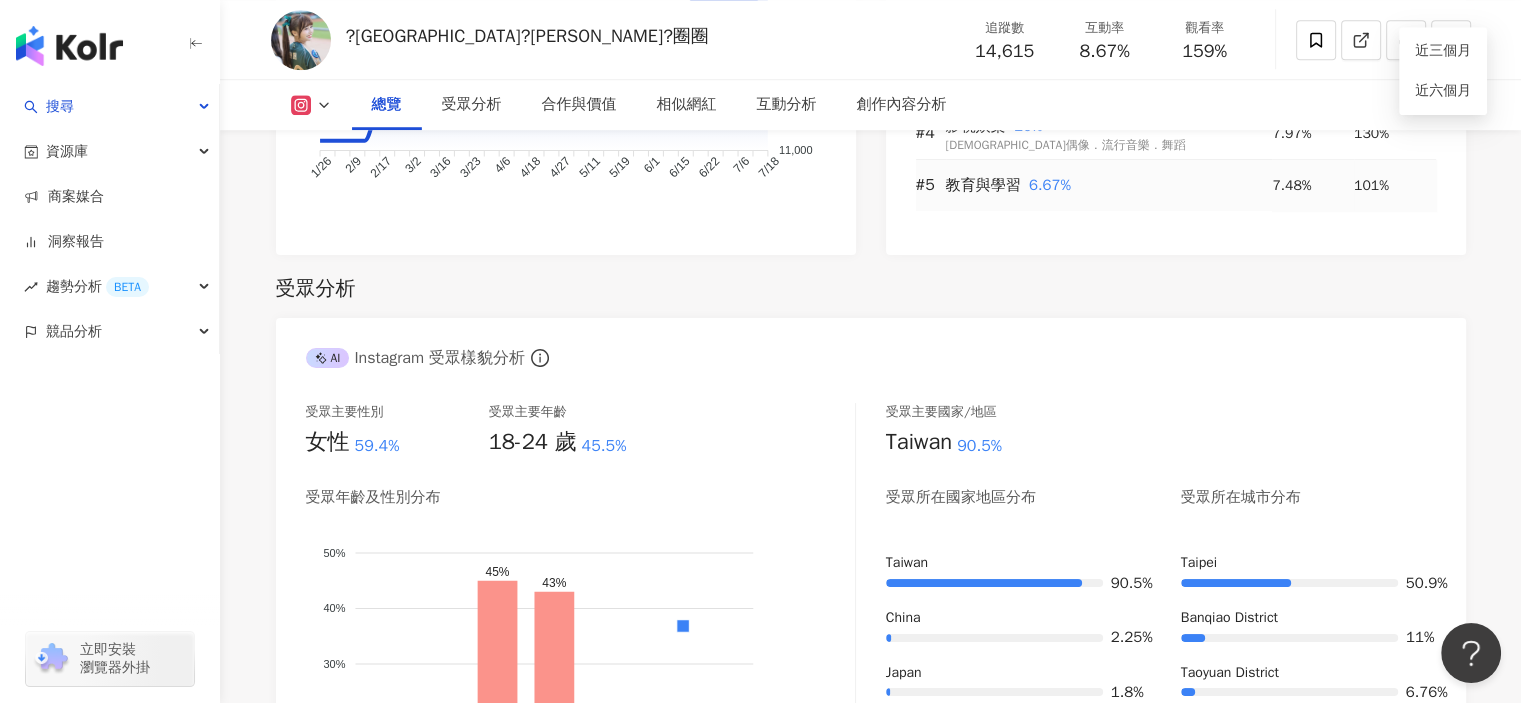 scroll, scrollTop: 1200, scrollLeft: 0, axis: vertical 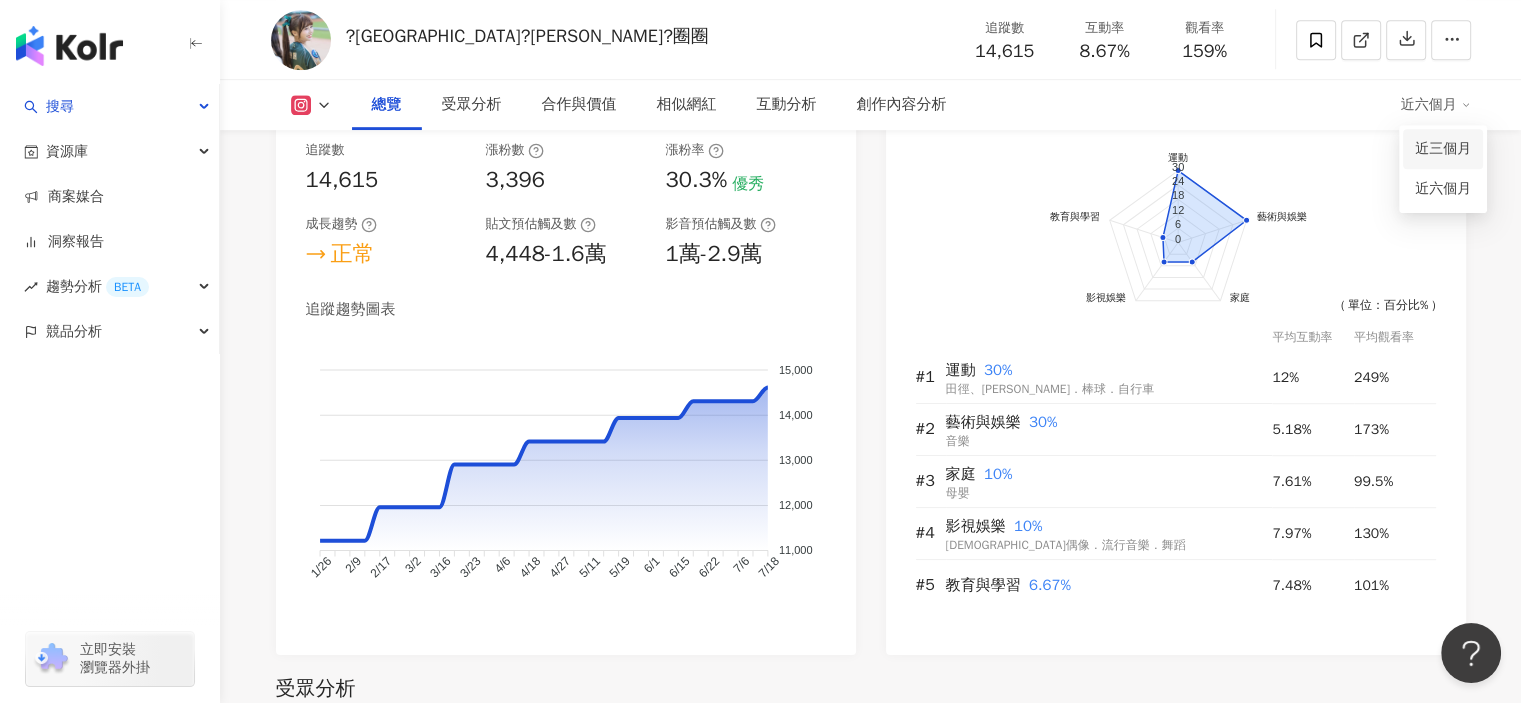 click on "近三個月" at bounding box center (1443, 149) 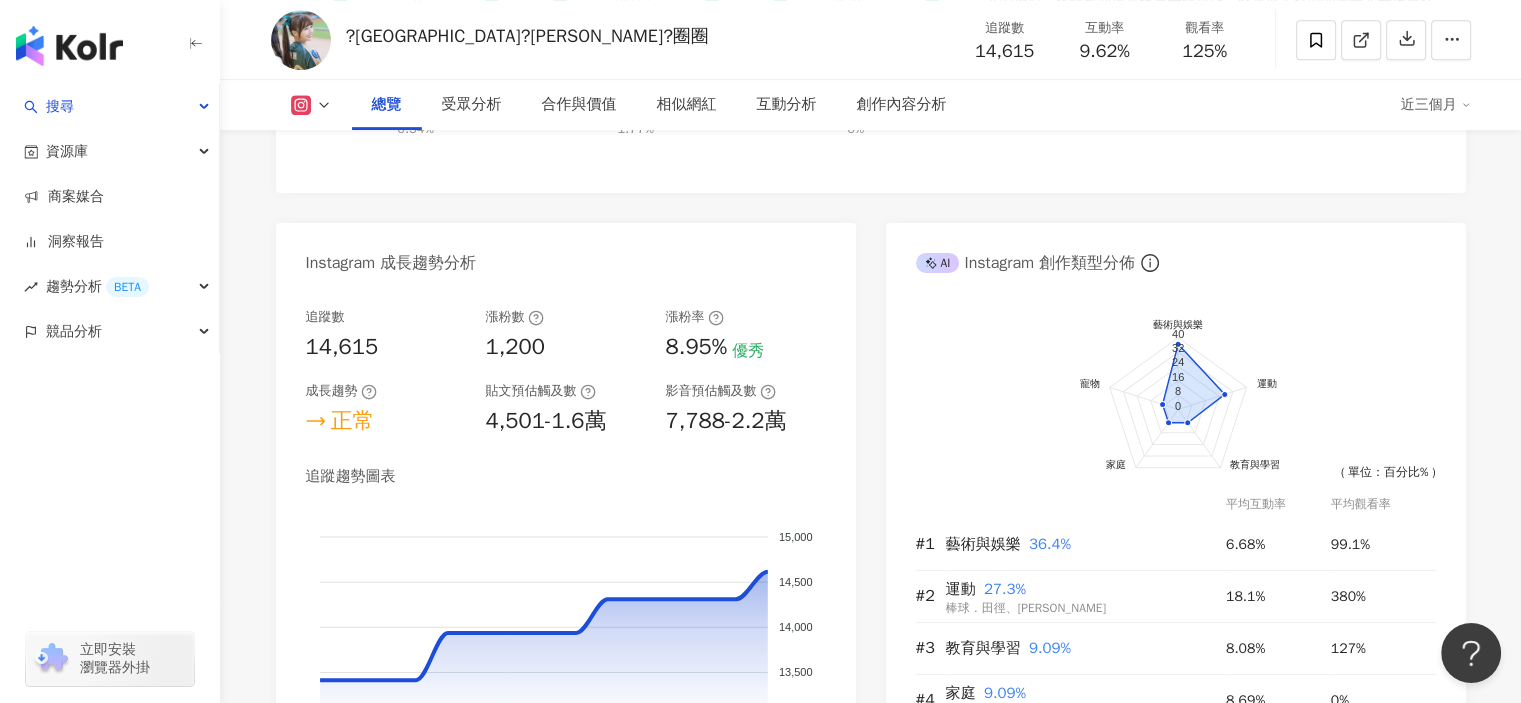 scroll, scrollTop: 1000, scrollLeft: 0, axis: vertical 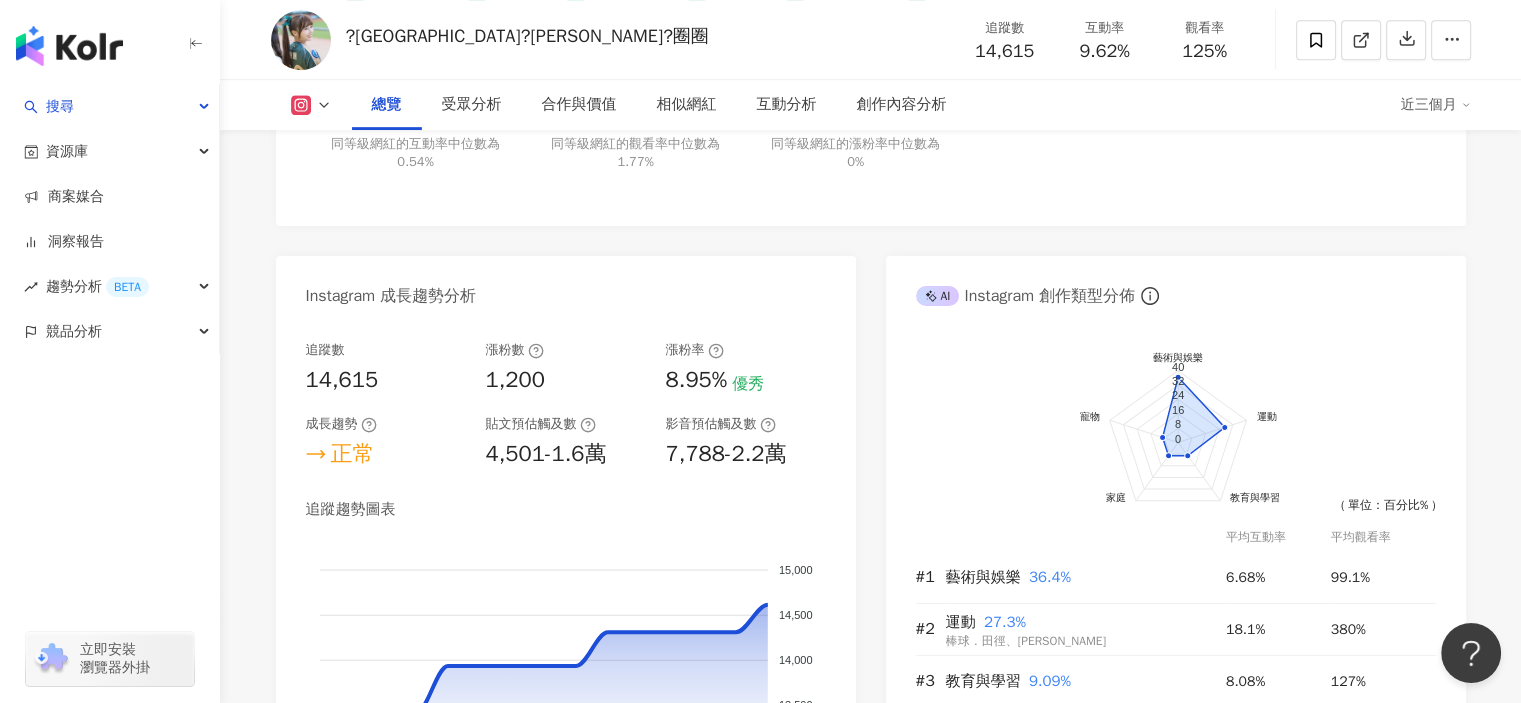 click on "Instagram 成長趨勢分析" at bounding box center [391, 296] 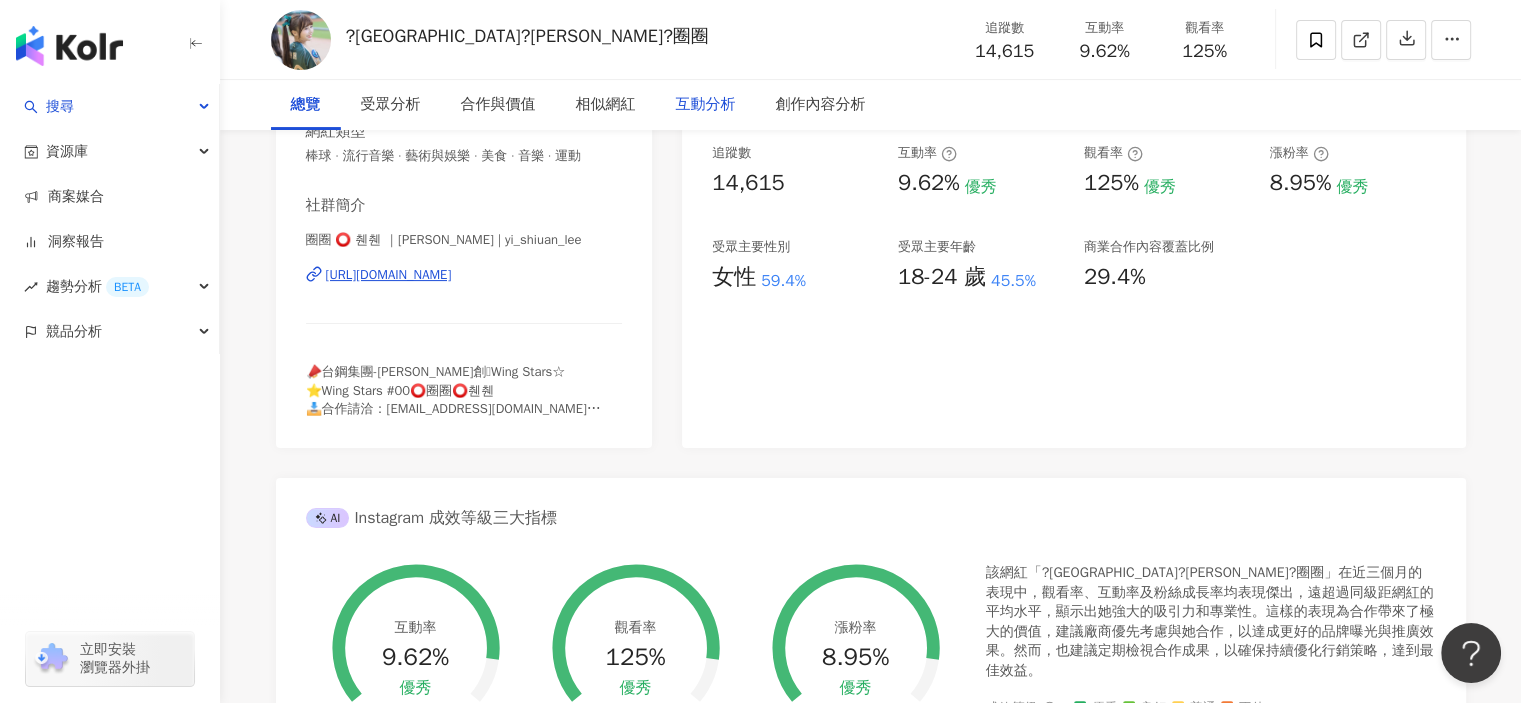 scroll, scrollTop: 0, scrollLeft: 0, axis: both 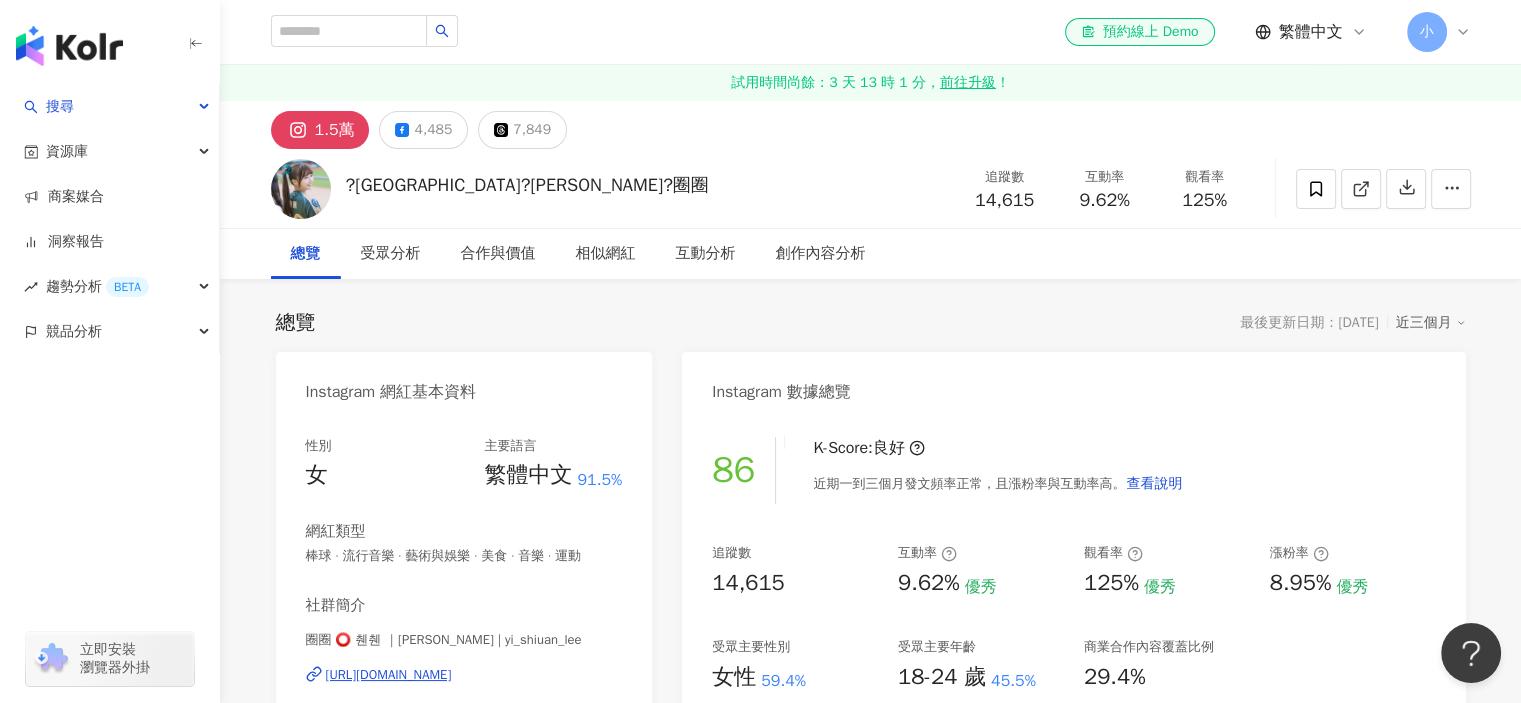 drag, startPoint x: 1248, startPoint y: 323, endPoint x: 1372, endPoint y: 319, distance: 124.0645 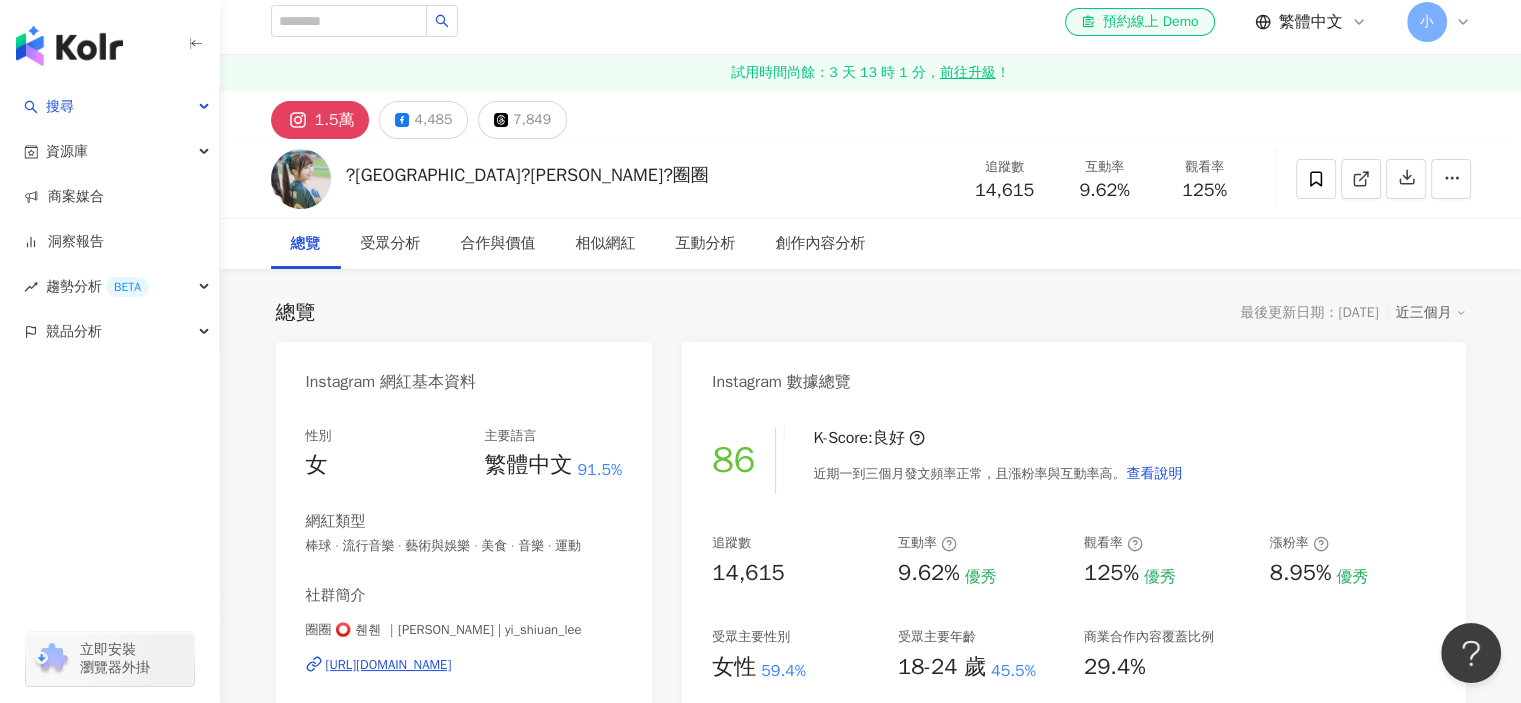 scroll, scrollTop: 0, scrollLeft: 0, axis: both 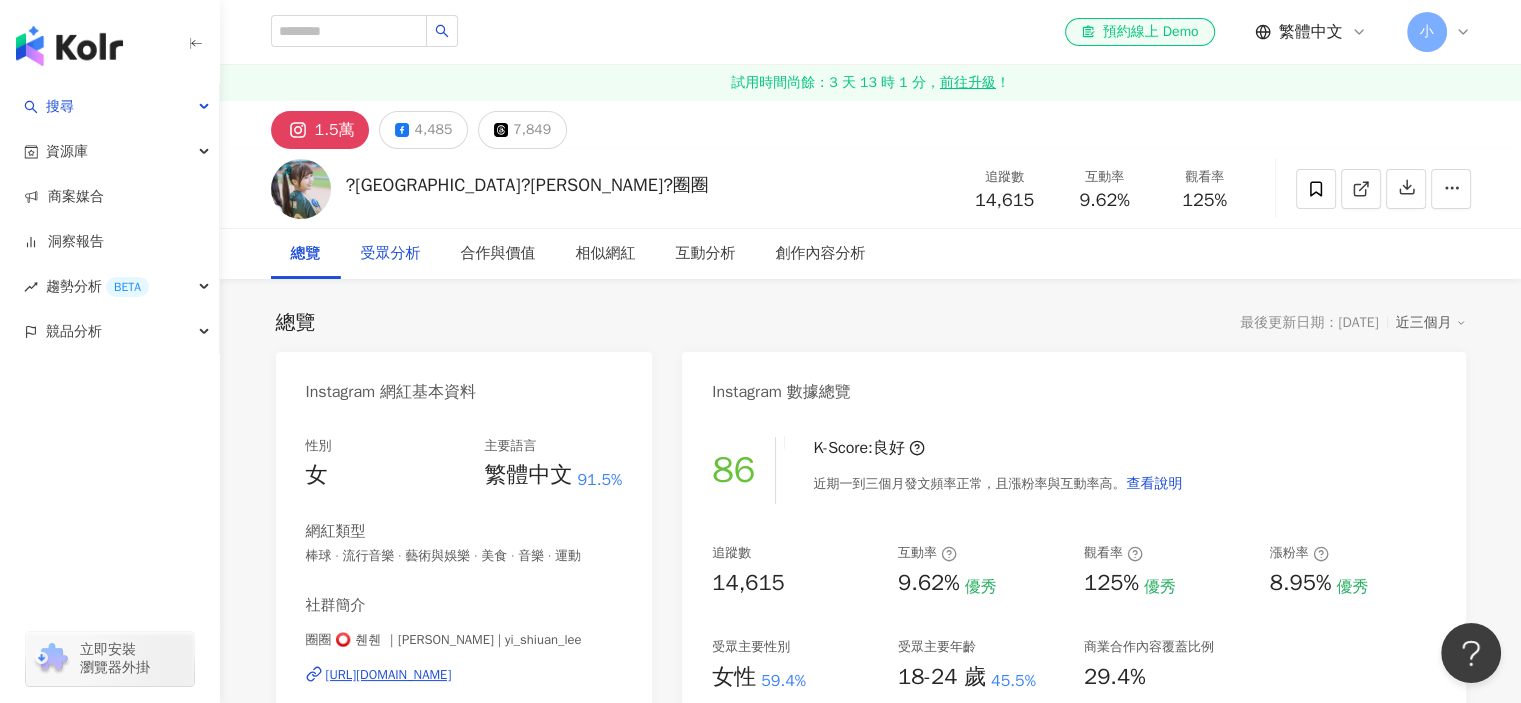 click on "受眾分析" at bounding box center (391, 254) 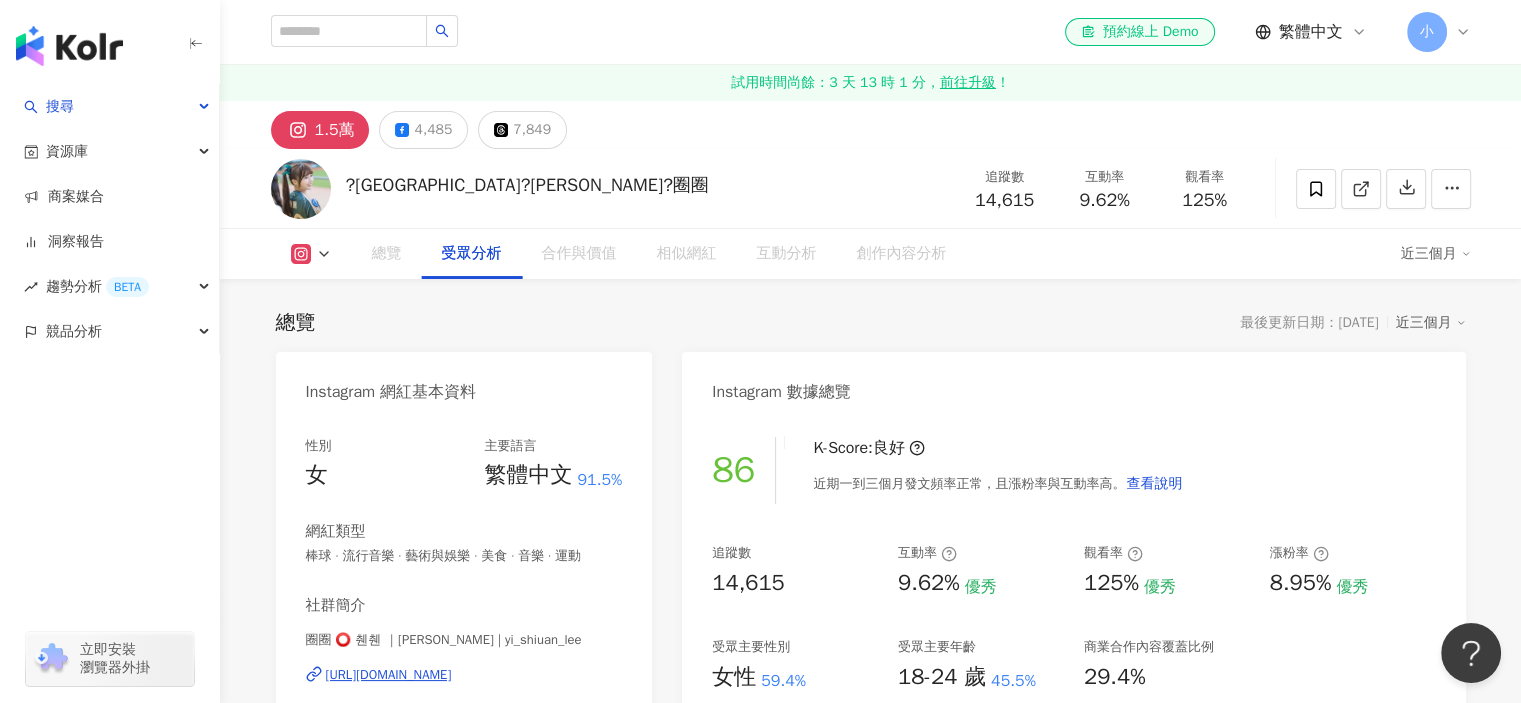 scroll, scrollTop: 1726, scrollLeft: 0, axis: vertical 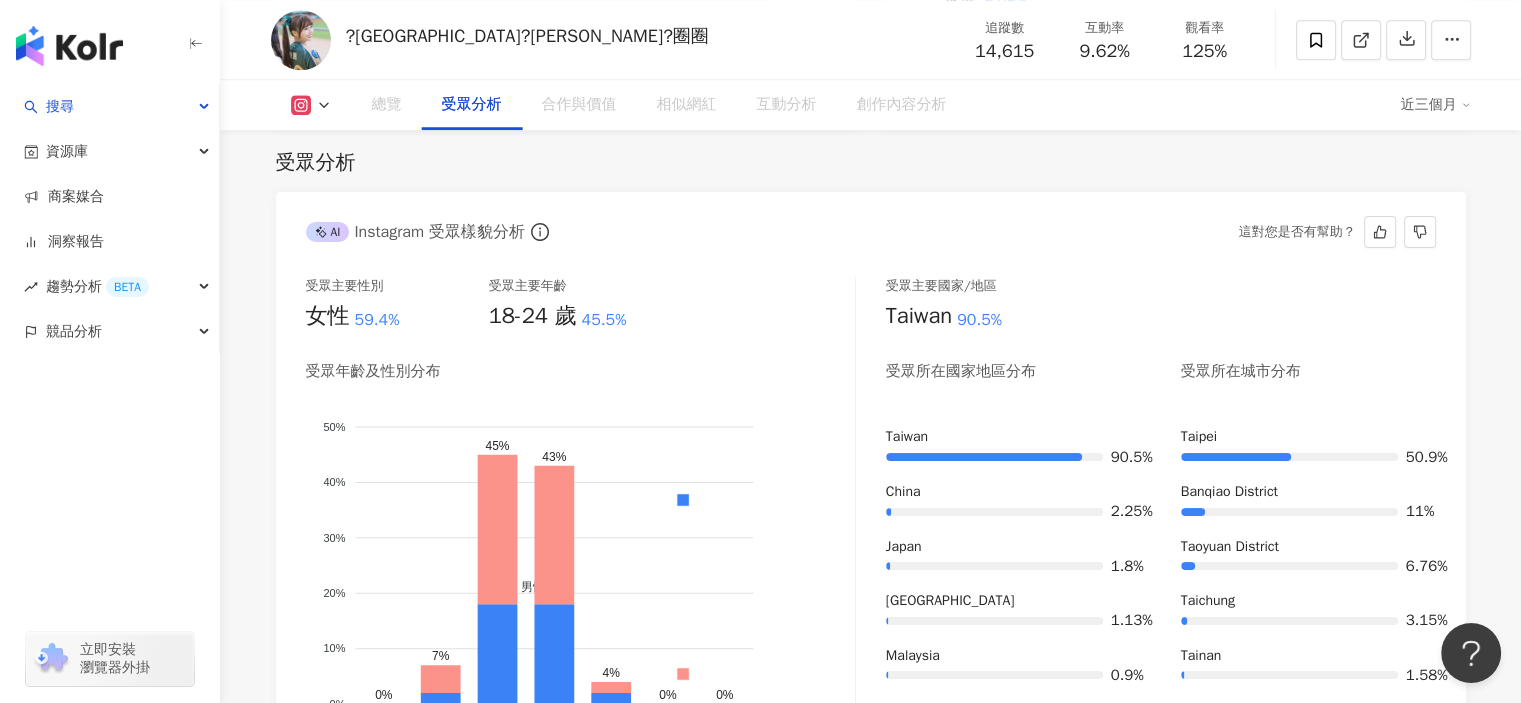 click on "受眾主要性別   女性 59.4% 受眾主要年齡   18-24 歲 45.5%" at bounding box center (580, 304) 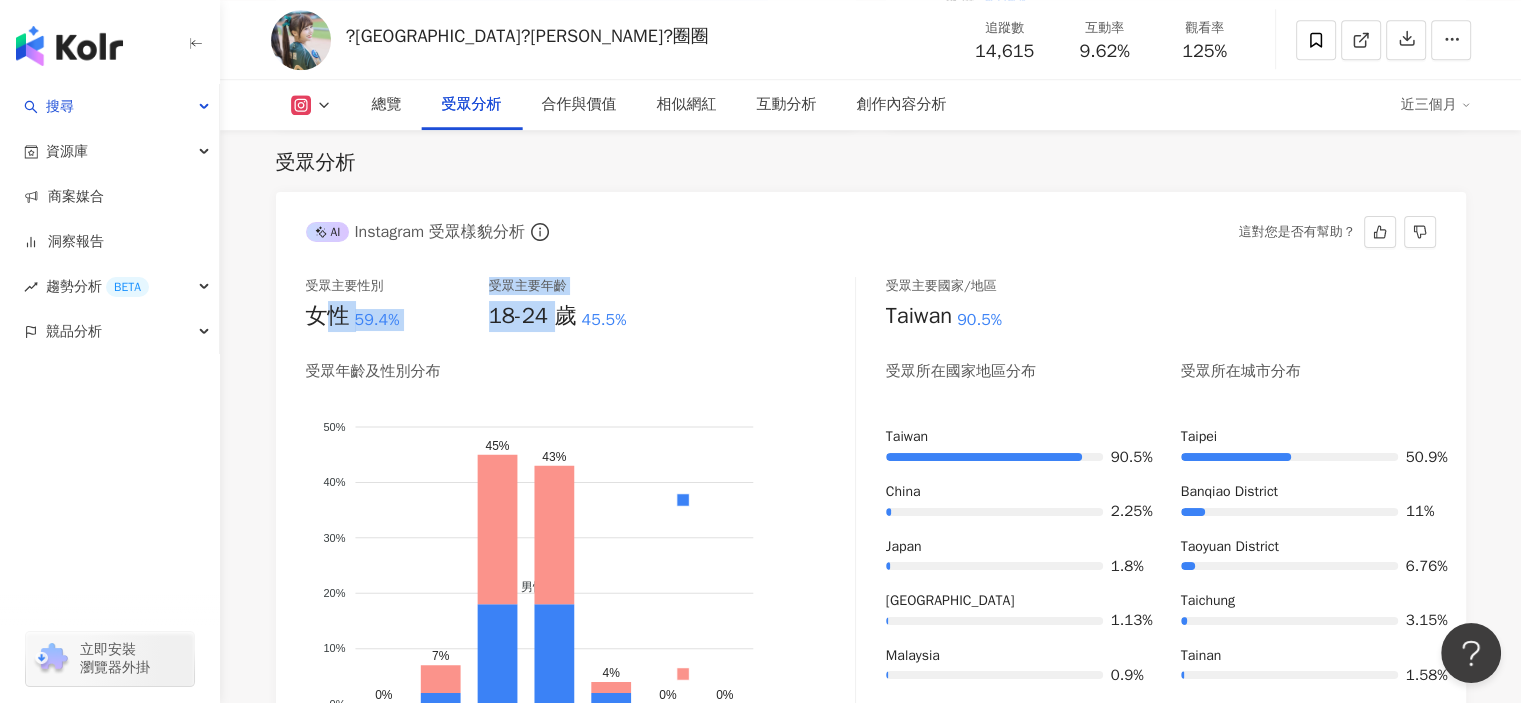 drag, startPoint x: 406, startPoint y: 308, endPoint x: 555, endPoint y: 298, distance: 149.33519 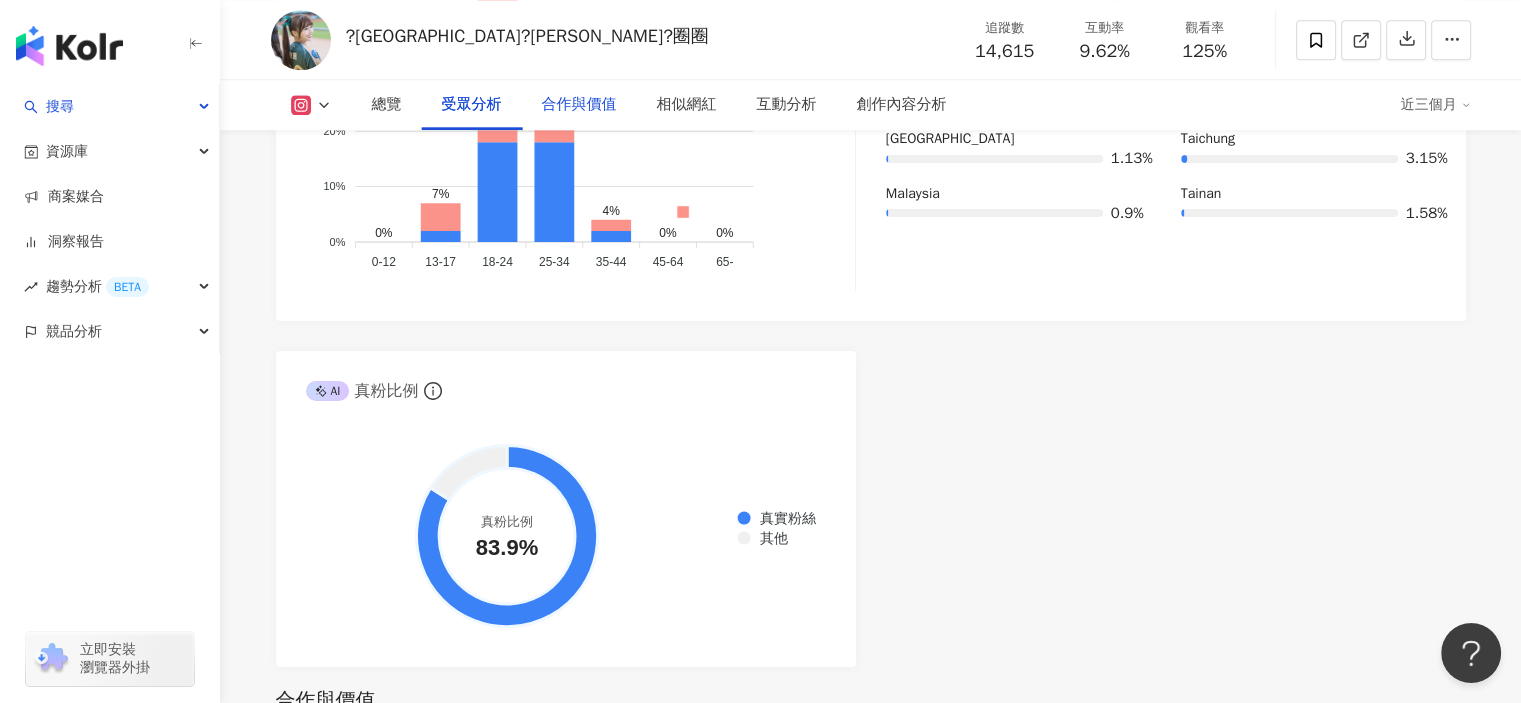scroll, scrollTop: 2526, scrollLeft: 0, axis: vertical 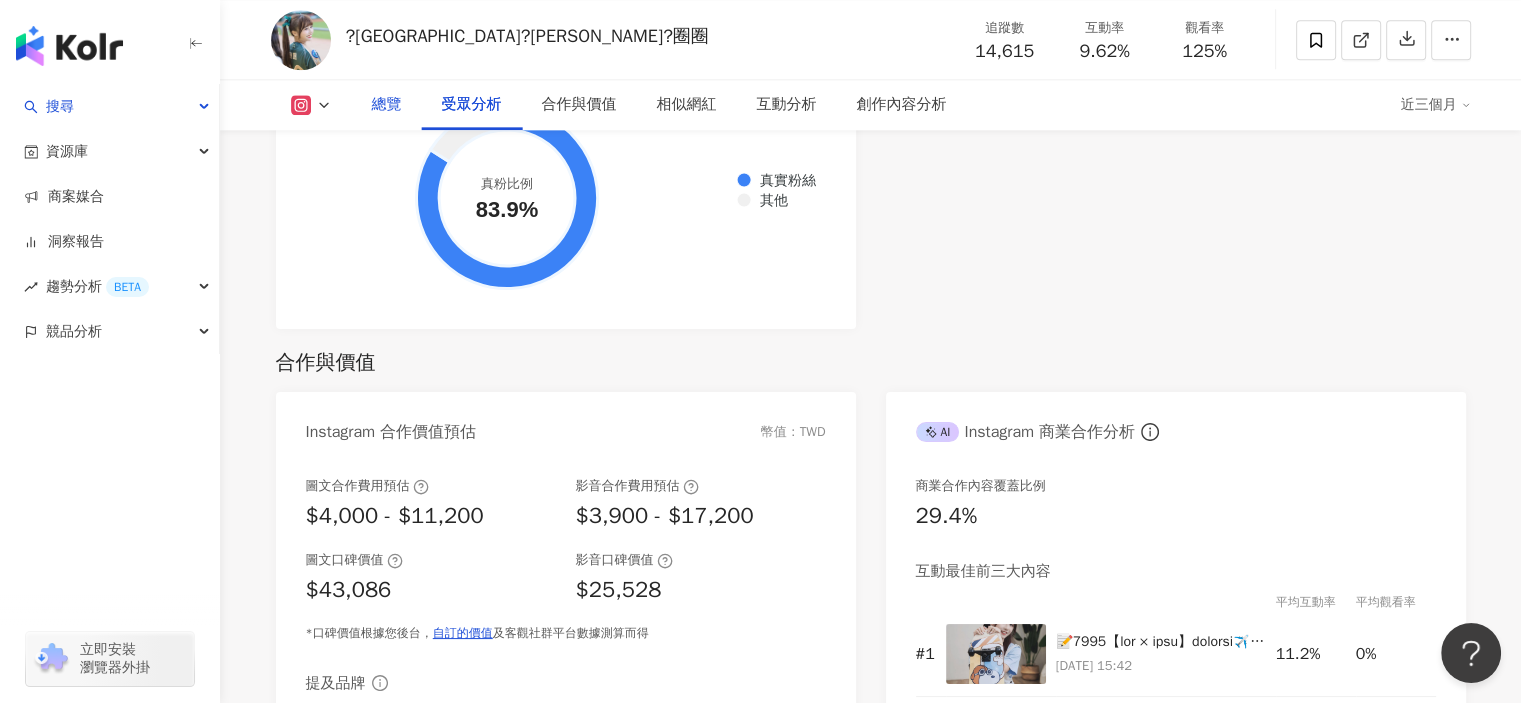 click on "總覽" at bounding box center [387, 105] 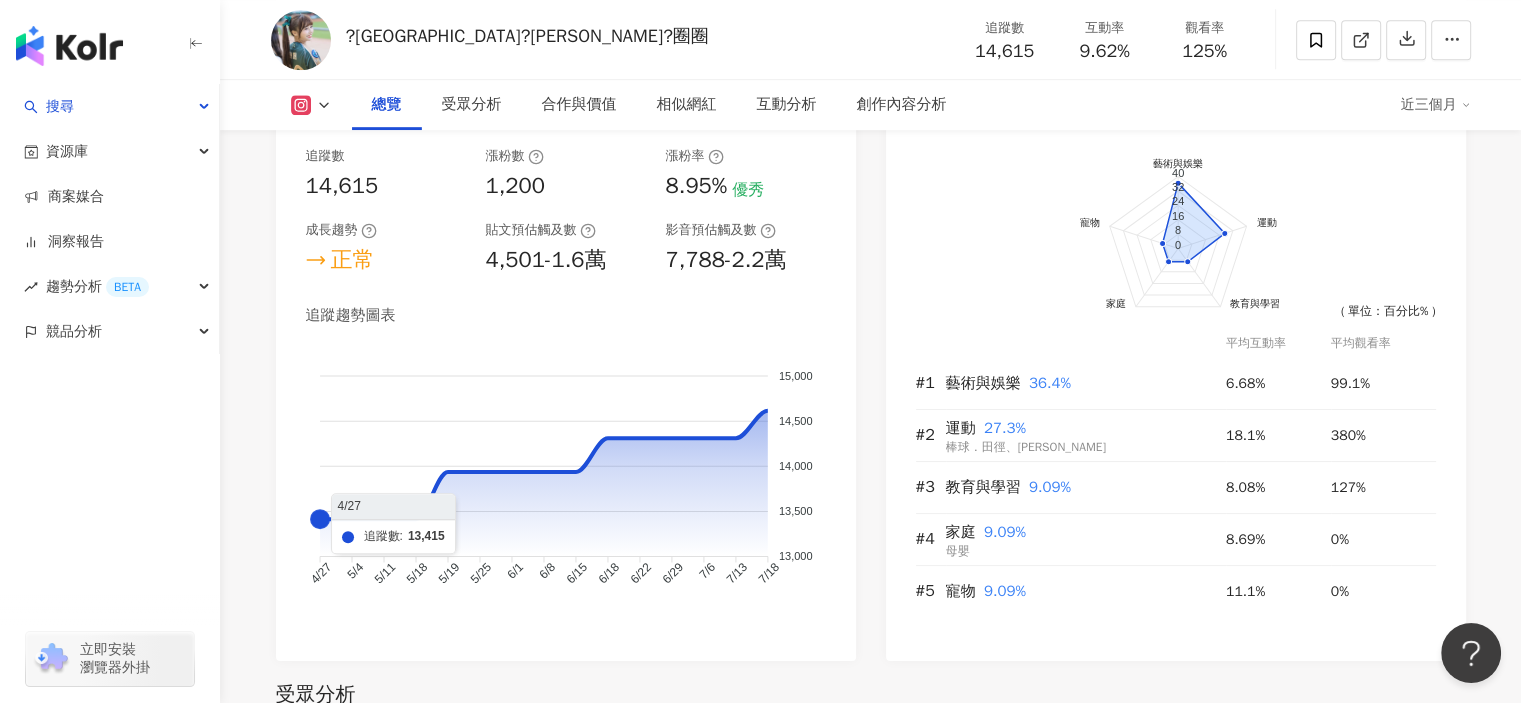 scroll, scrollTop: 1159, scrollLeft: 0, axis: vertical 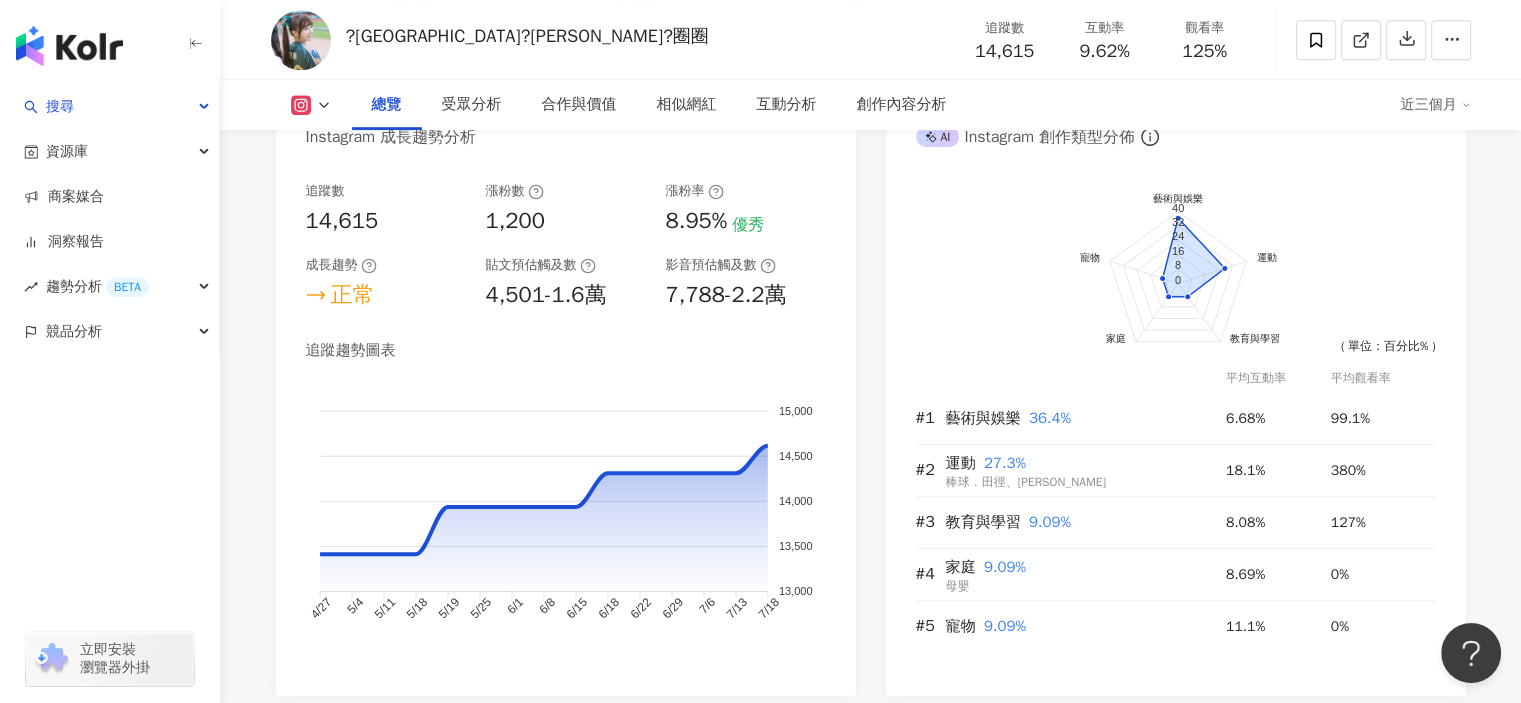 click on "追蹤趨勢圖表" at bounding box center (351, 350) 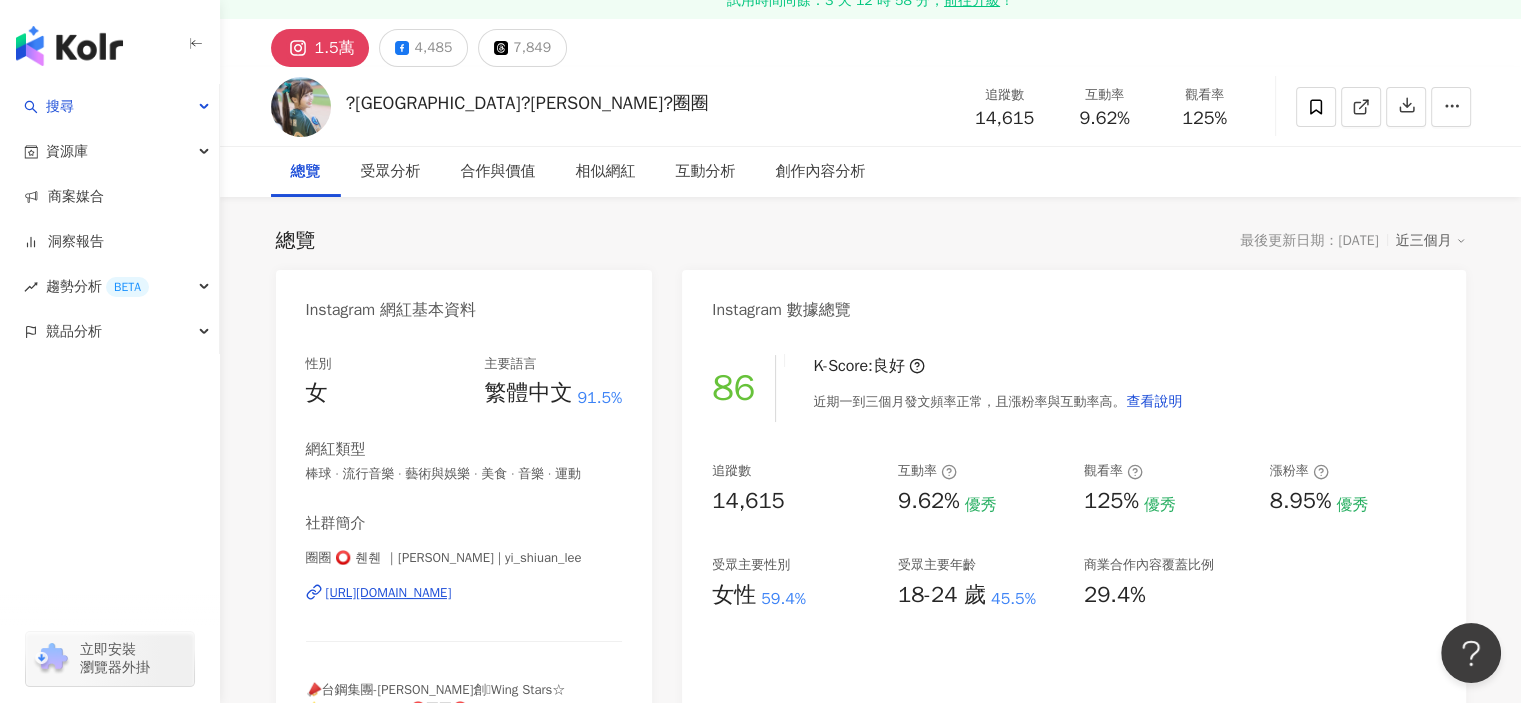 scroll, scrollTop: 0, scrollLeft: 0, axis: both 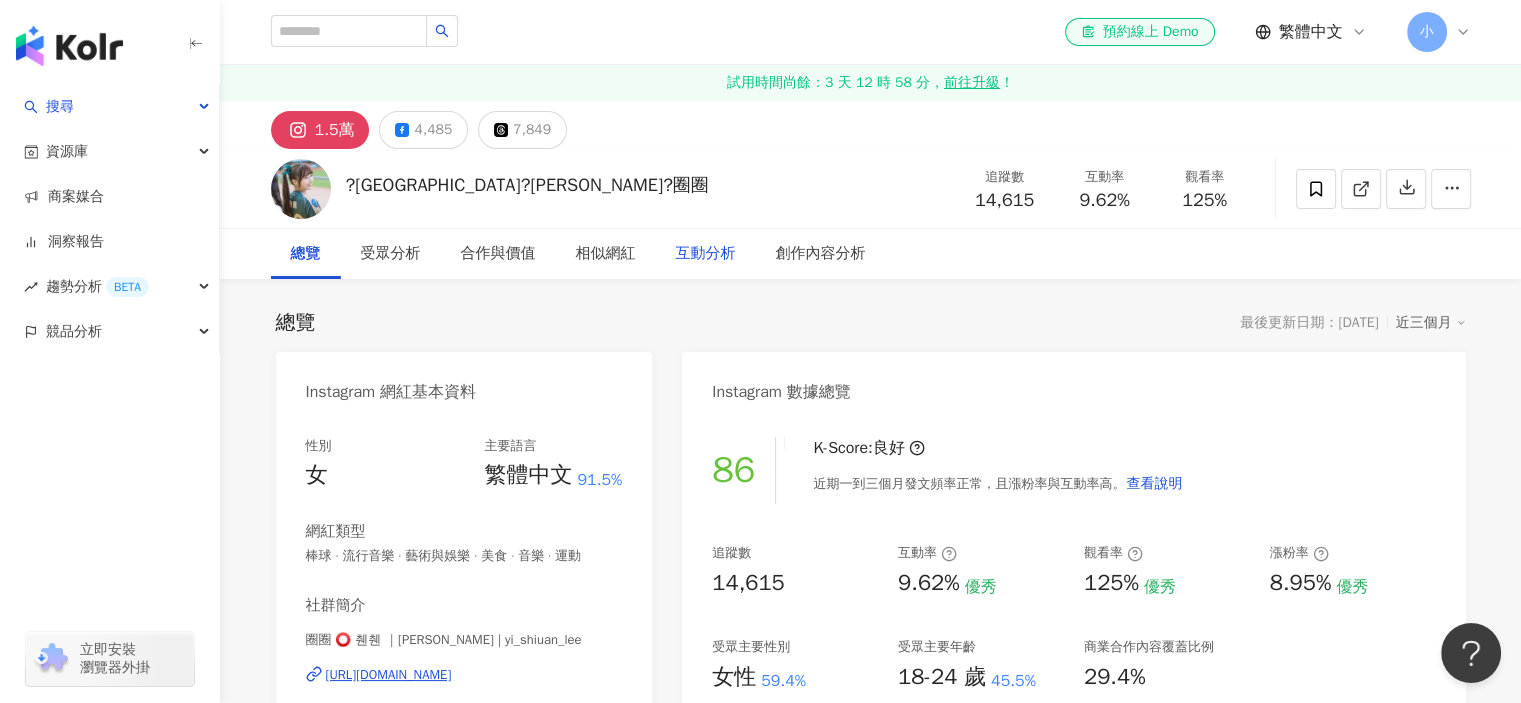 click on "互動分析" at bounding box center (706, 254) 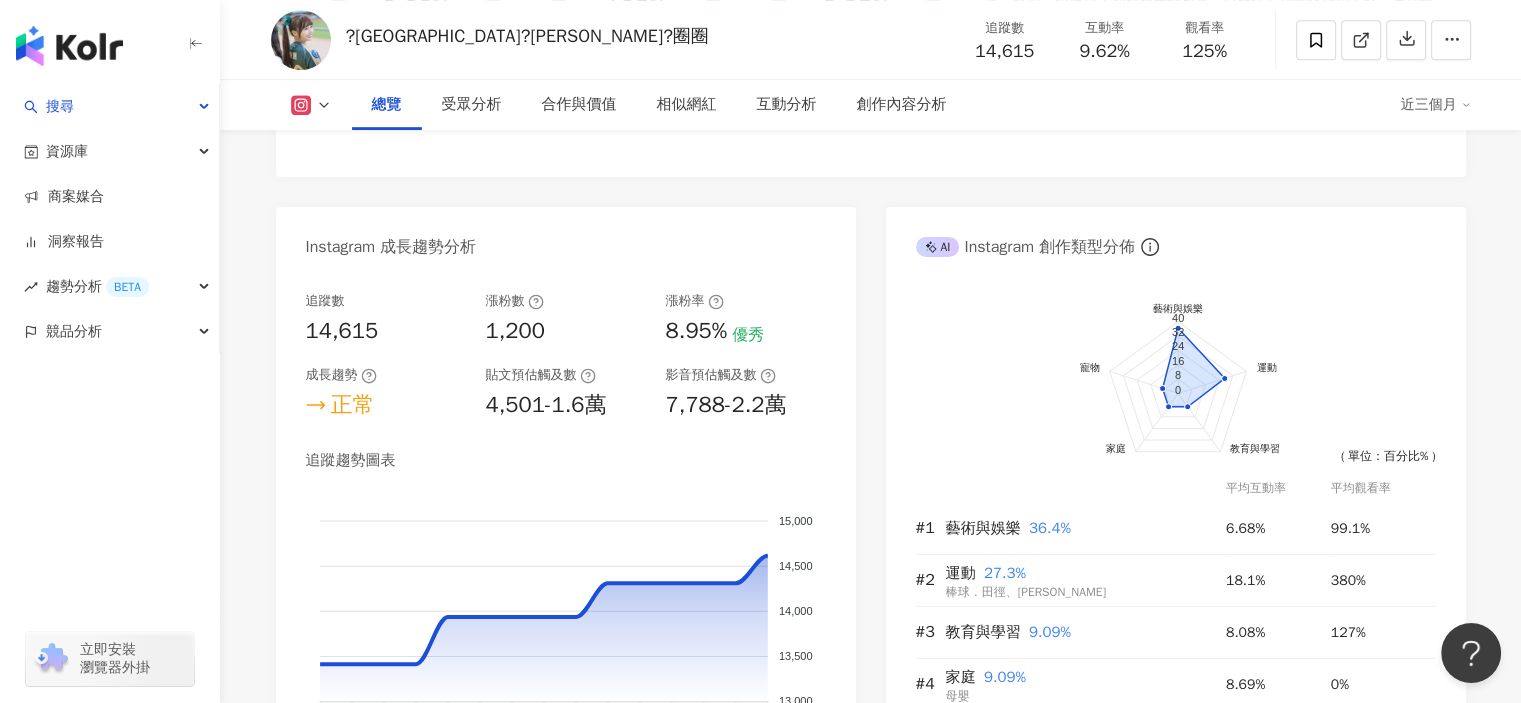 scroll, scrollTop: 795, scrollLeft: 0, axis: vertical 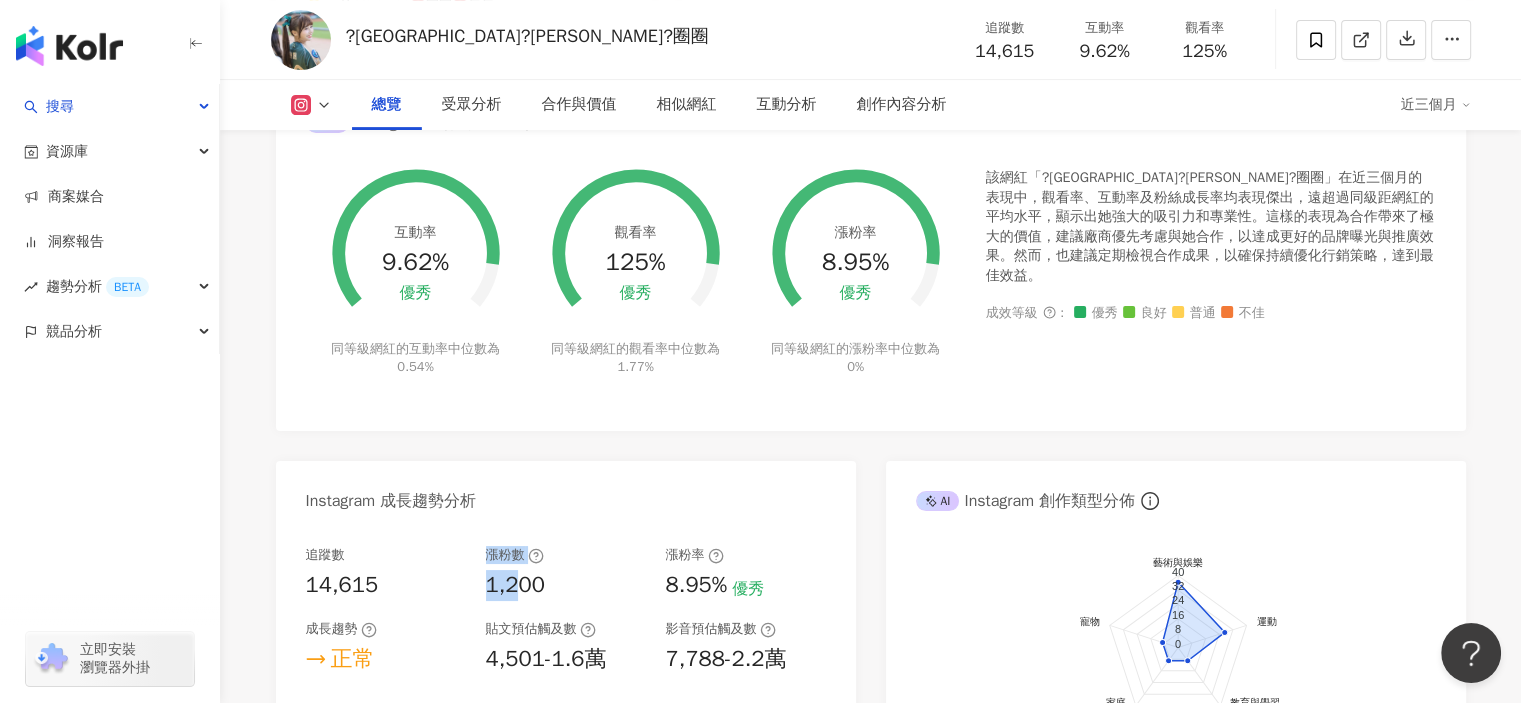 drag, startPoint x: 515, startPoint y: 591, endPoint x: 413, endPoint y: 583, distance: 102.31325 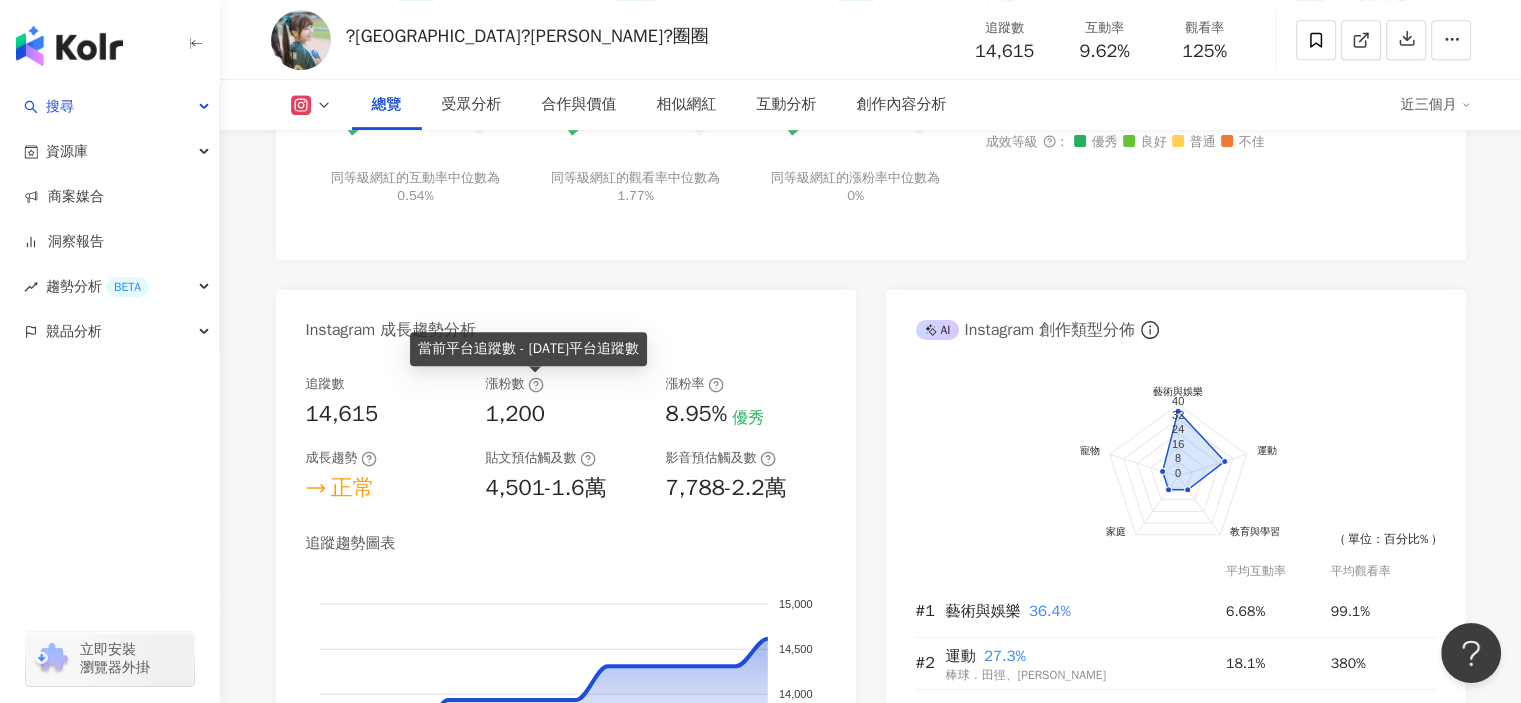 scroll, scrollTop: 995, scrollLeft: 0, axis: vertical 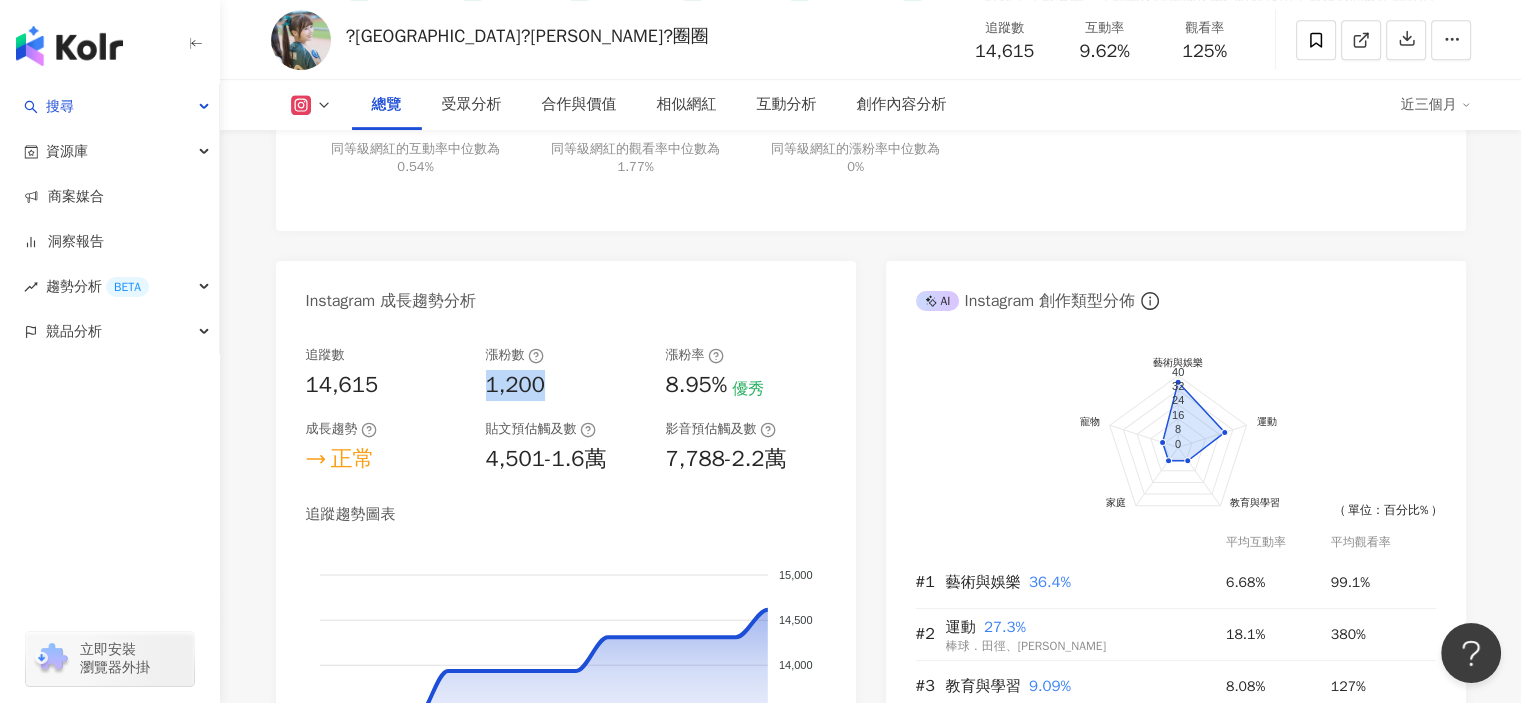 drag, startPoint x: 529, startPoint y: 375, endPoint x: 560, endPoint y: 376, distance: 31.016125 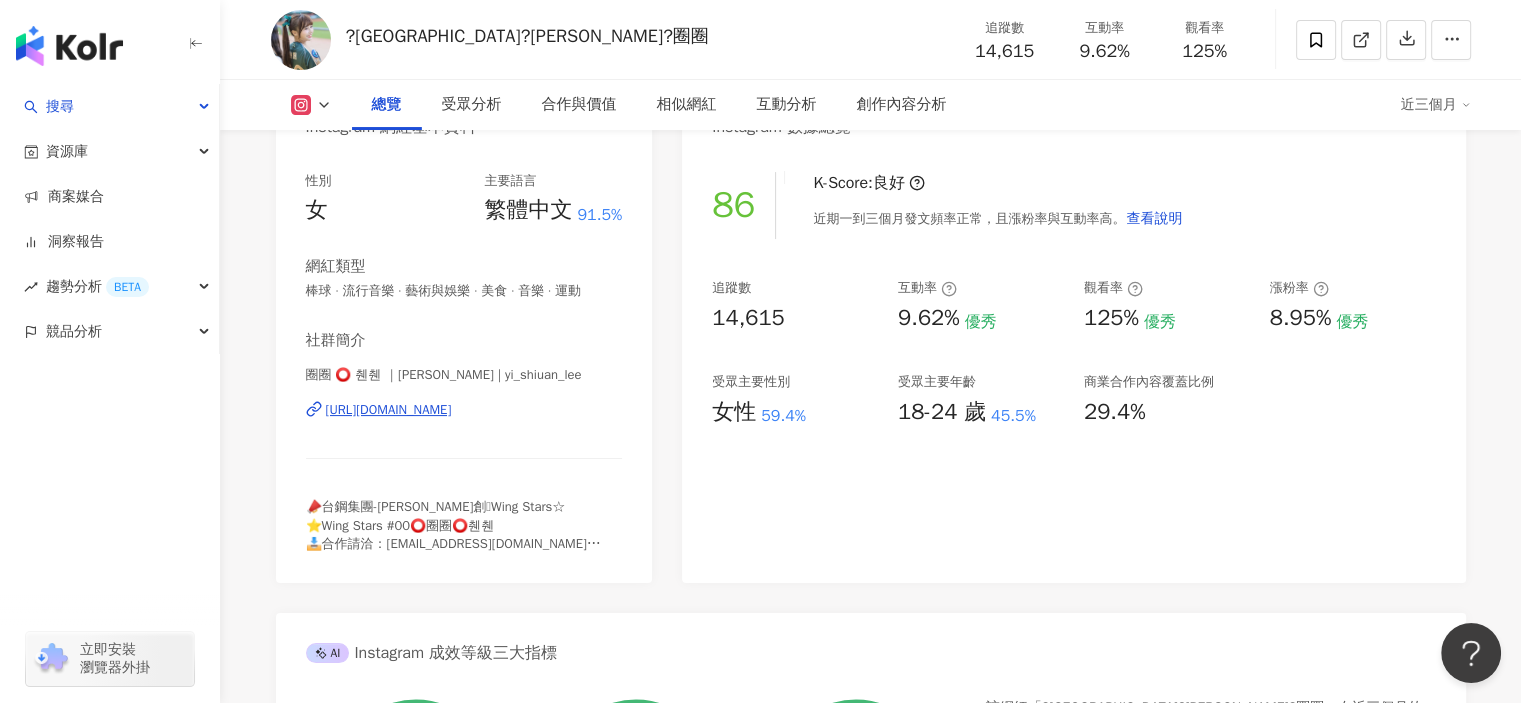 scroll, scrollTop: 0, scrollLeft: 0, axis: both 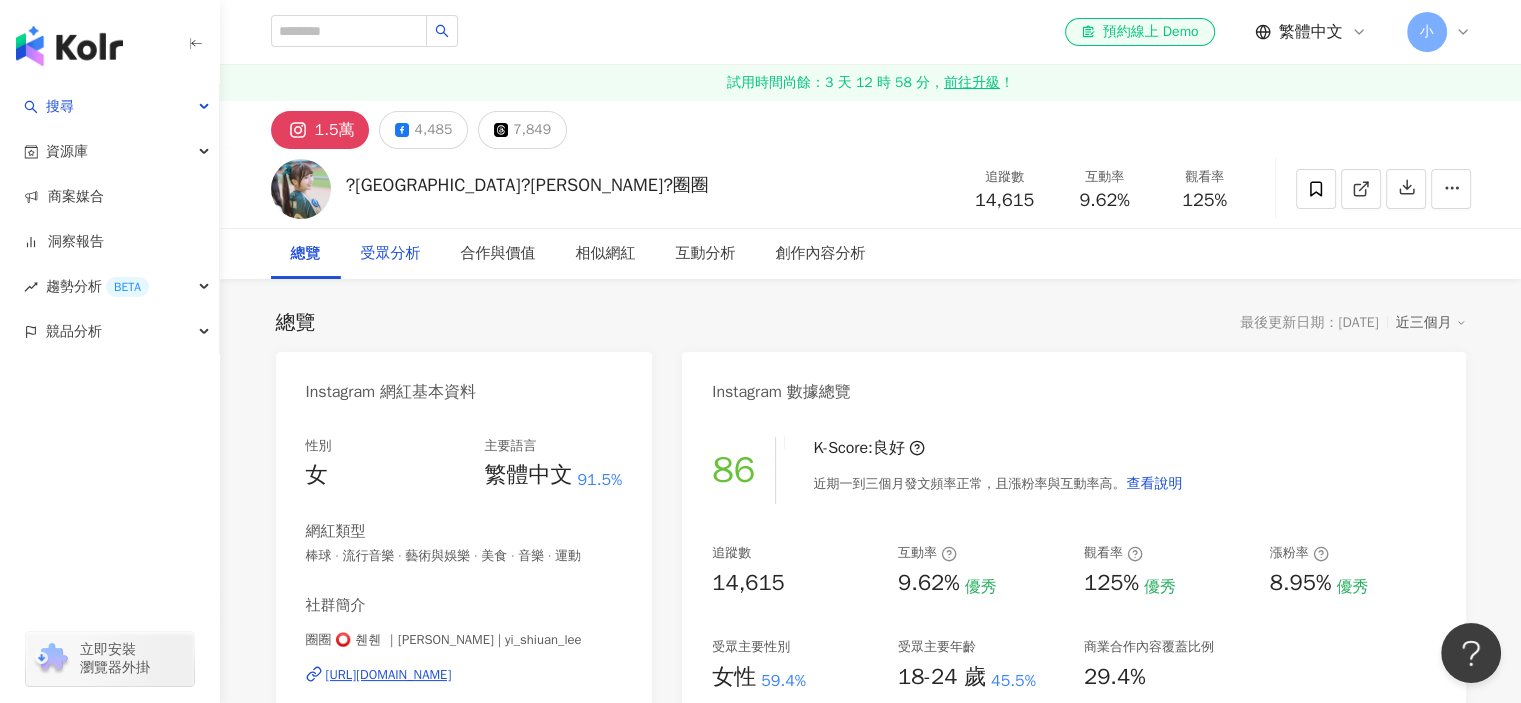 click on "受眾分析" at bounding box center [391, 254] 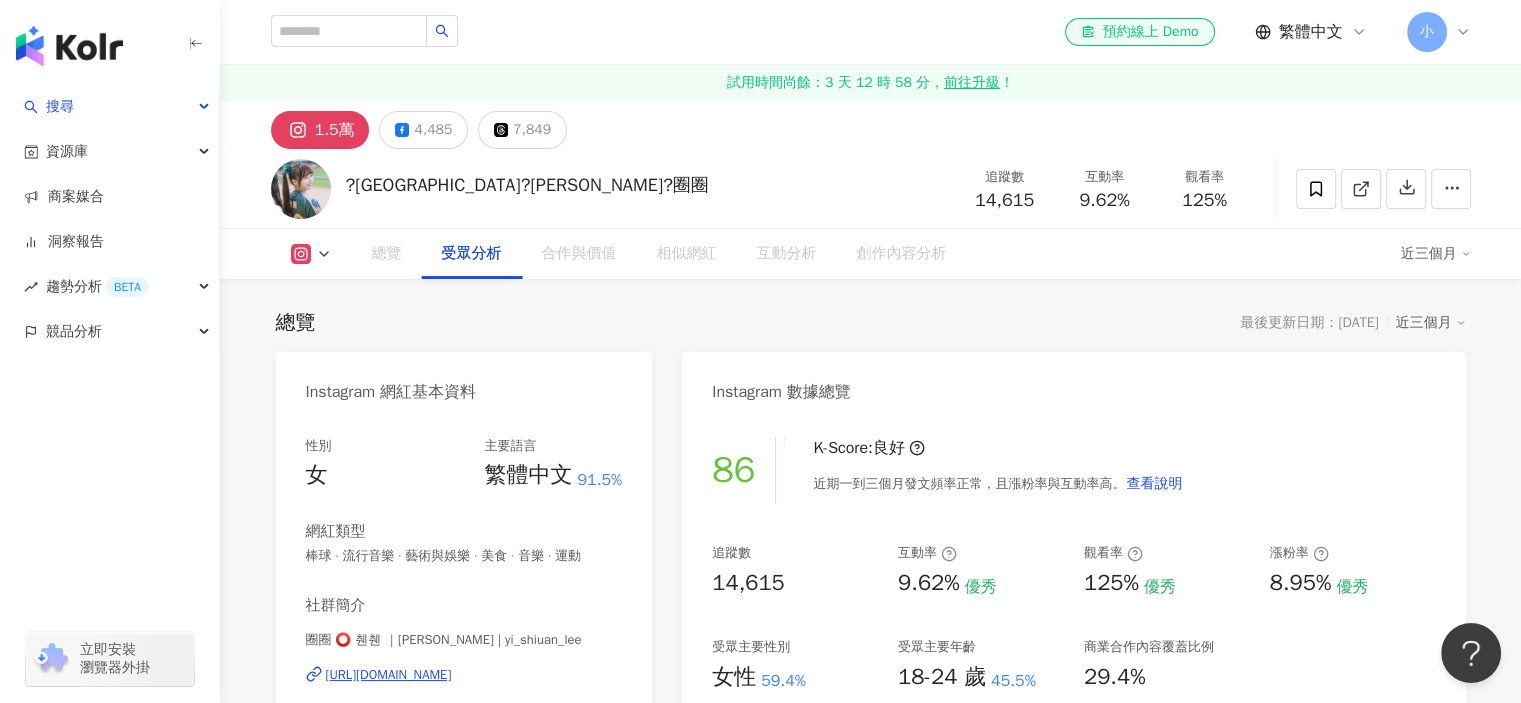 scroll, scrollTop: 1726, scrollLeft: 0, axis: vertical 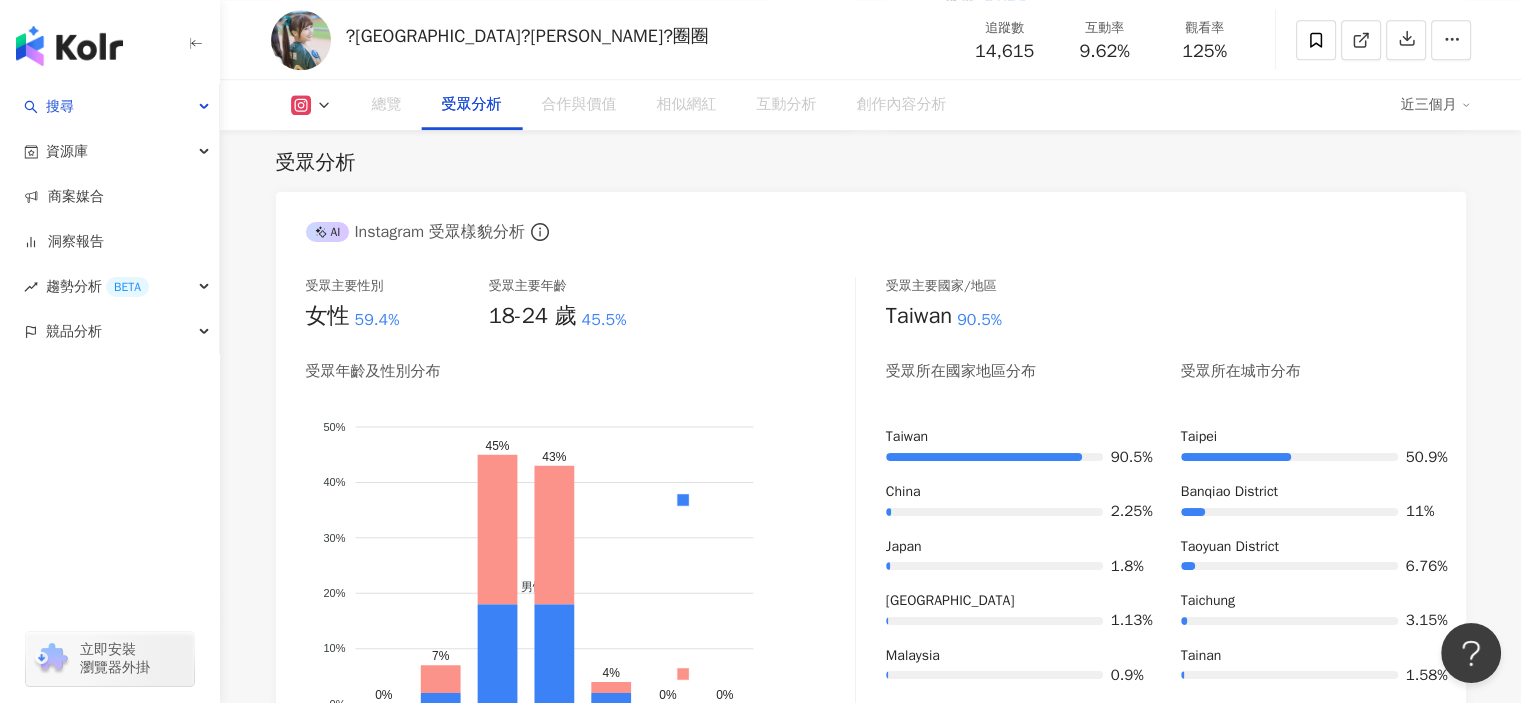click on "合作與價值" at bounding box center (579, 105) 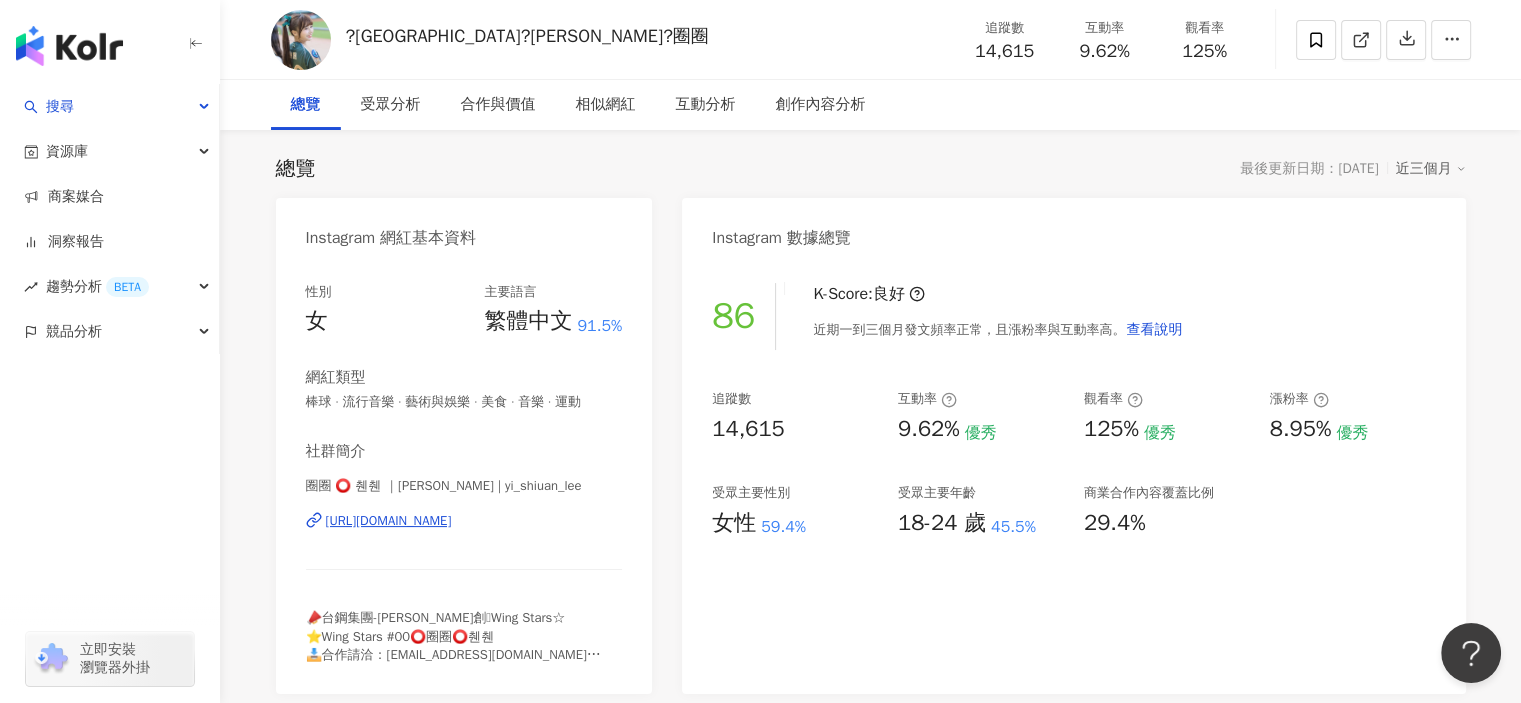 scroll, scrollTop: 0, scrollLeft: 0, axis: both 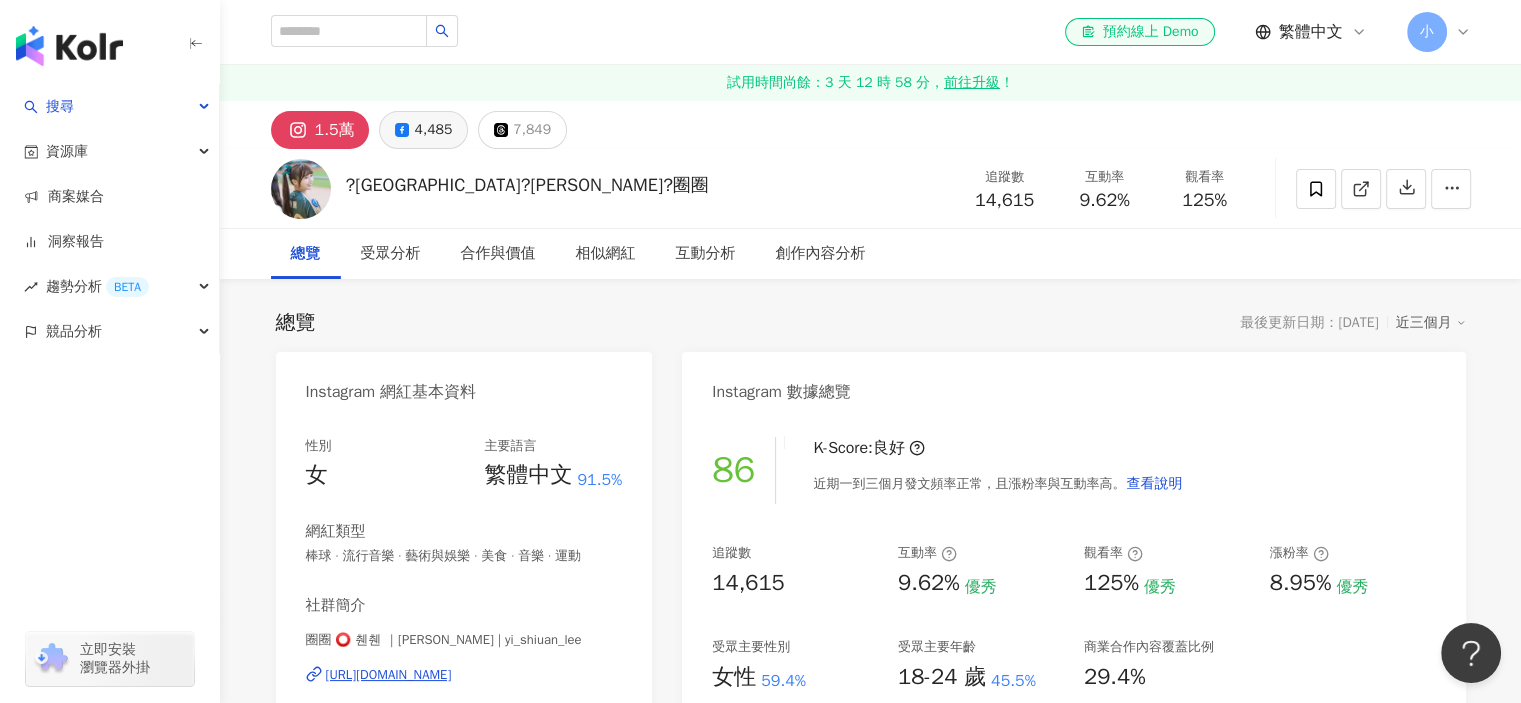 click on "4,485" at bounding box center [433, 130] 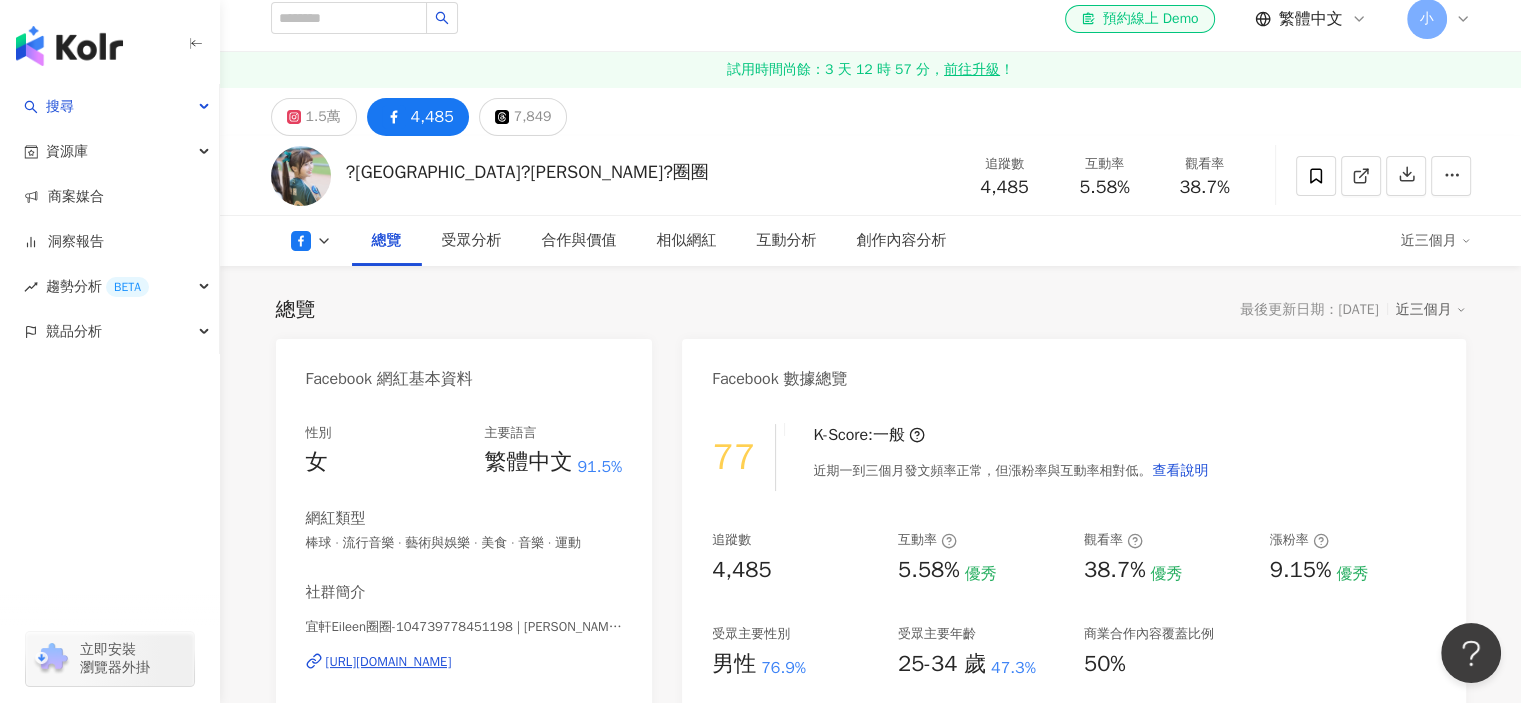 scroll, scrollTop: 0, scrollLeft: 0, axis: both 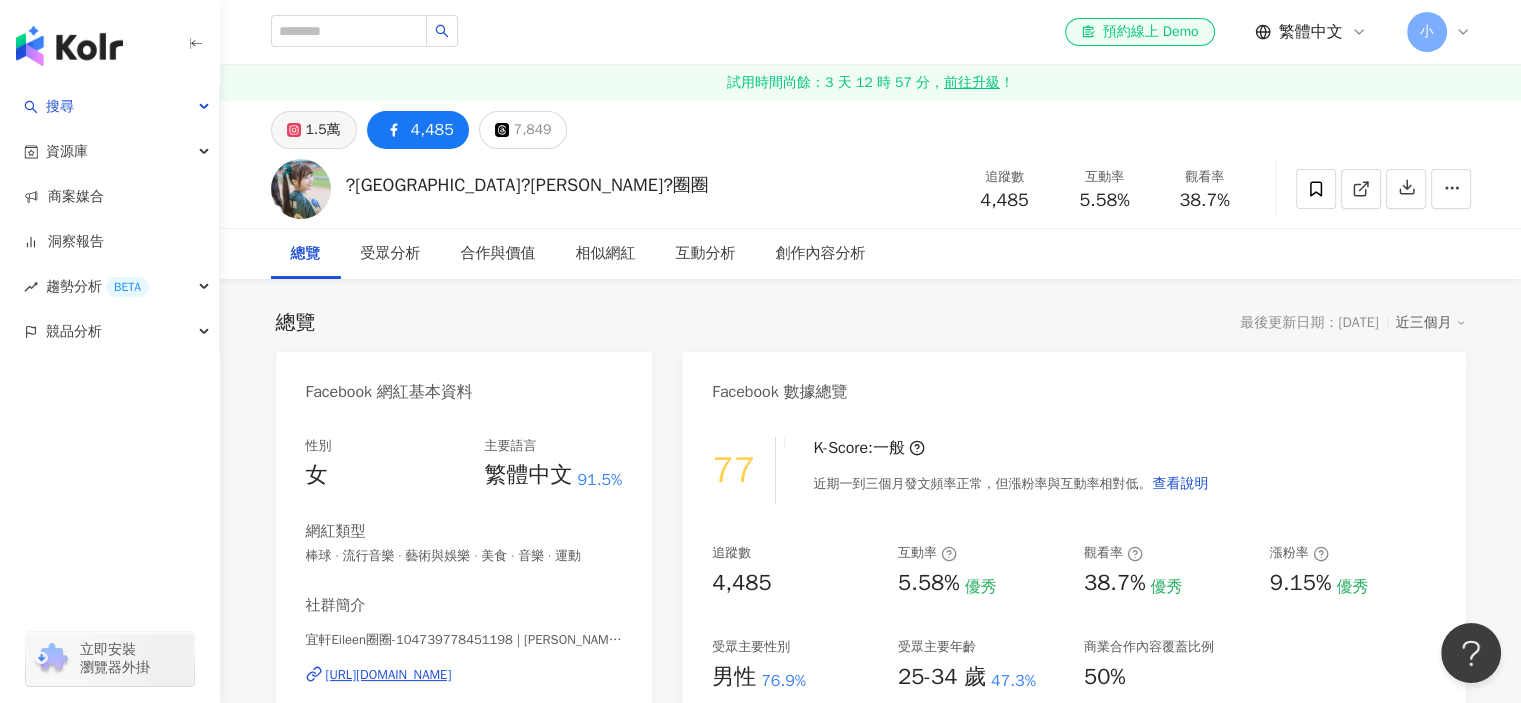 click on "1.5萬" at bounding box center [323, 130] 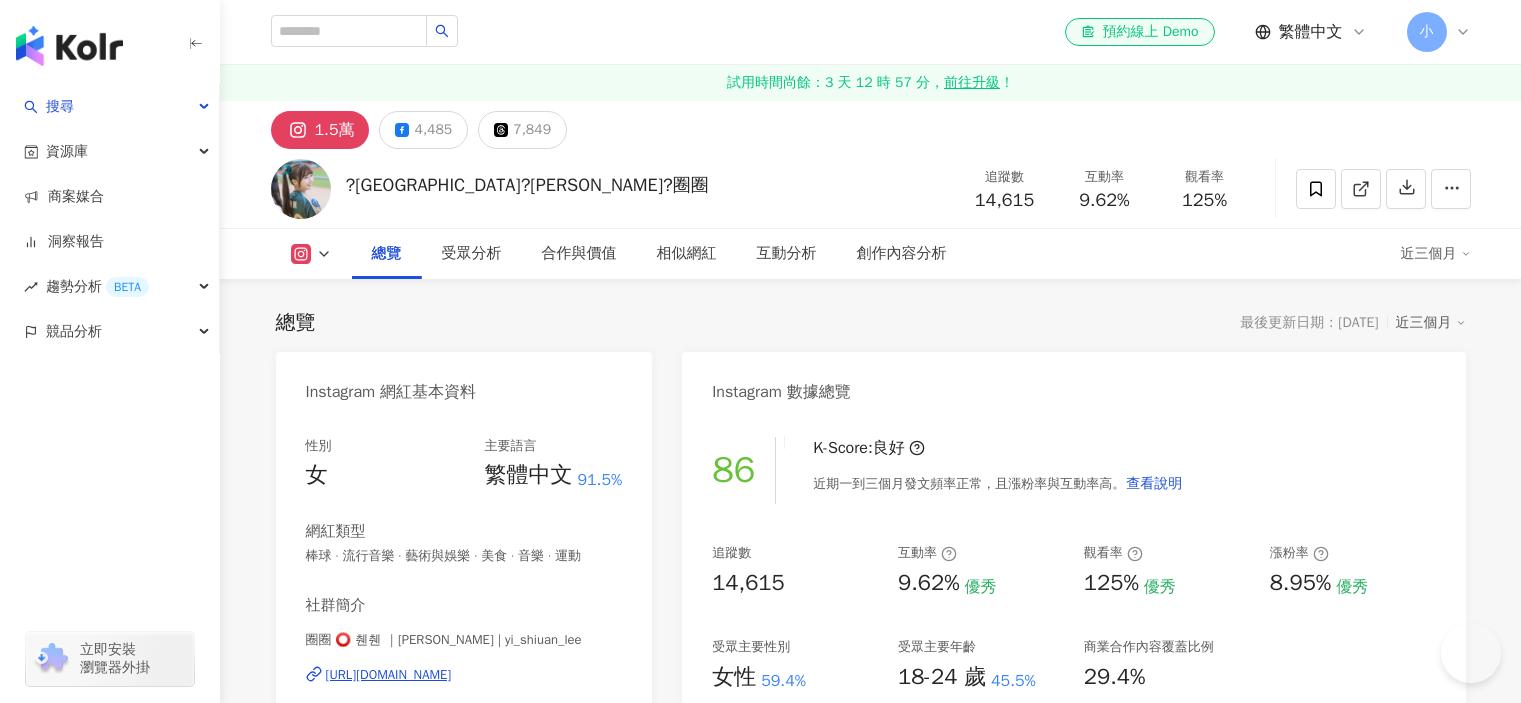 scroll, scrollTop: 1200, scrollLeft: 0, axis: vertical 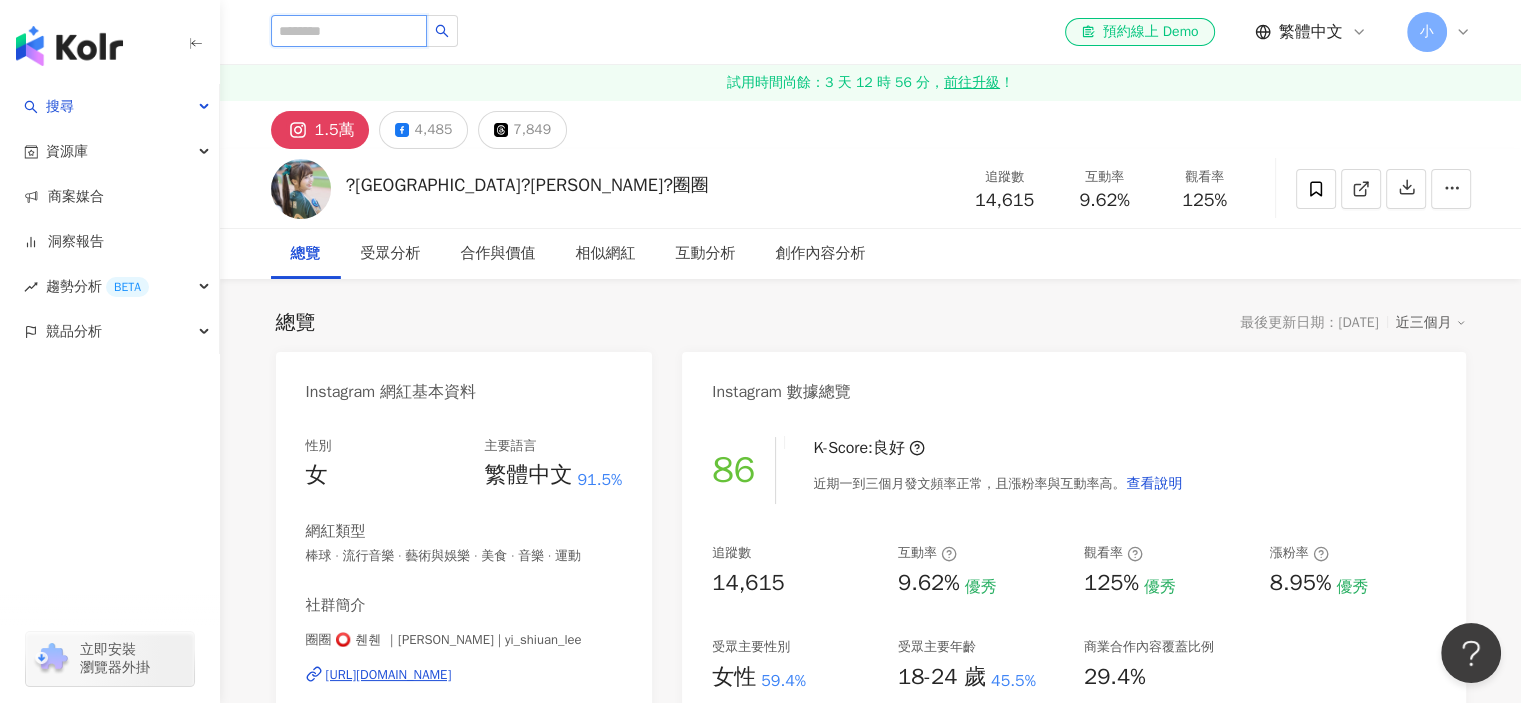 click at bounding box center (349, 31) 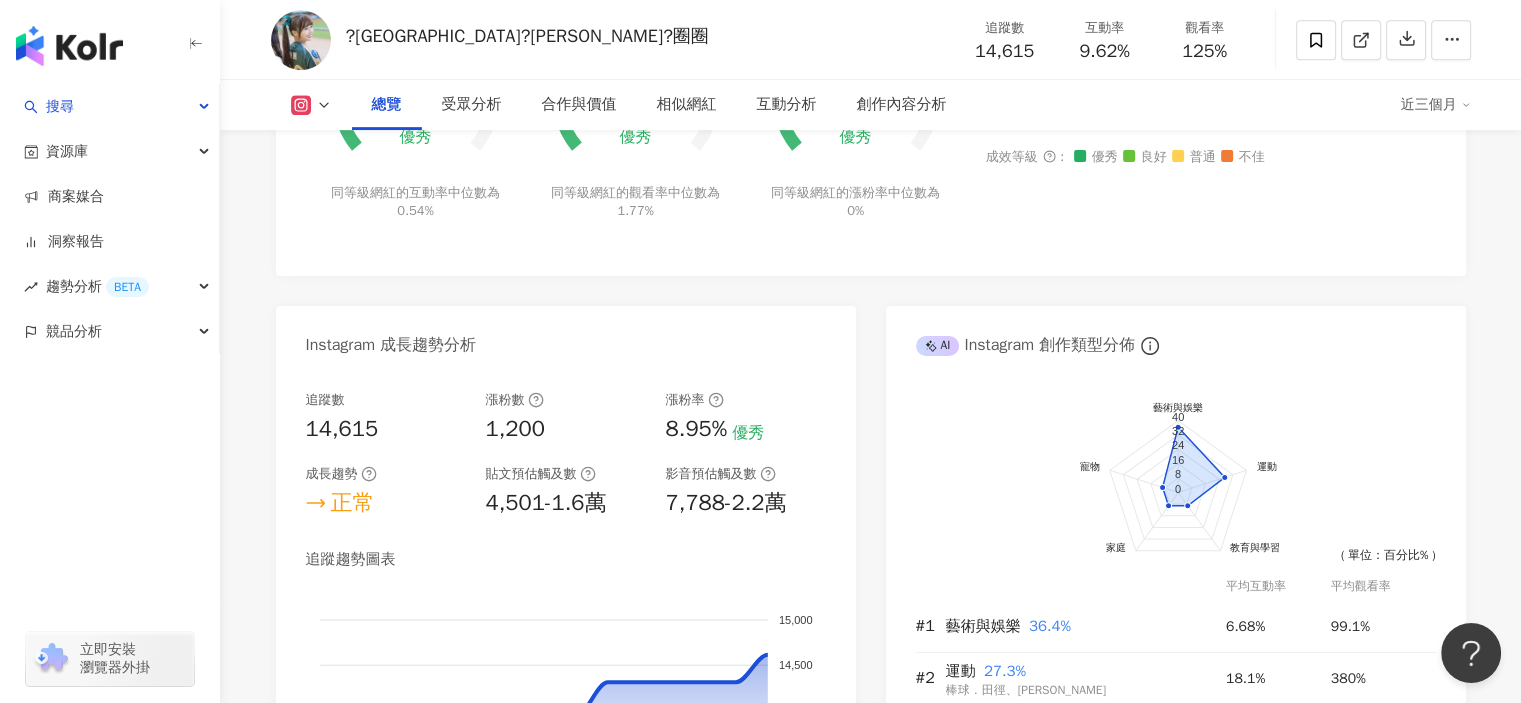 scroll, scrollTop: 600, scrollLeft: 0, axis: vertical 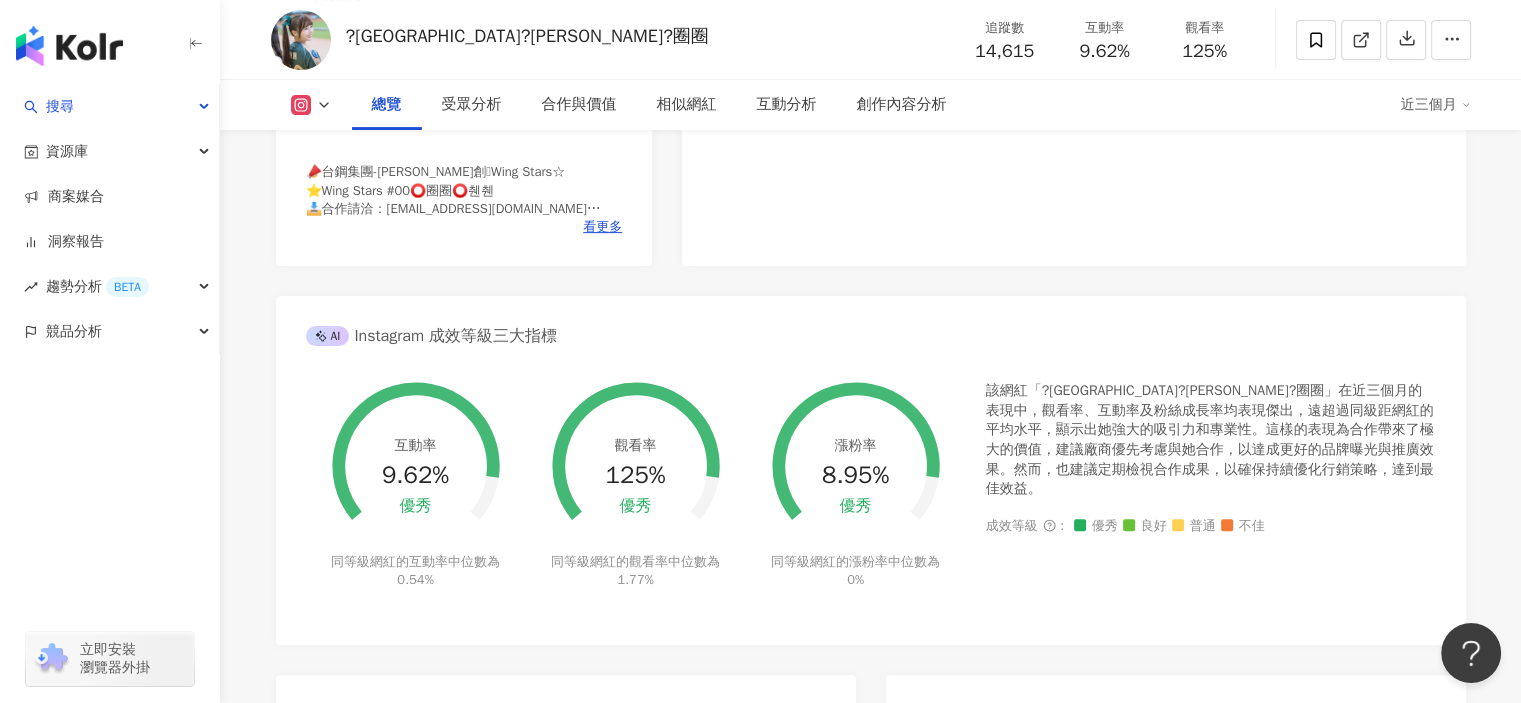 click 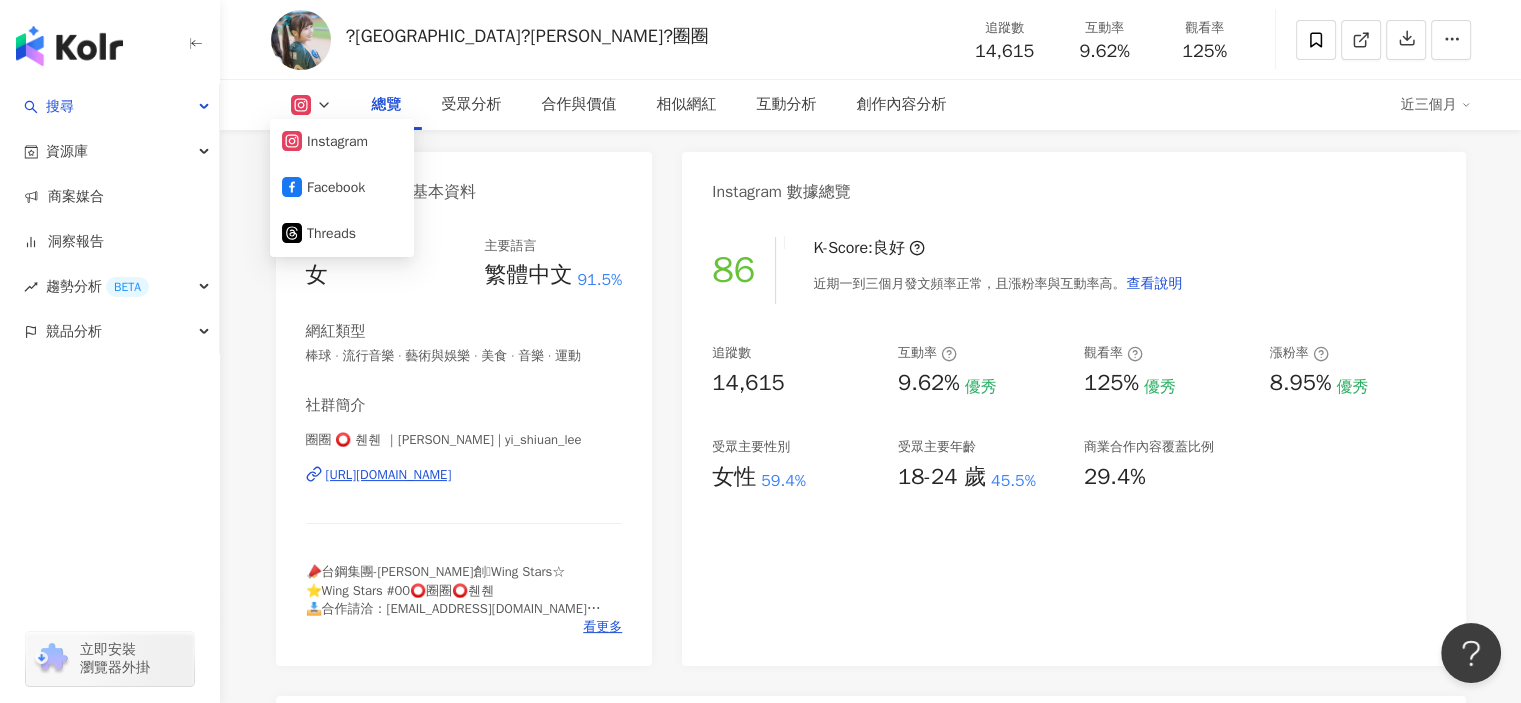 scroll, scrollTop: 0, scrollLeft: 0, axis: both 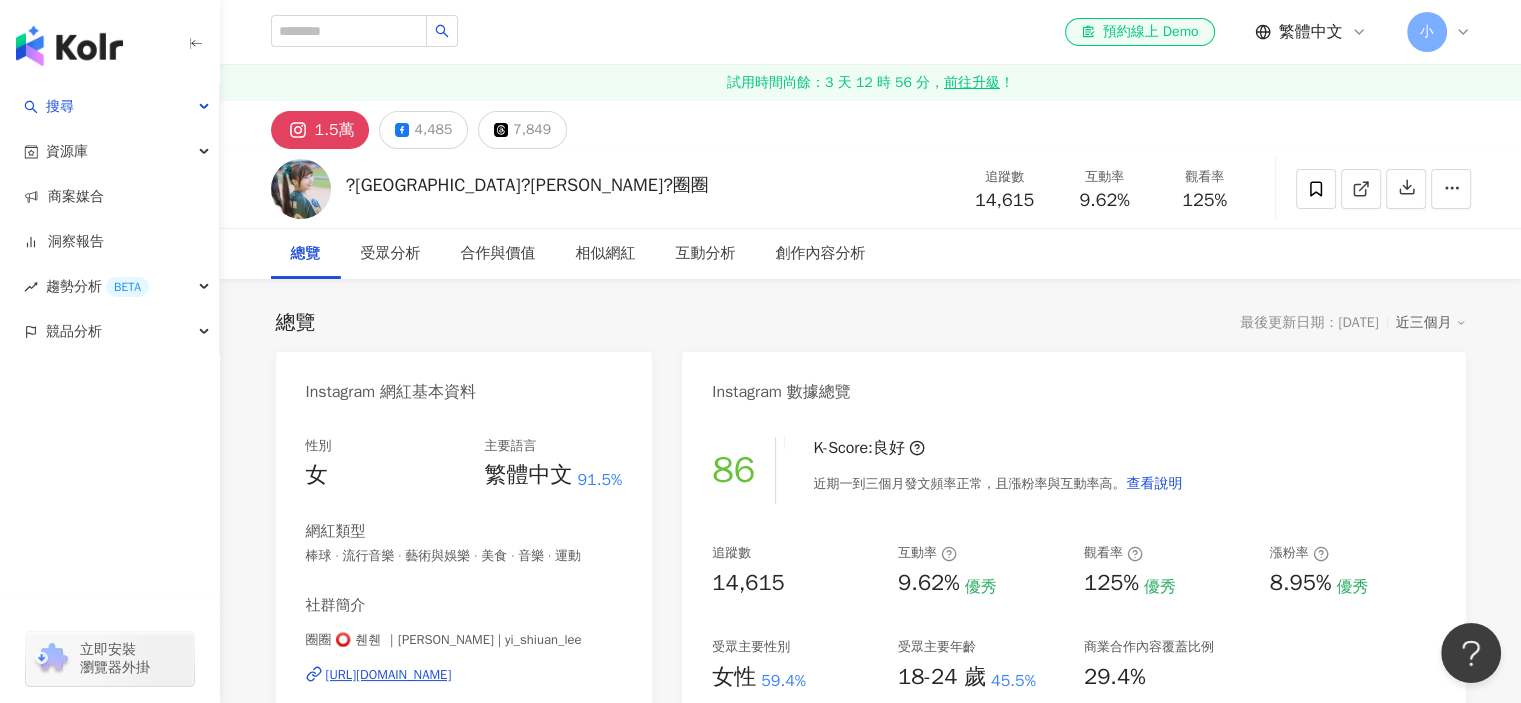 click on "近三個月" at bounding box center (1431, 323) 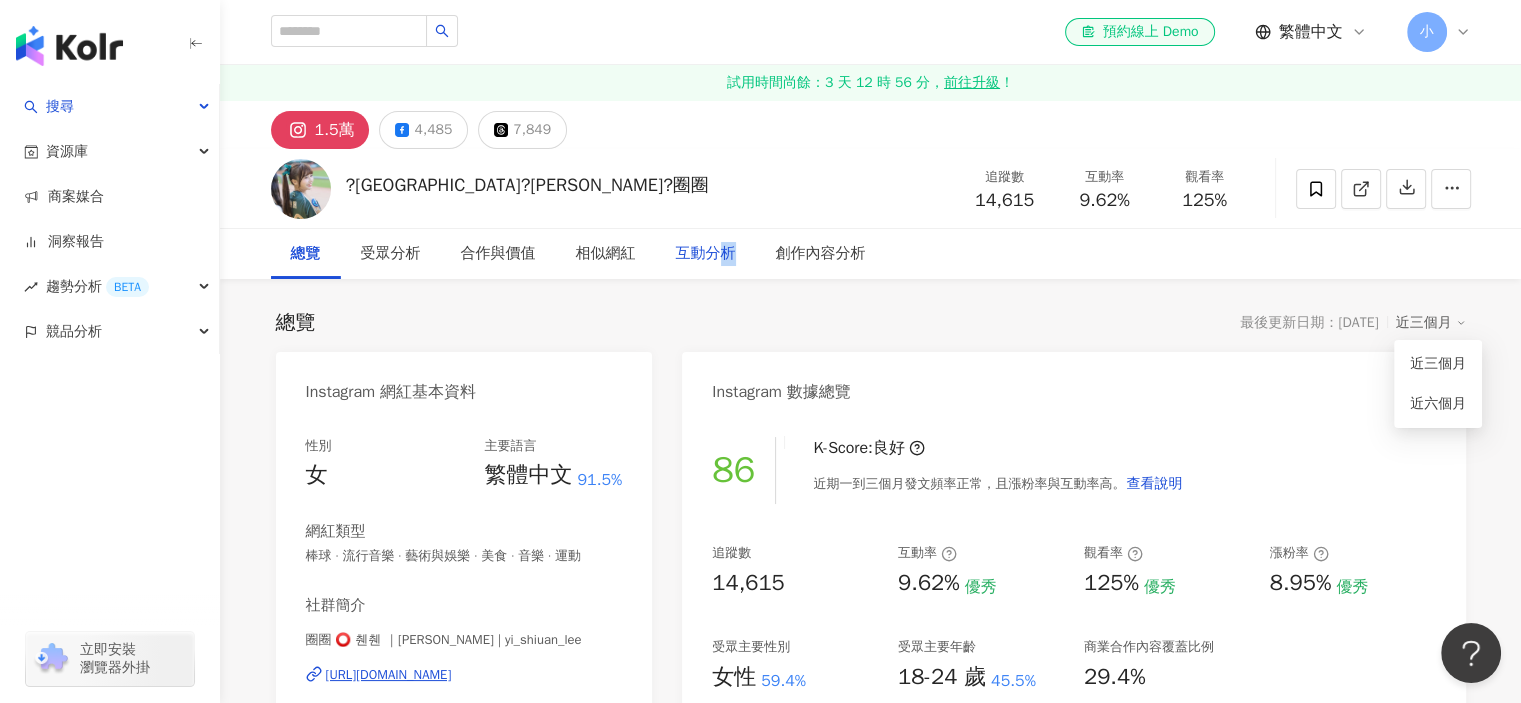drag, startPoint x: 731, startPoint y: 247, endPoint x: 813, endPoint y: 258, distance: 82.73451 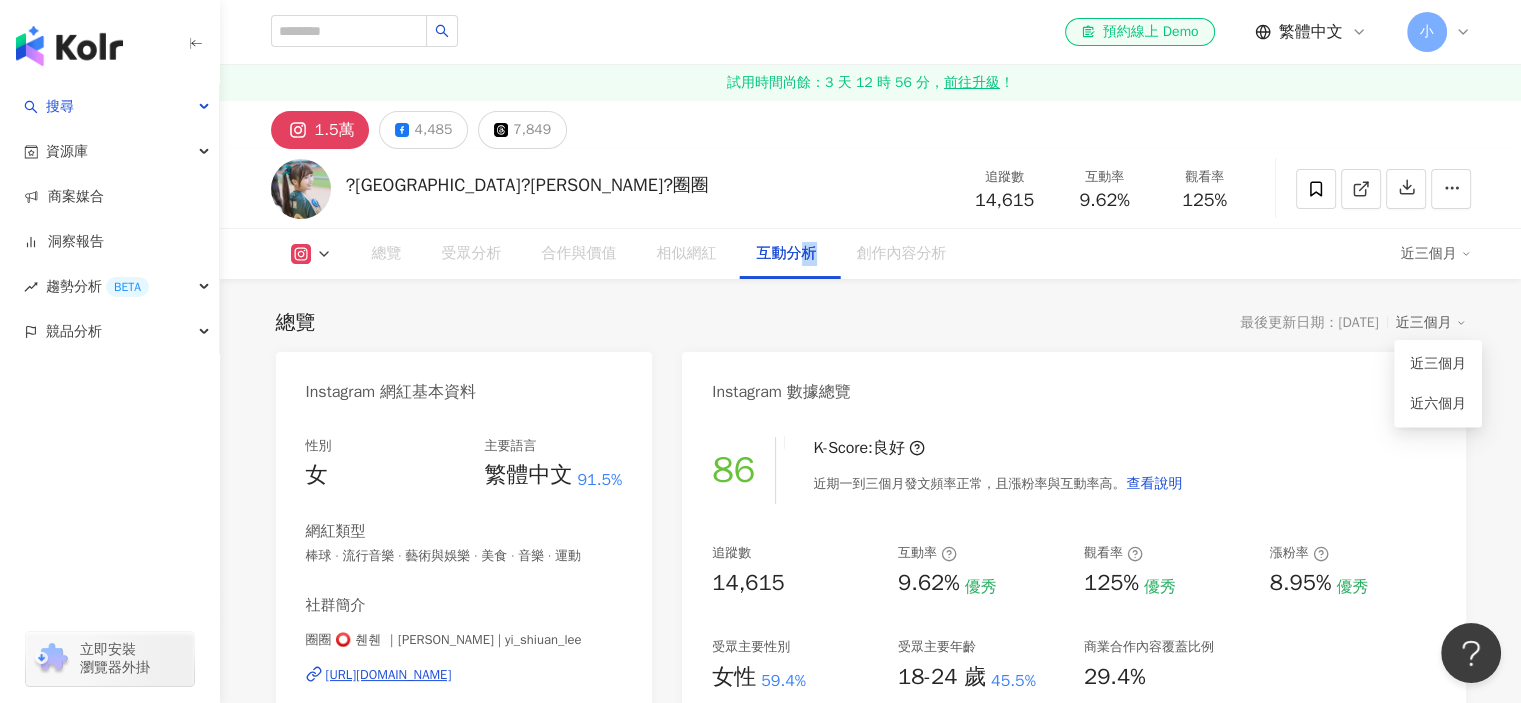 scroll, scrollTop: 3996, scrollLeft: 0, axis: vertical 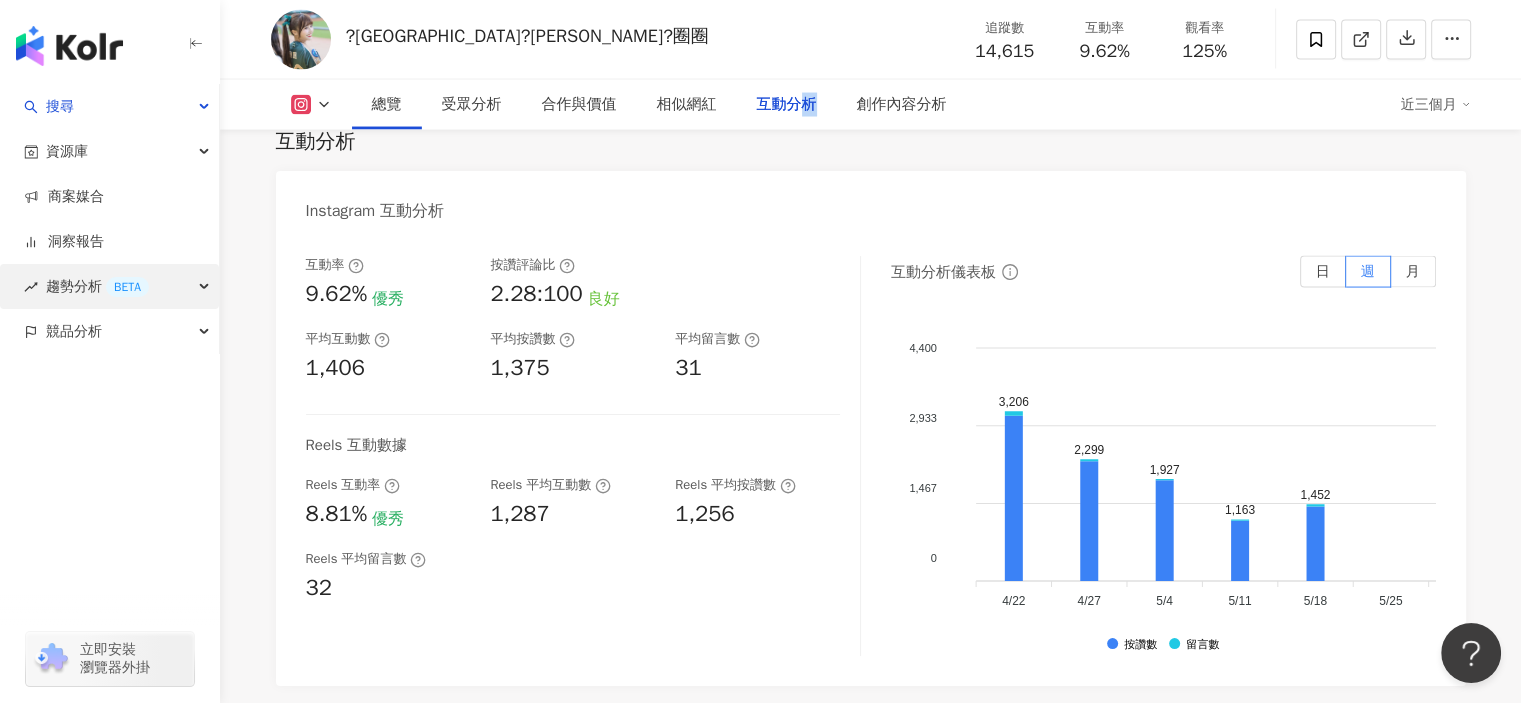 click on "趨勢分析 BETA" at bounding box center [97, 286] 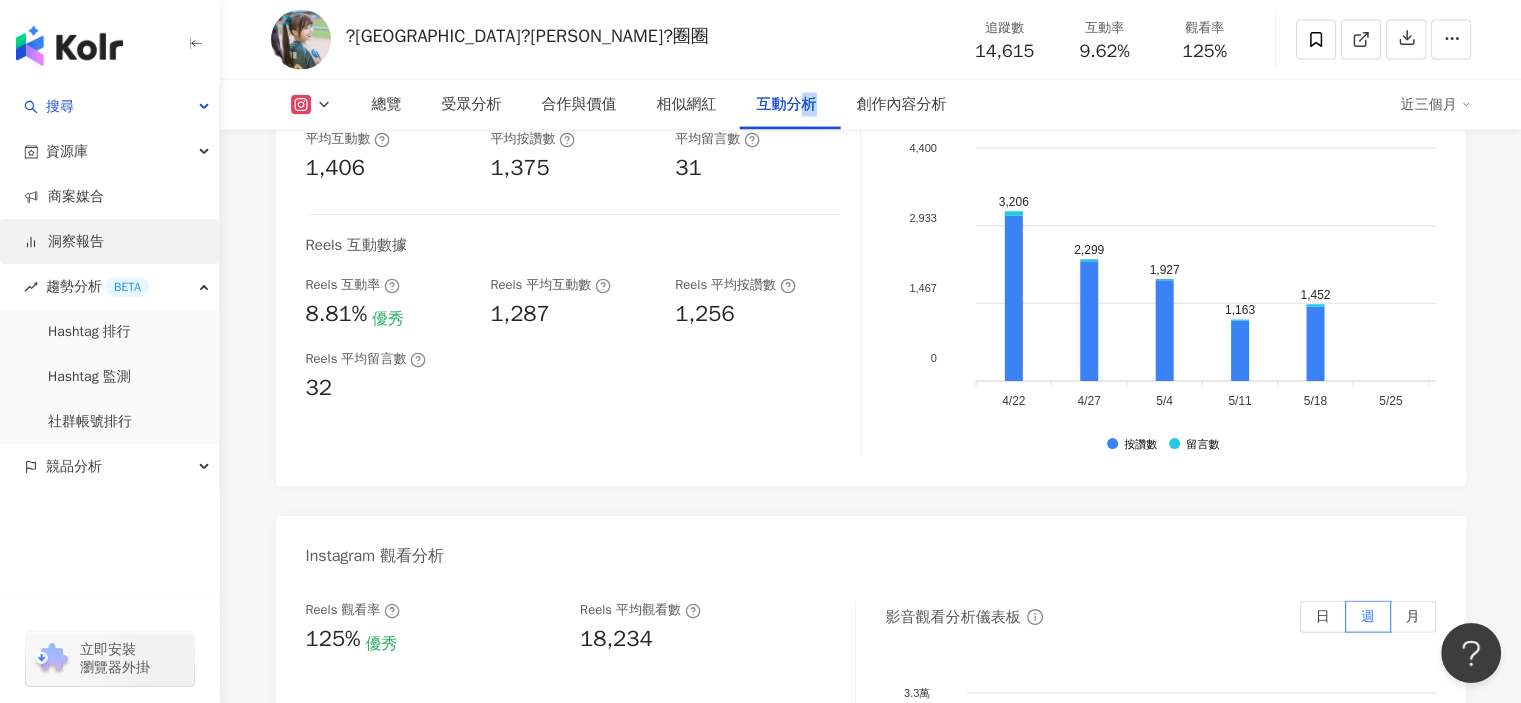 click on "洞察報告" at bounding box center (64, 242) 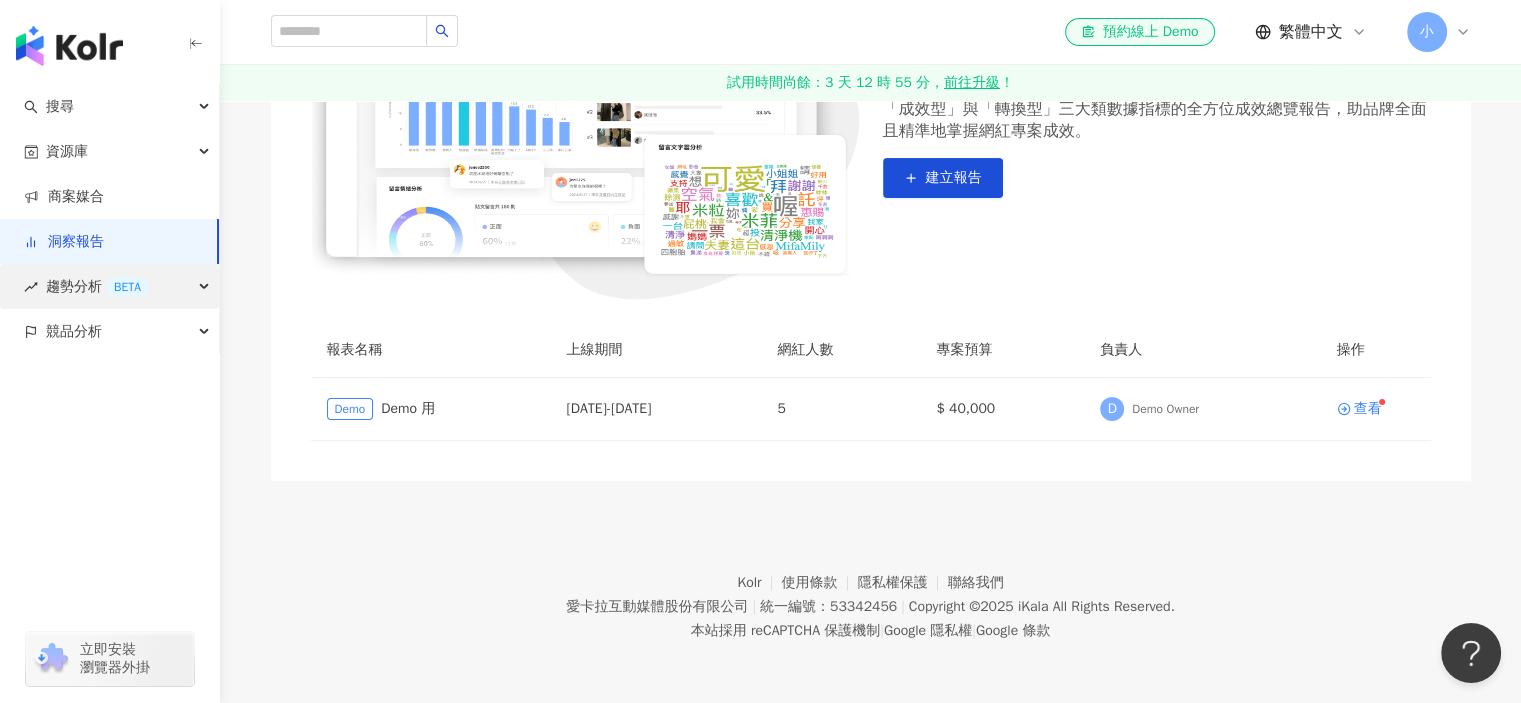 scroll, scrollTop: 0, scrollLeft: 0, axis: both 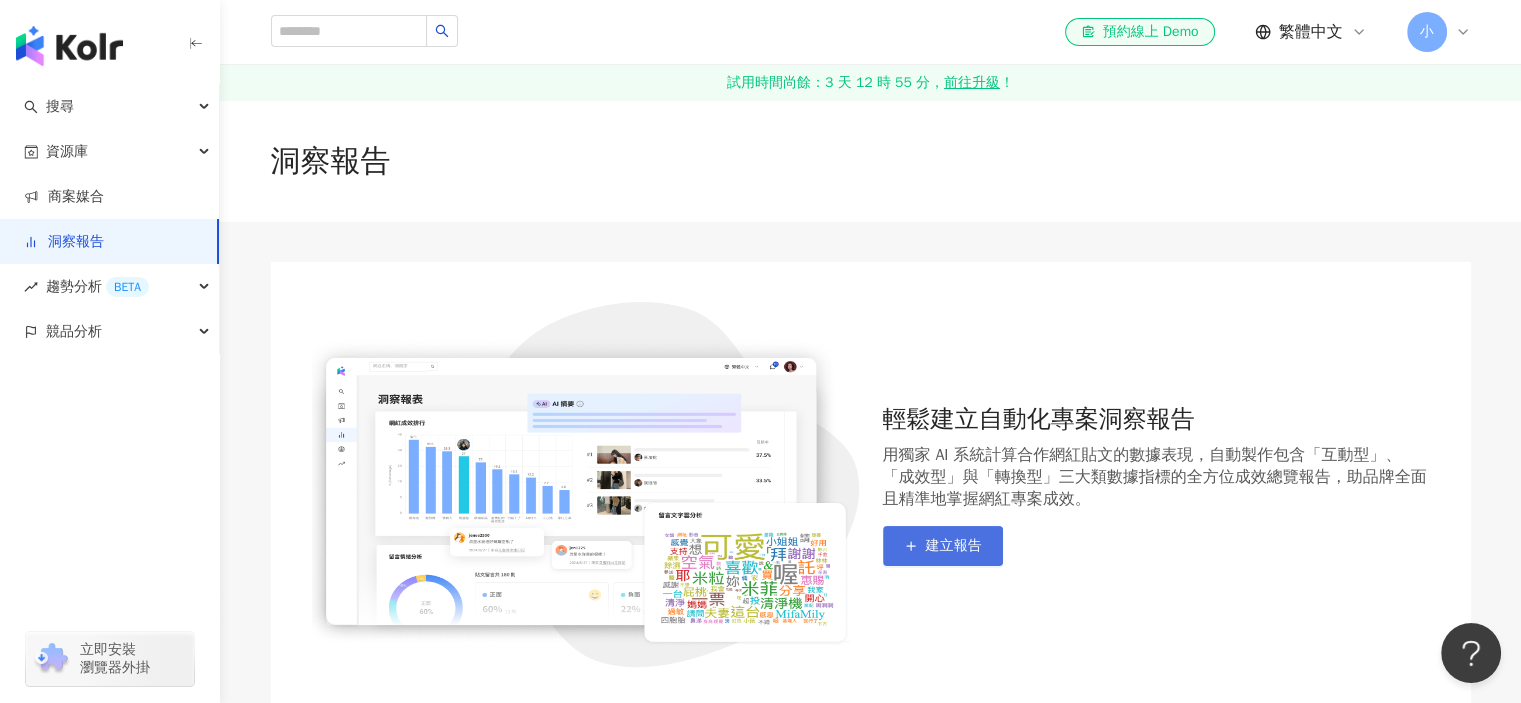 click on "建立報告" at bounding box center (943, 546) 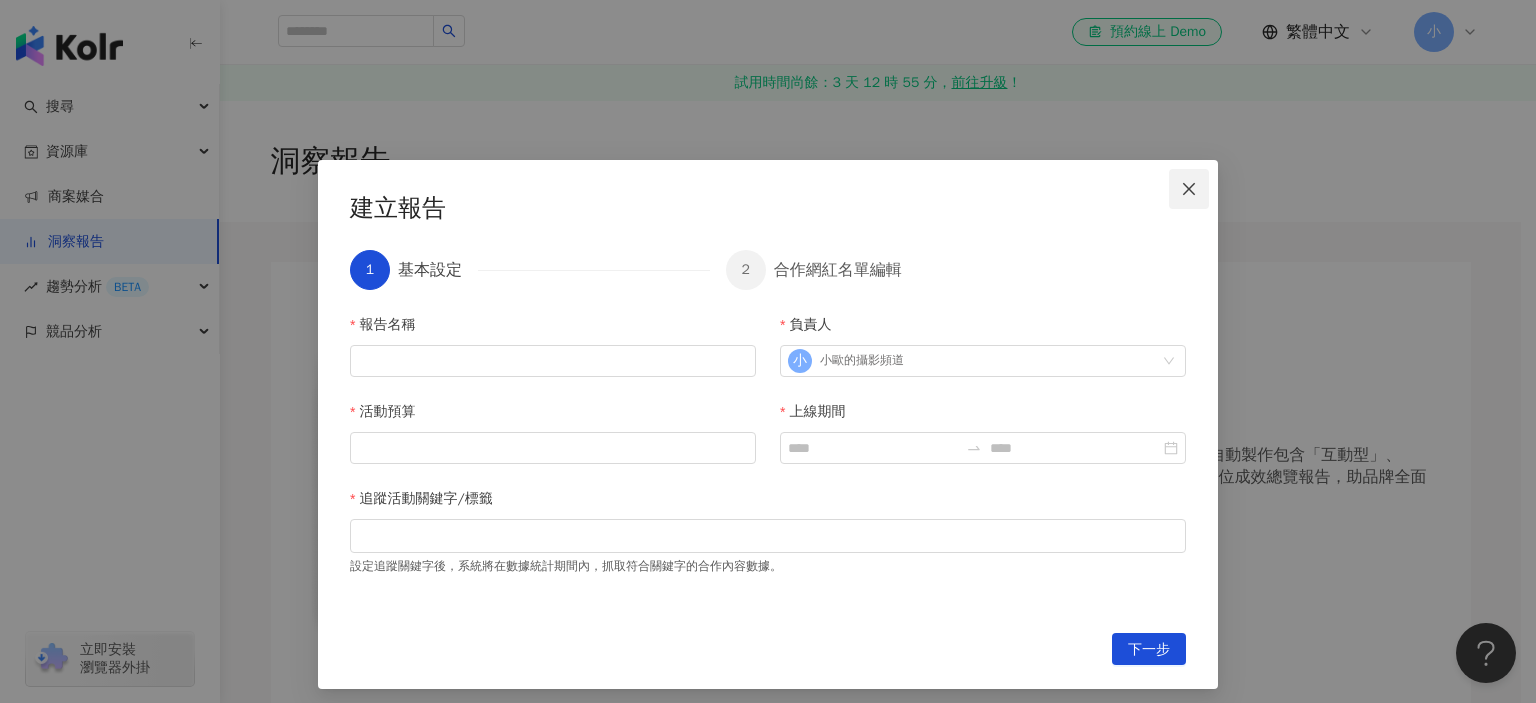 click at bounding box center [1189, 189] 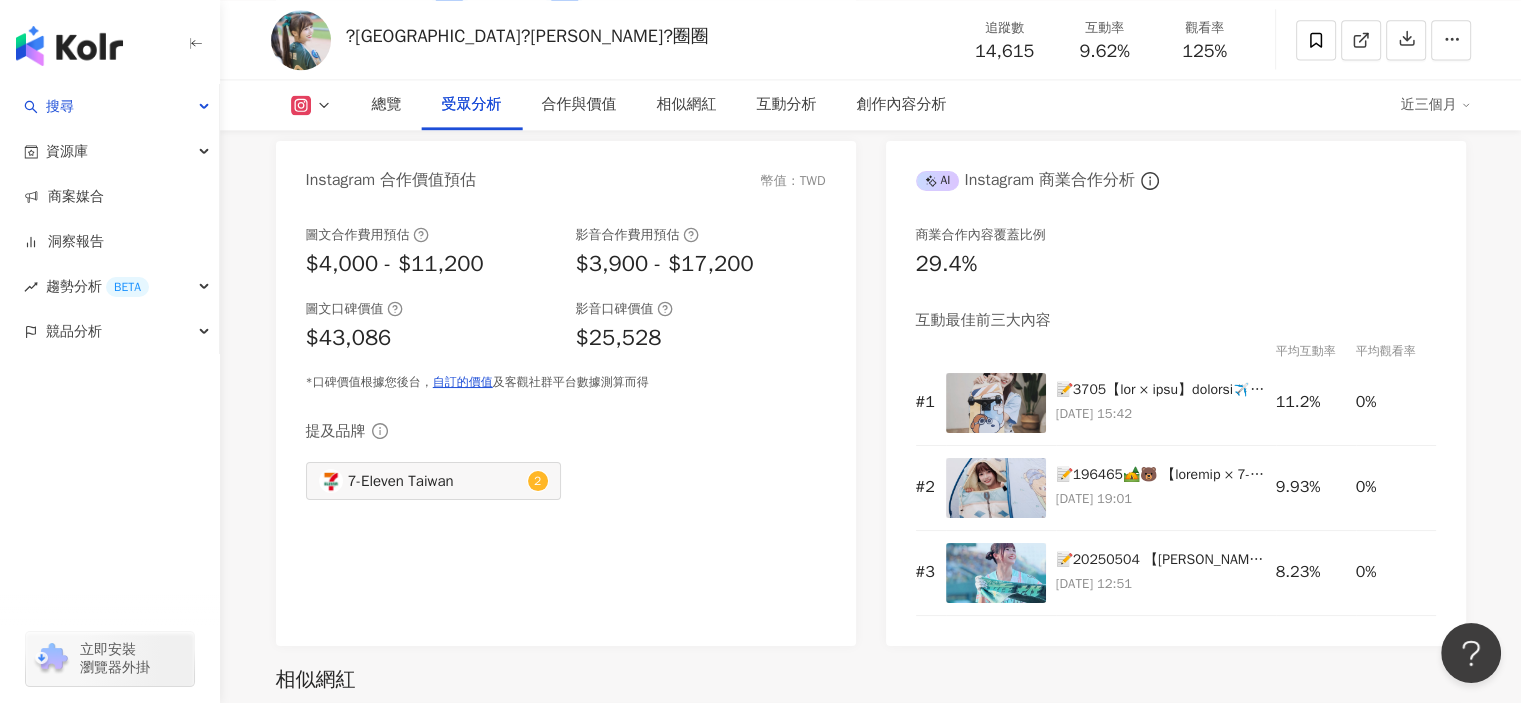 scroll, scrollTop: 2596, scrollLeft: 0, axis: vertical 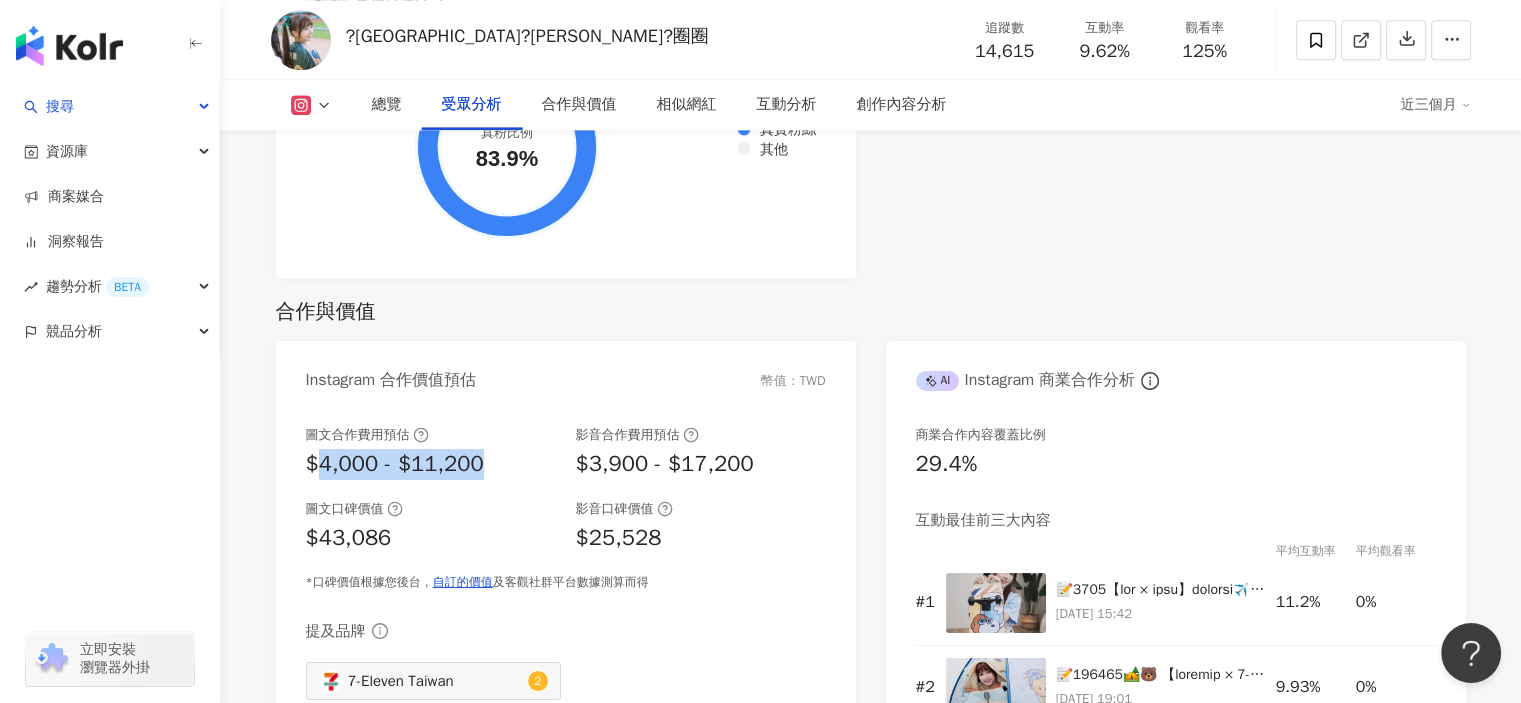 drag, startPoint x: 324, startPoint y: 452, endPoint x: 484, endPoint y: 459, distance: 160.15305 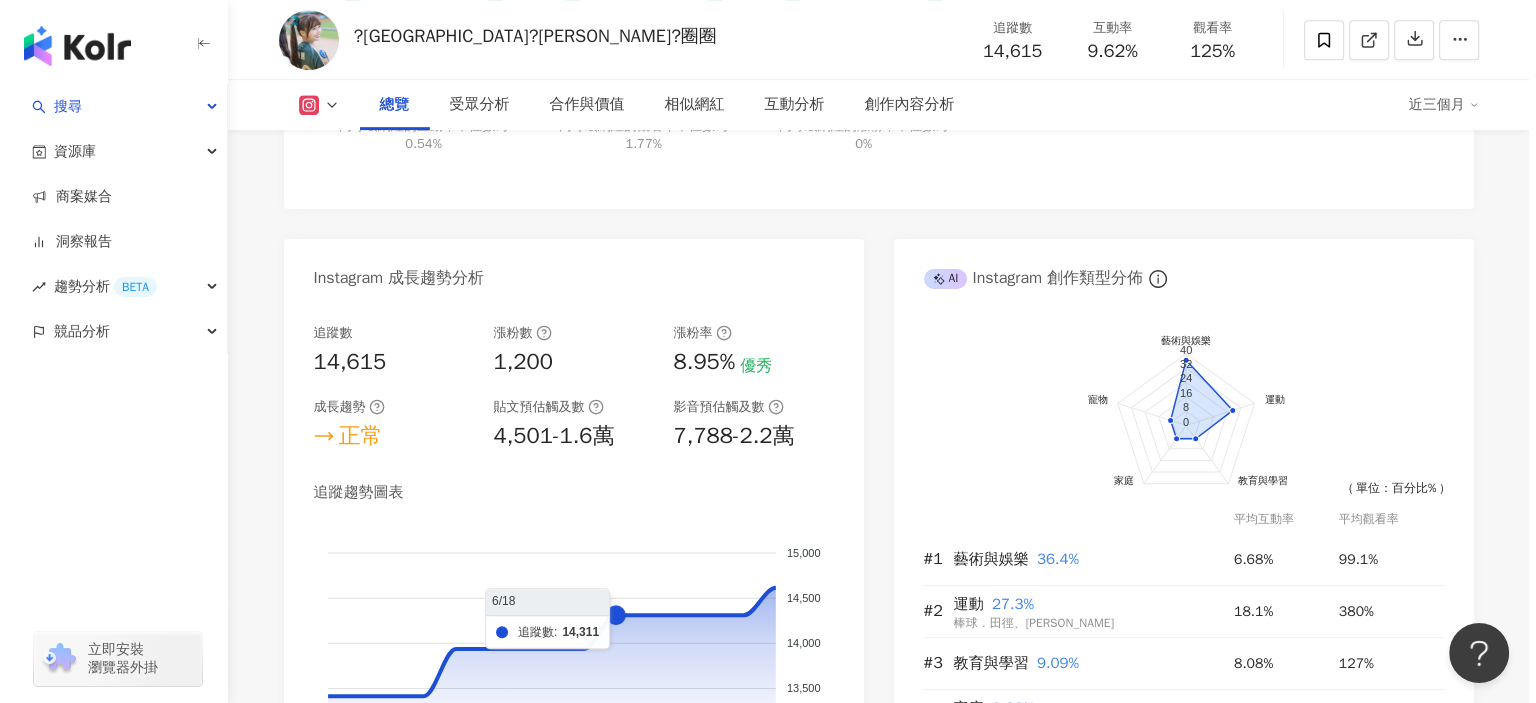 scroll, scrollTop: 1196, scrollLeft: 0, axis: vertical 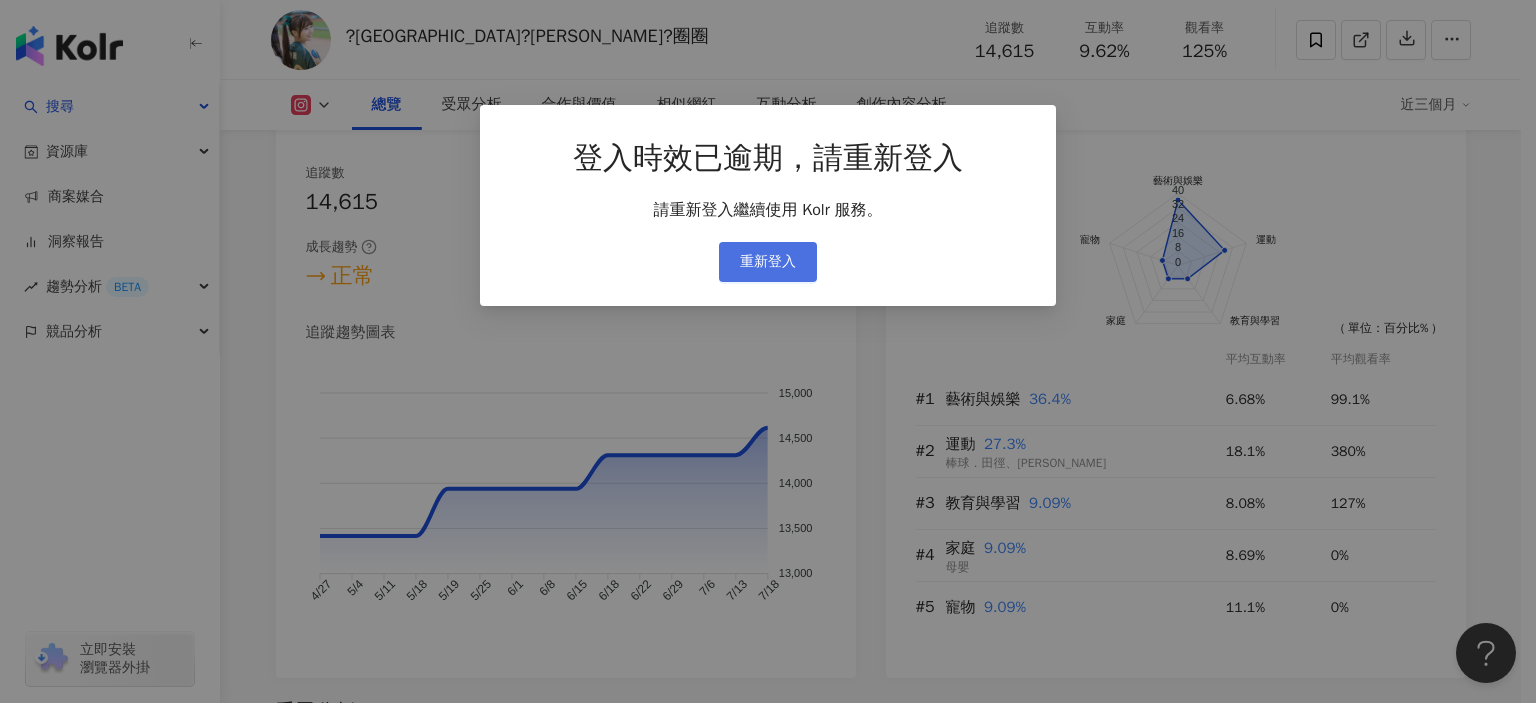 click on "重新登入" at bounding box center [768, 262] 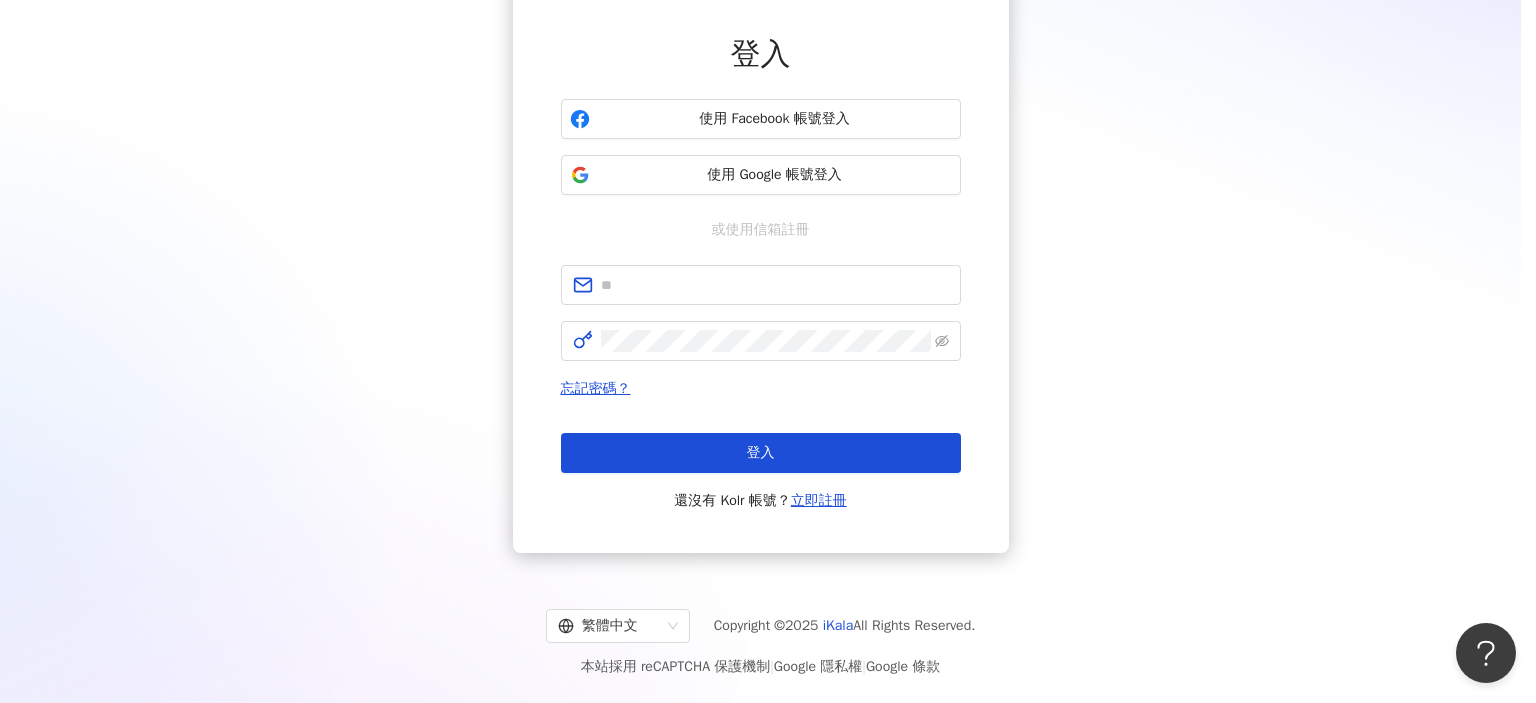 scroll, scrollTop: 0, scrollLeft: 0, axis: both 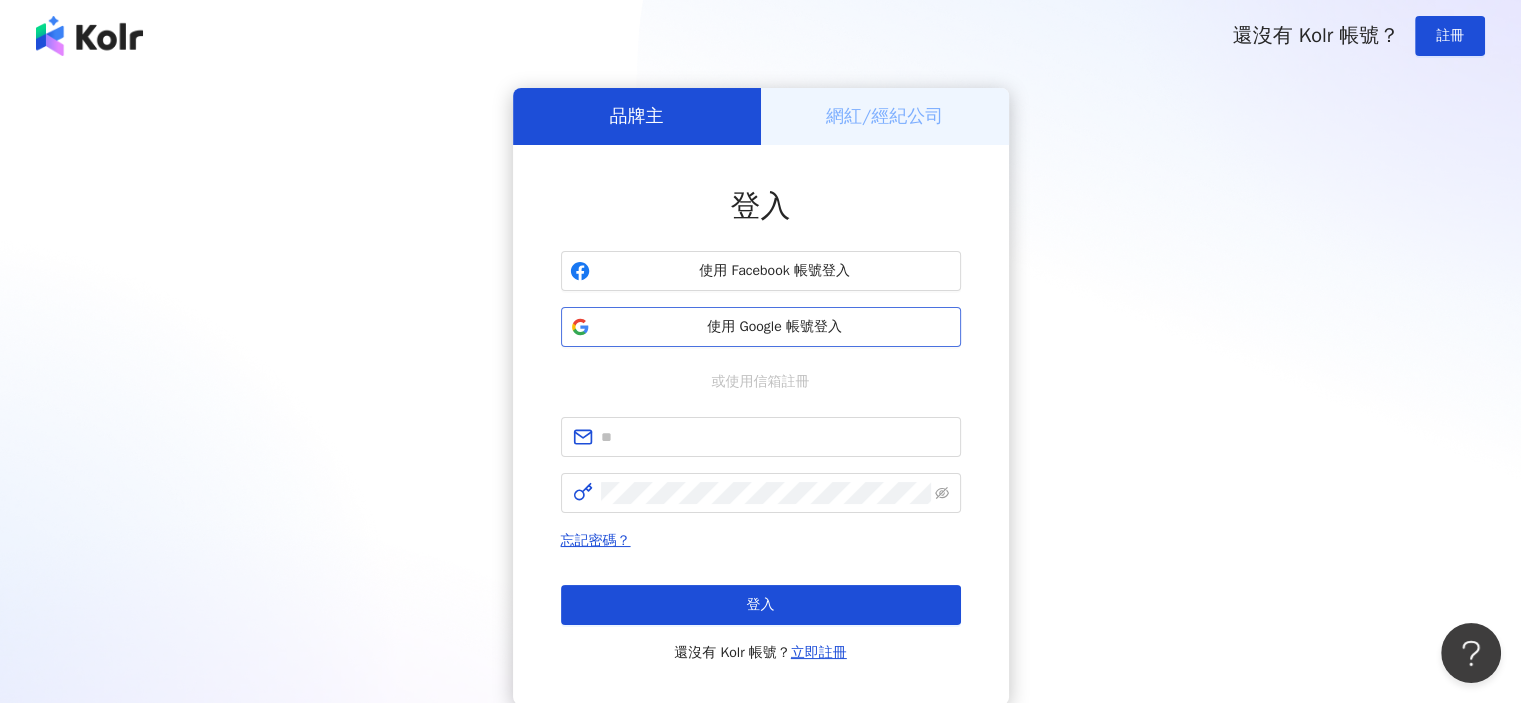 click on "使用 Google 帳號登入" at bounding box center (761, 327) 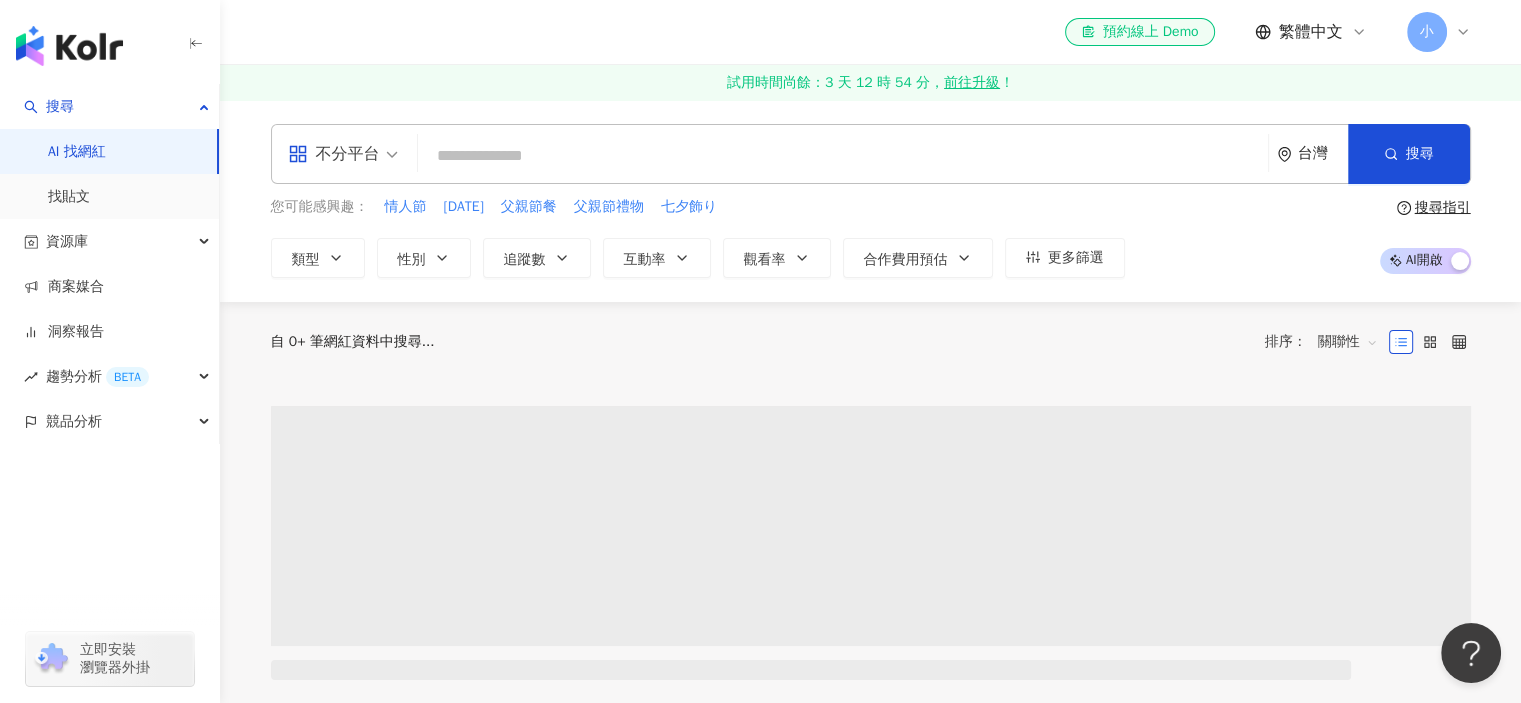 click on "小" at bounding box center (1427, 32) 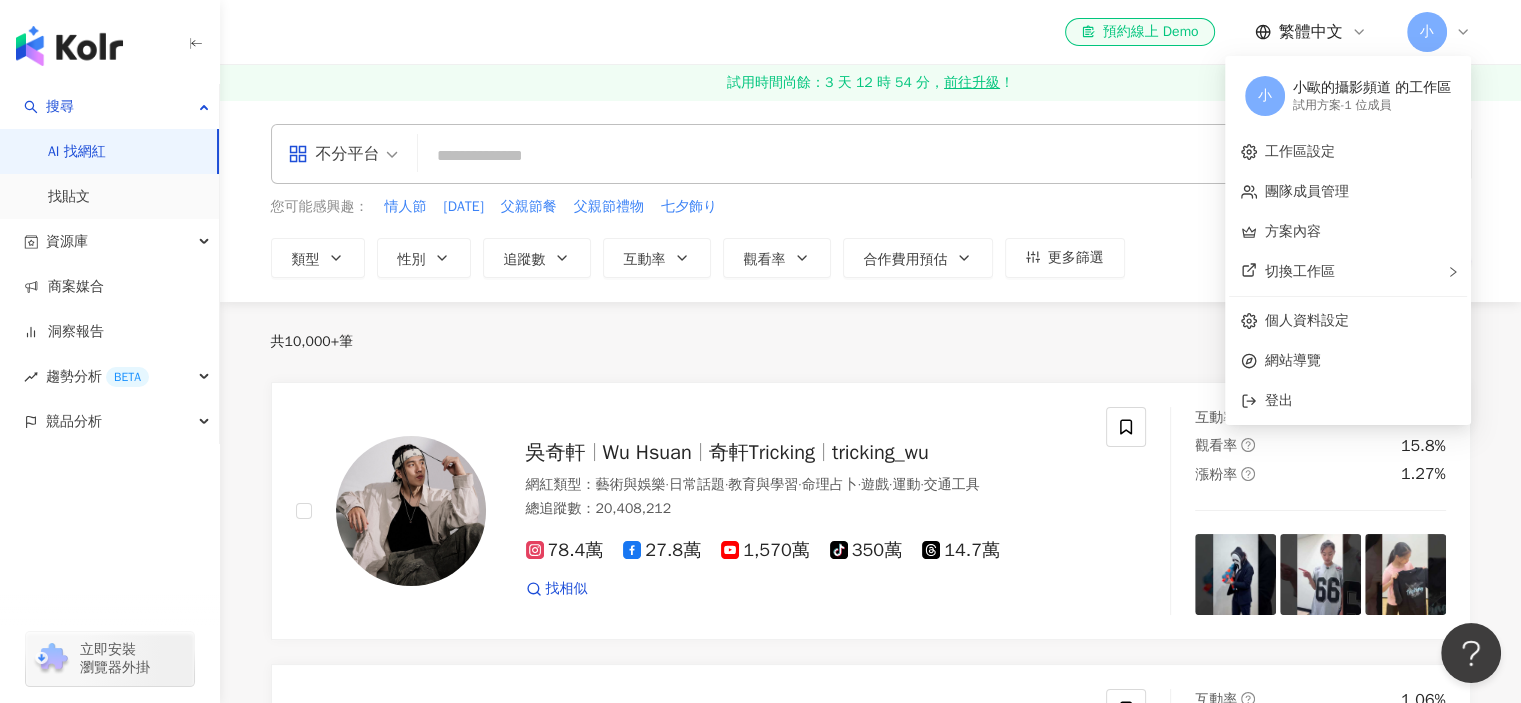 click at bounding box center (843, 156) 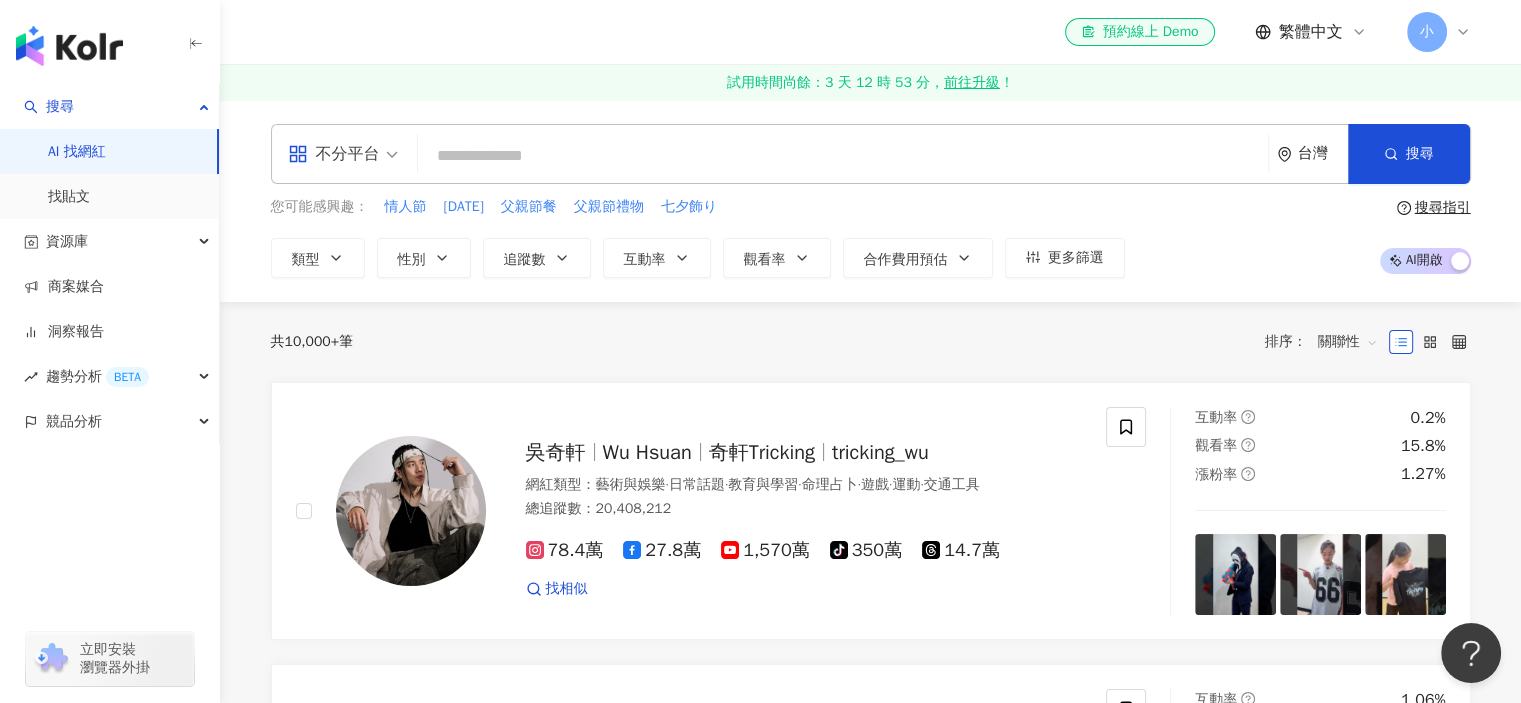 click on "前往升級" at bounding box center [972, 83] 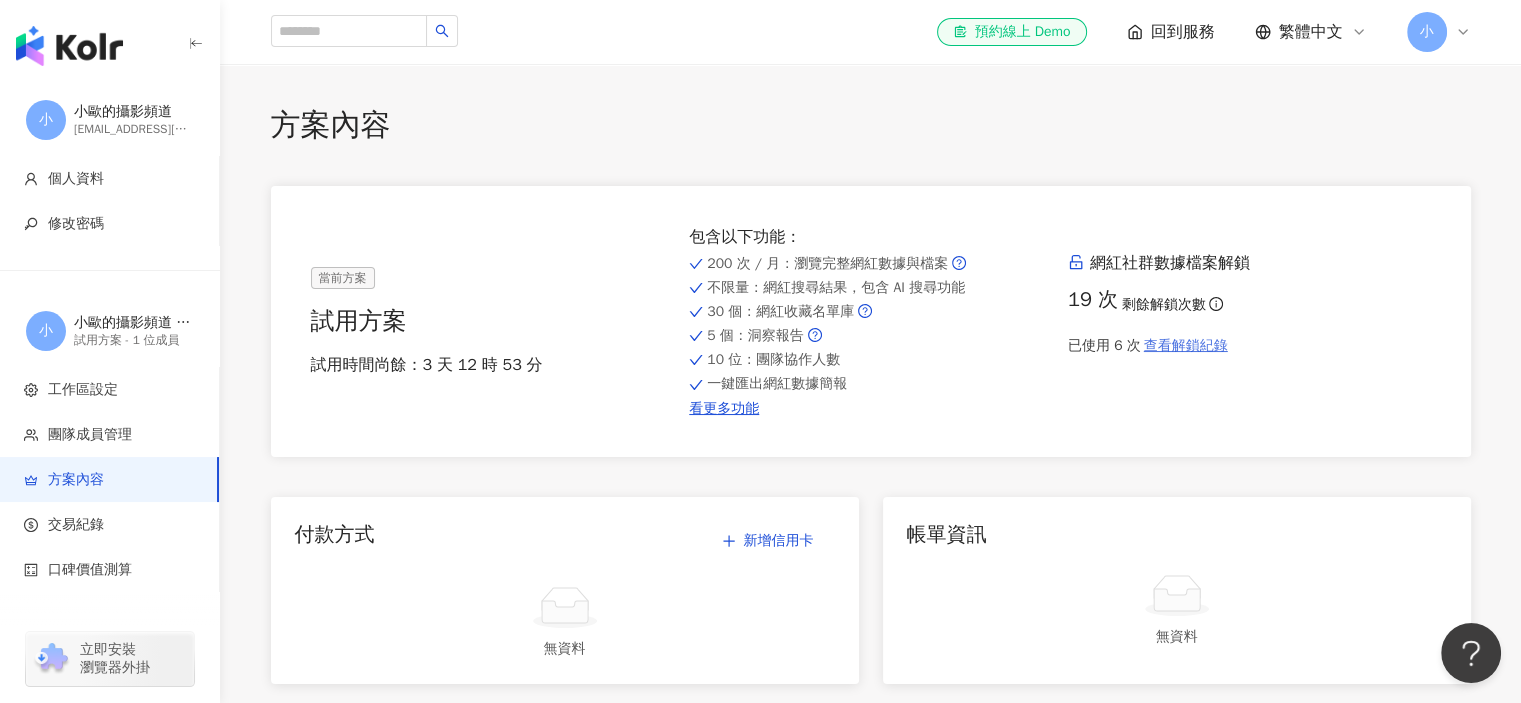 click on "查看解鎖紀錄" at bounding box center (1186, 346) 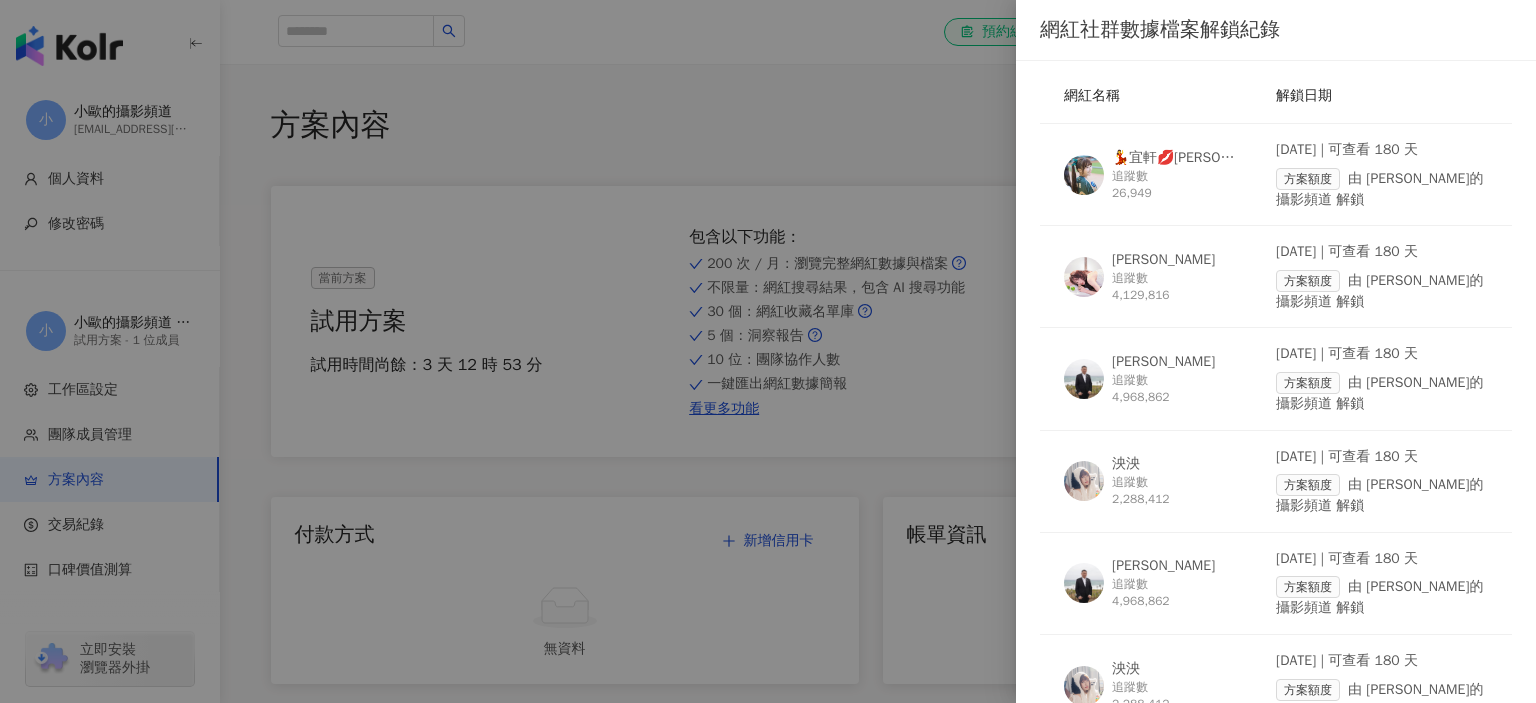 click on "追蹤數
26,949" at bounding box center (1177, 185) 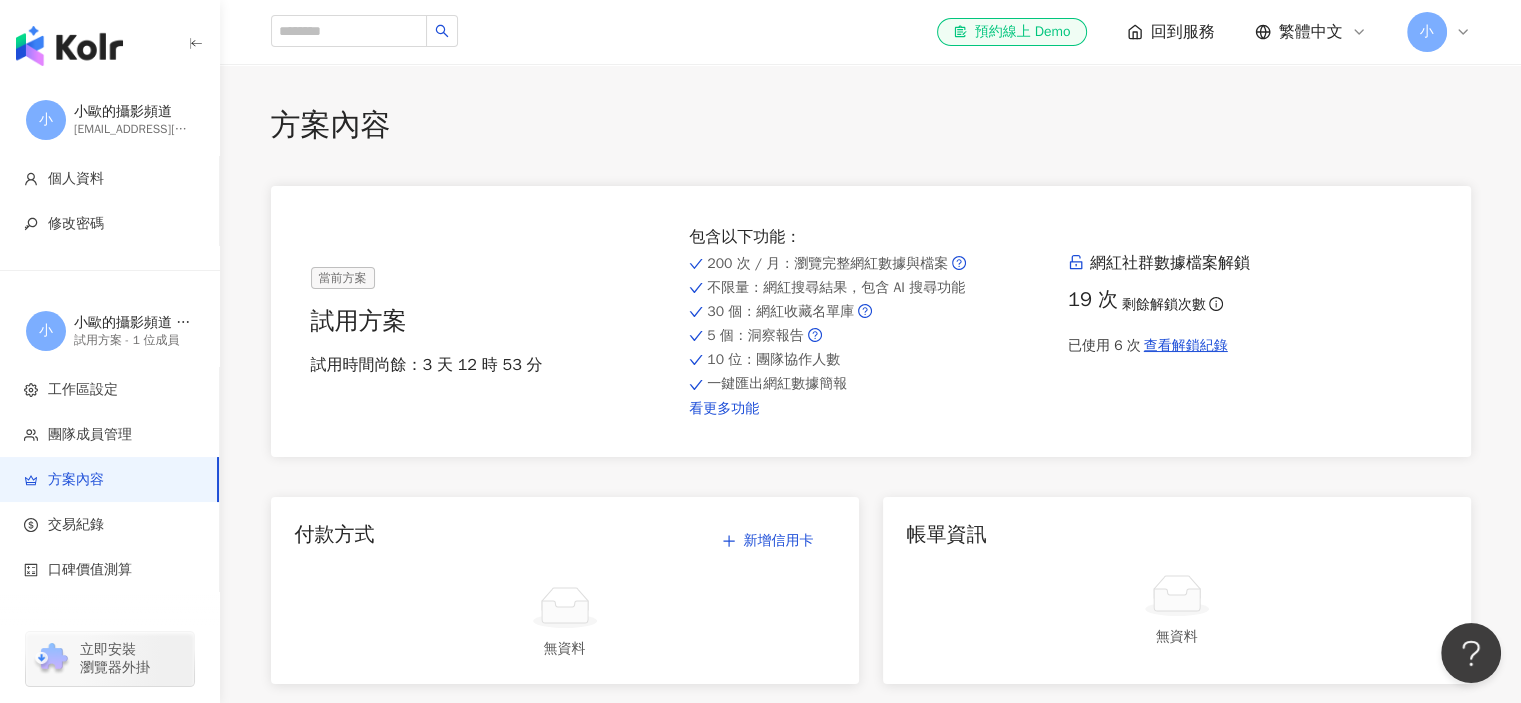 click on "看更多功能" at bounding box center [870, 409] 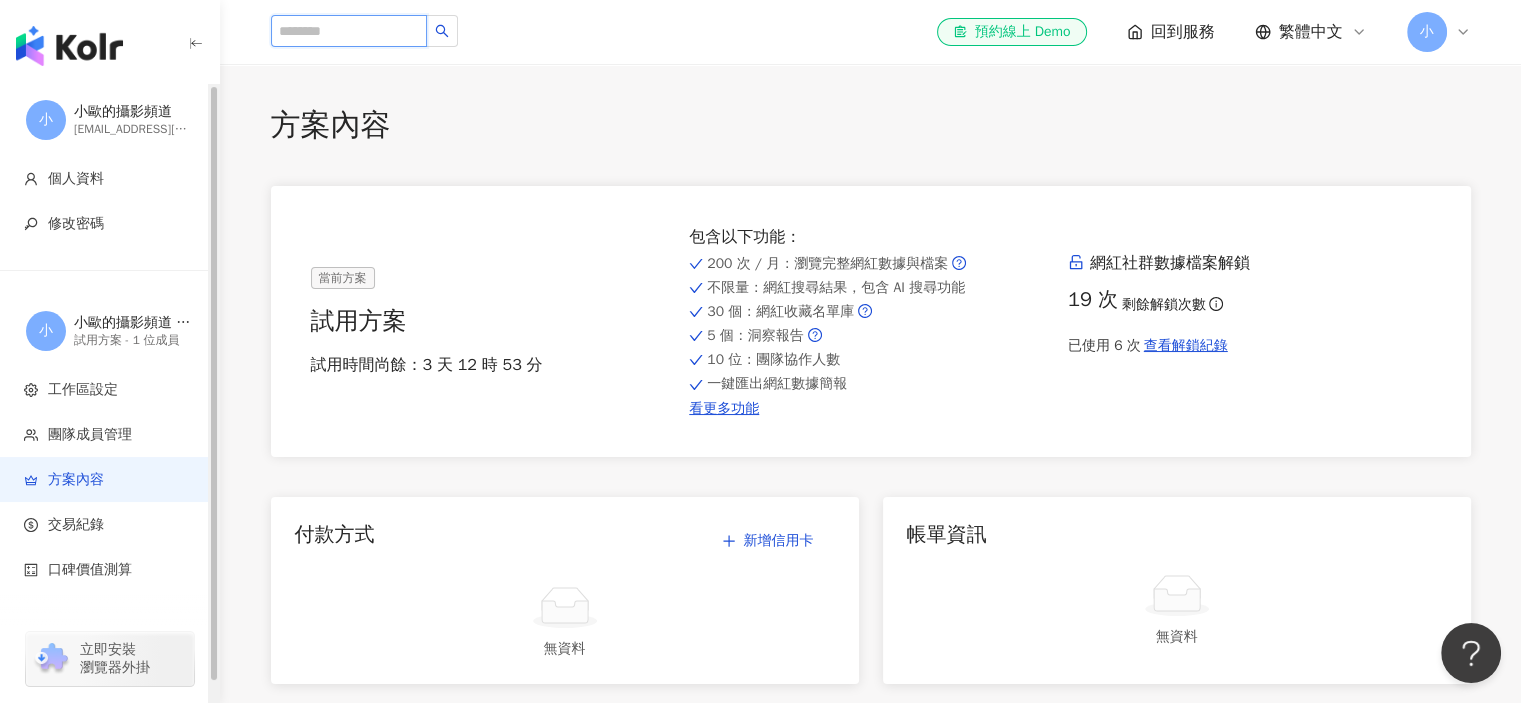 click at bounding box center [349, 31] 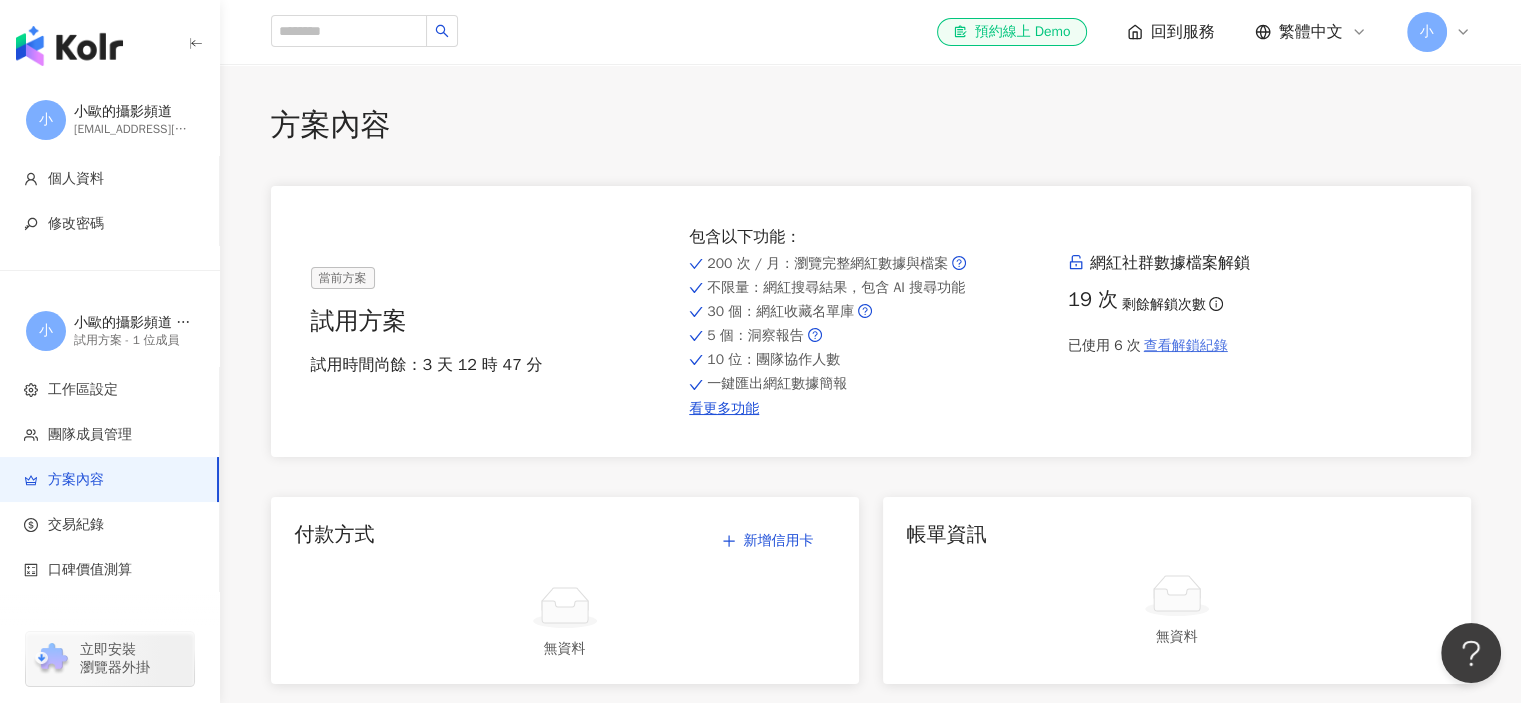 click on "查看解鎖紀錄" at bounding box center (1185, 346) 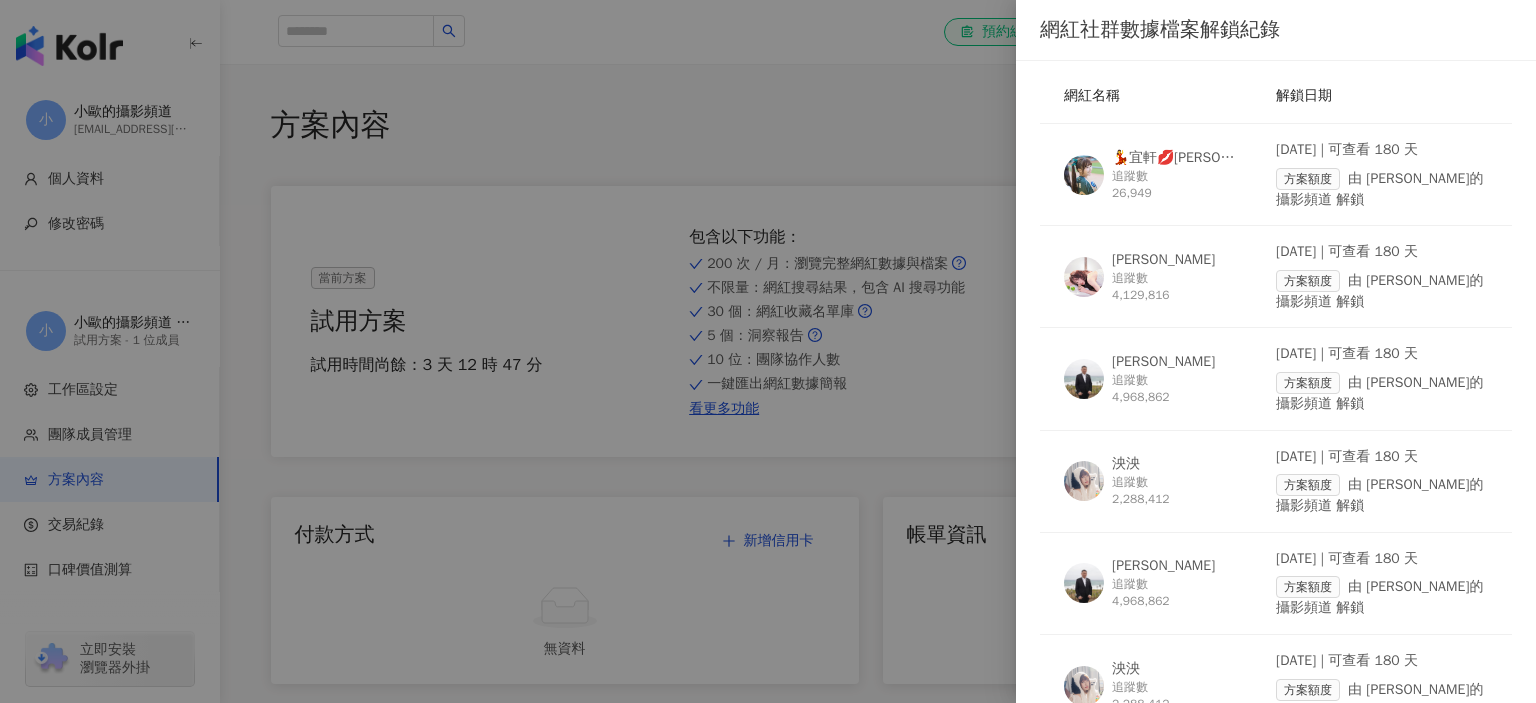 click on "💃宜軒💋Eileen💖圈圈" at bounding box center [1177, 158] 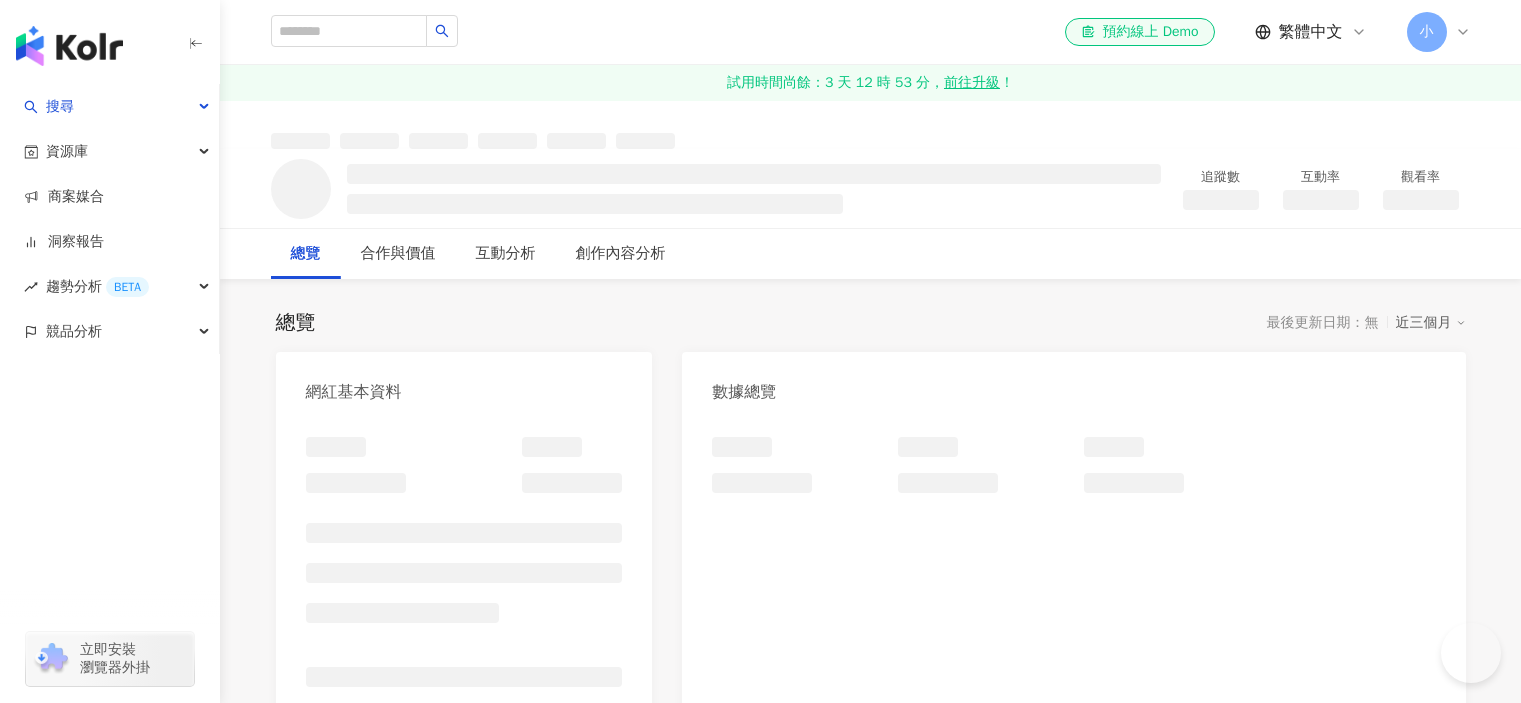 scroll, scrollTop: 0, scrollLeft: 0, axis: both 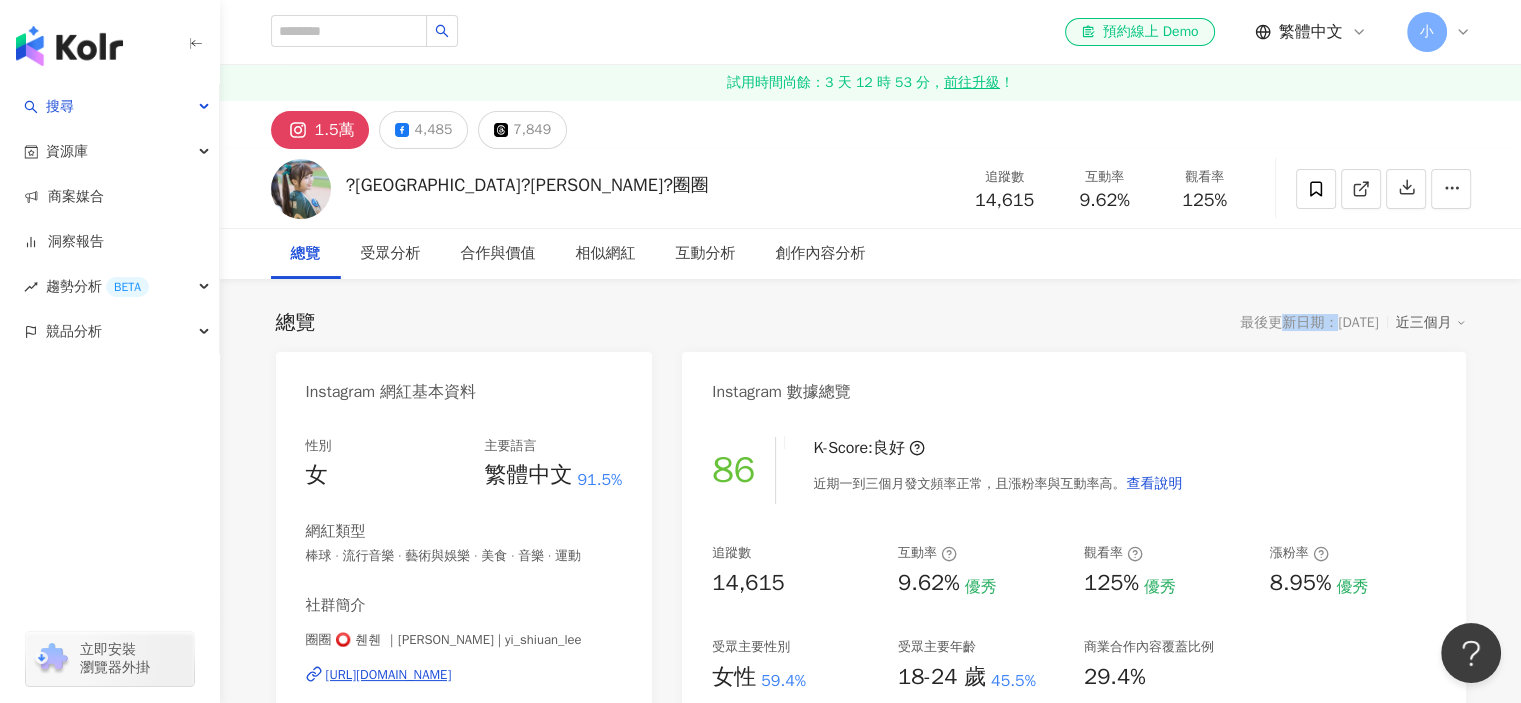 drag, startPoint x: 1176, startPoint y: 315, endPoint x: 1252, endPoint y: 319, distance: 76.105194 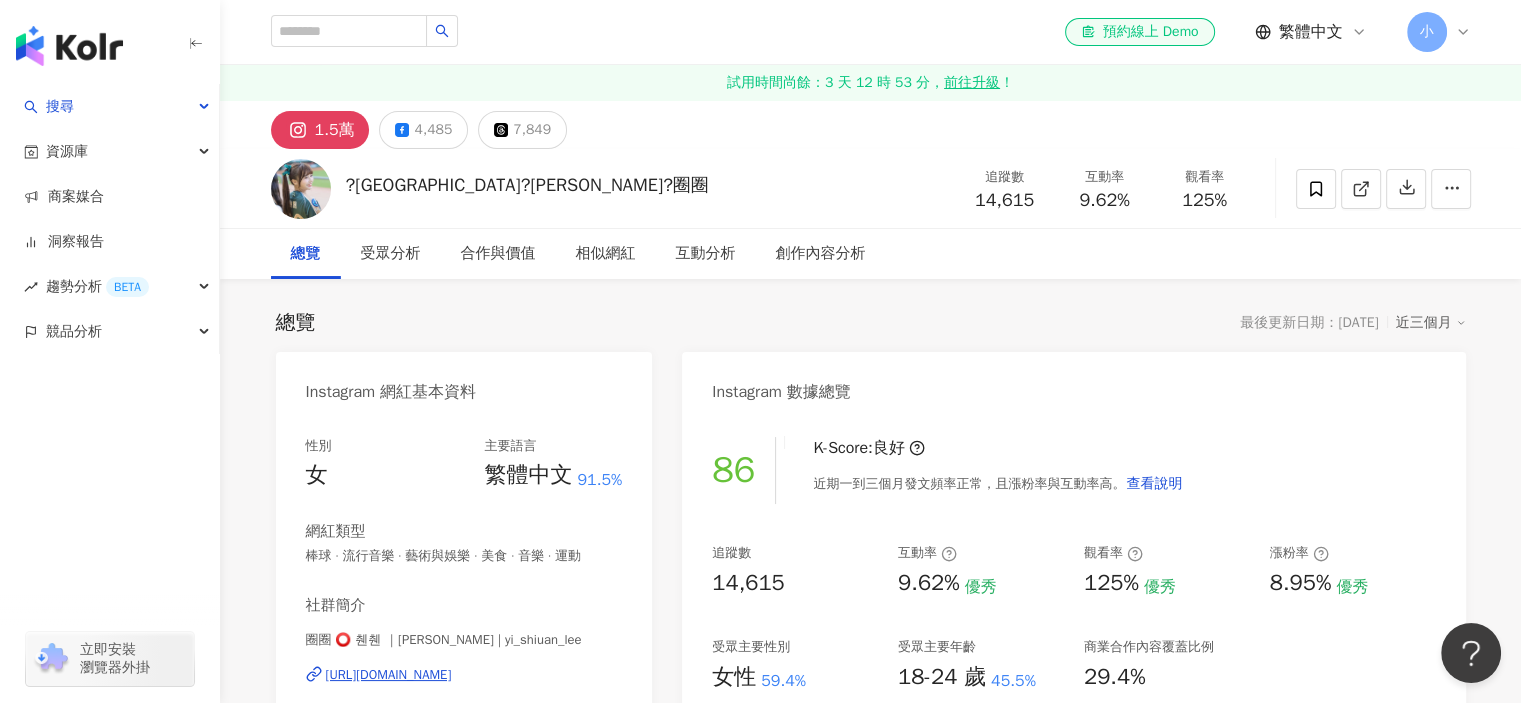drag, startPoint x: 1249, startPoint y: 319, endPoint x: 1281, endPoint y: 319, distance: 32 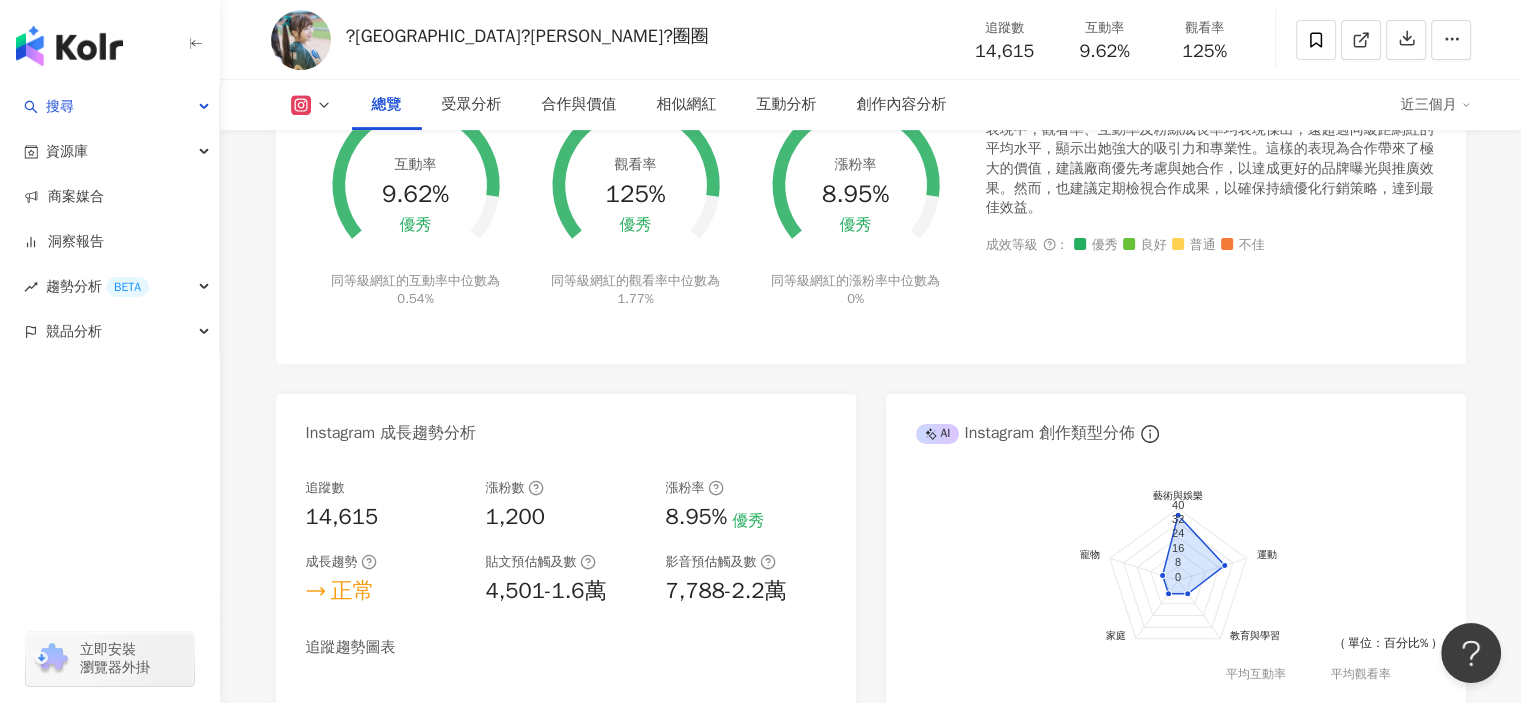 scroll, scrollTop: 0, scrollLeft: 0, axis: both 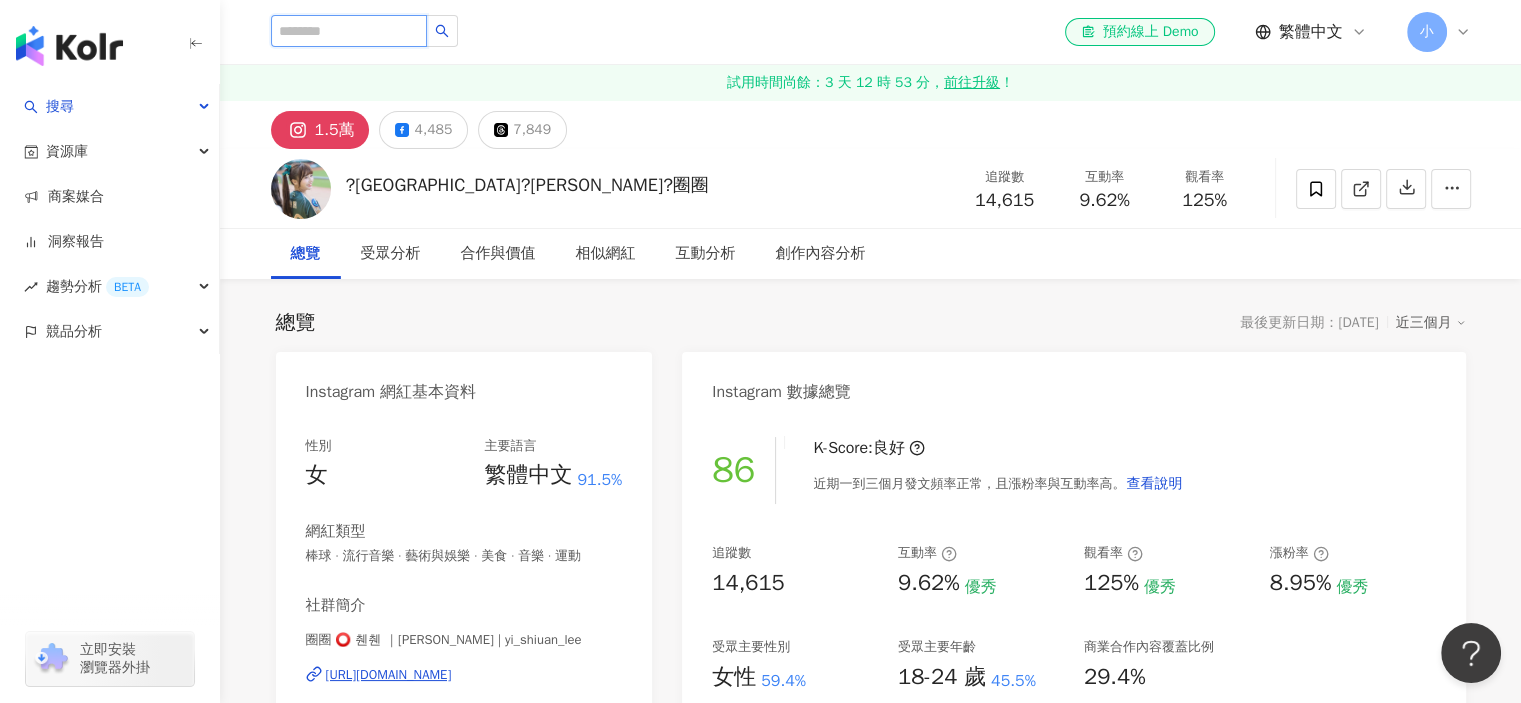 click at bounding box center (349, 31) 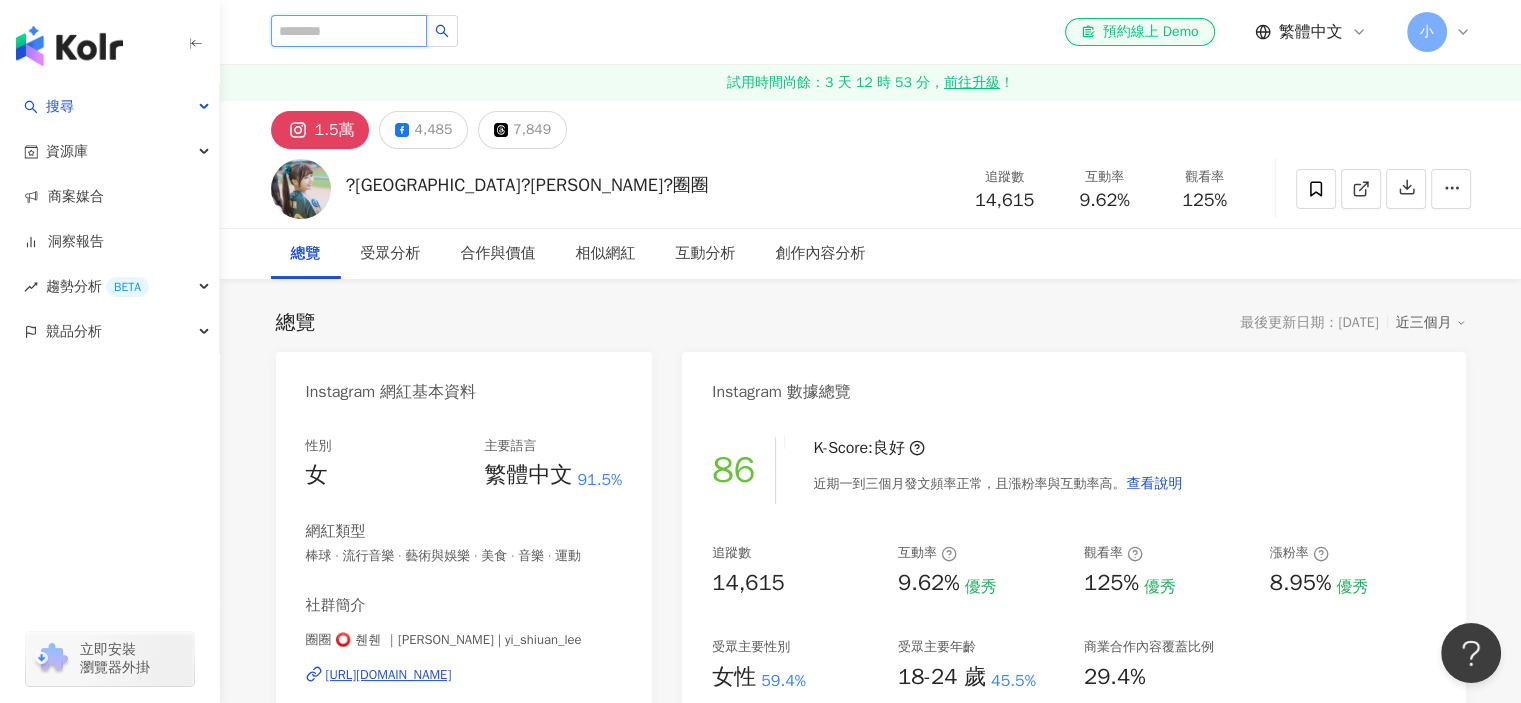 type on "*" 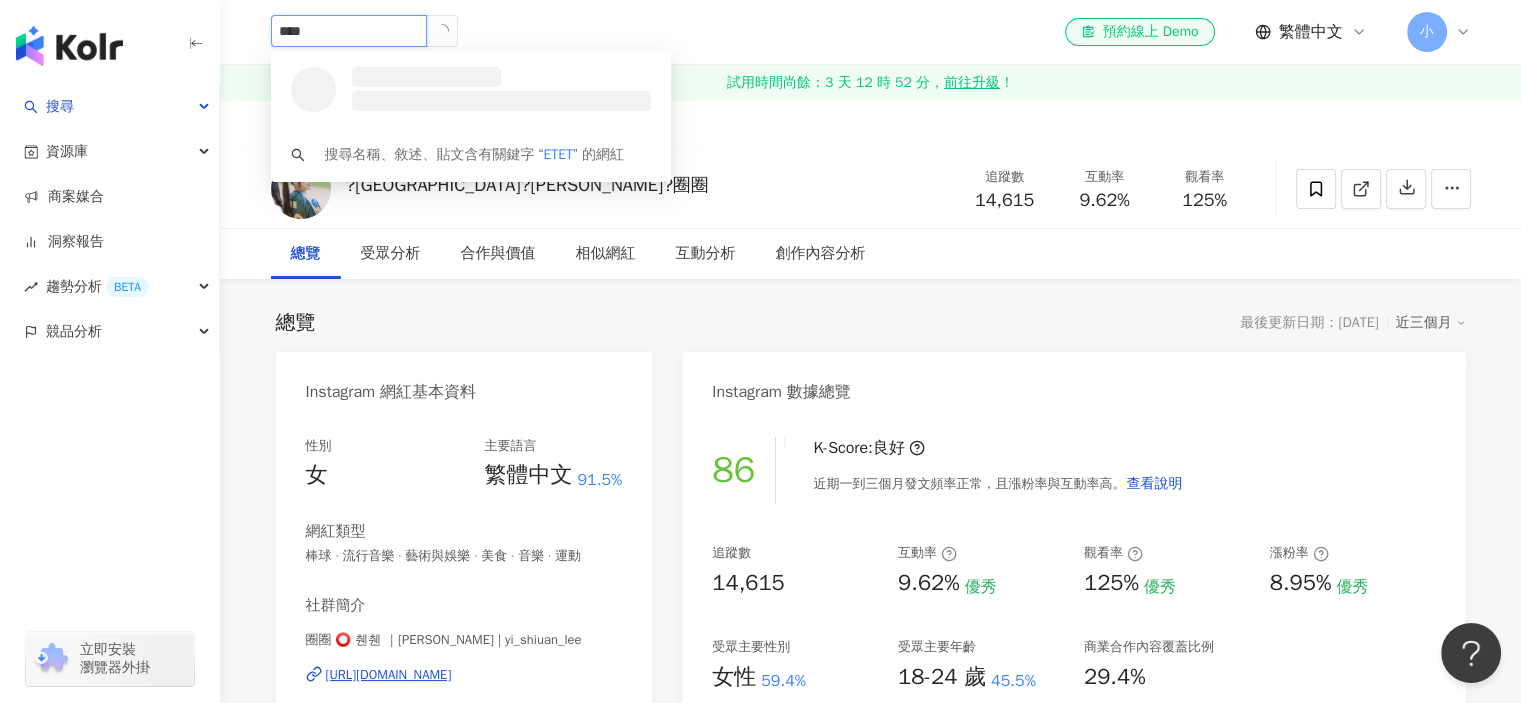 scroll, scrollTop: 0, scrollLeft: 0, axis: both 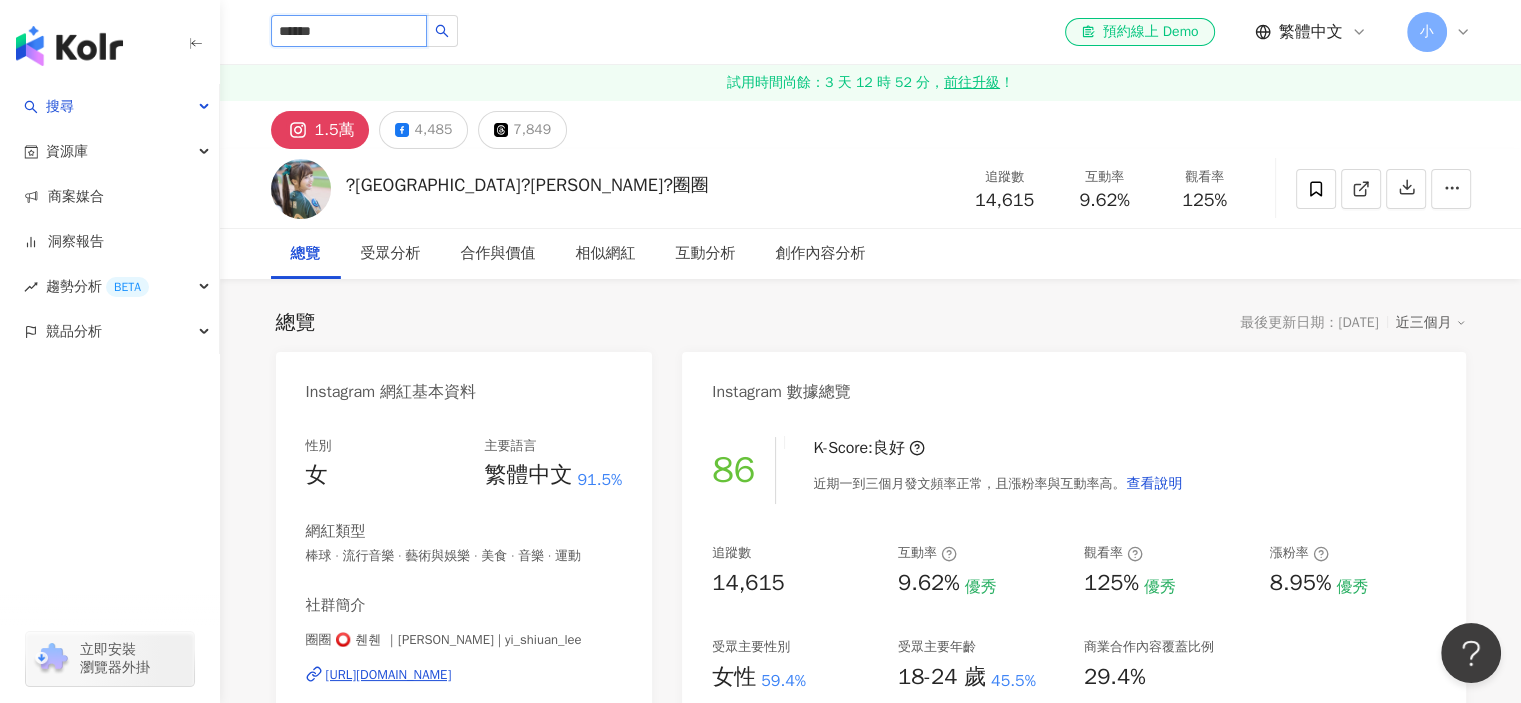 click on "******" at bounding box center [349, 31] 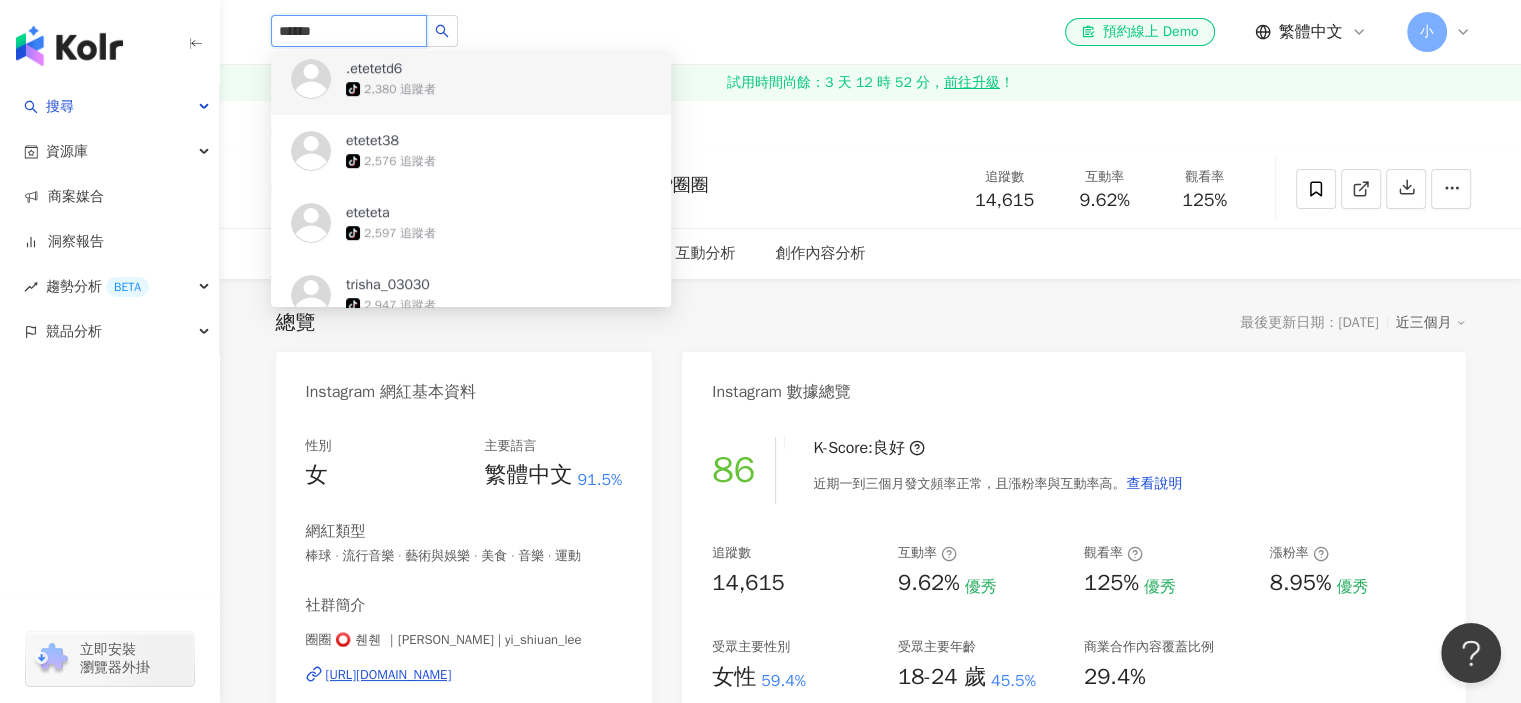 click on "******" at bounding box center (349, 31) 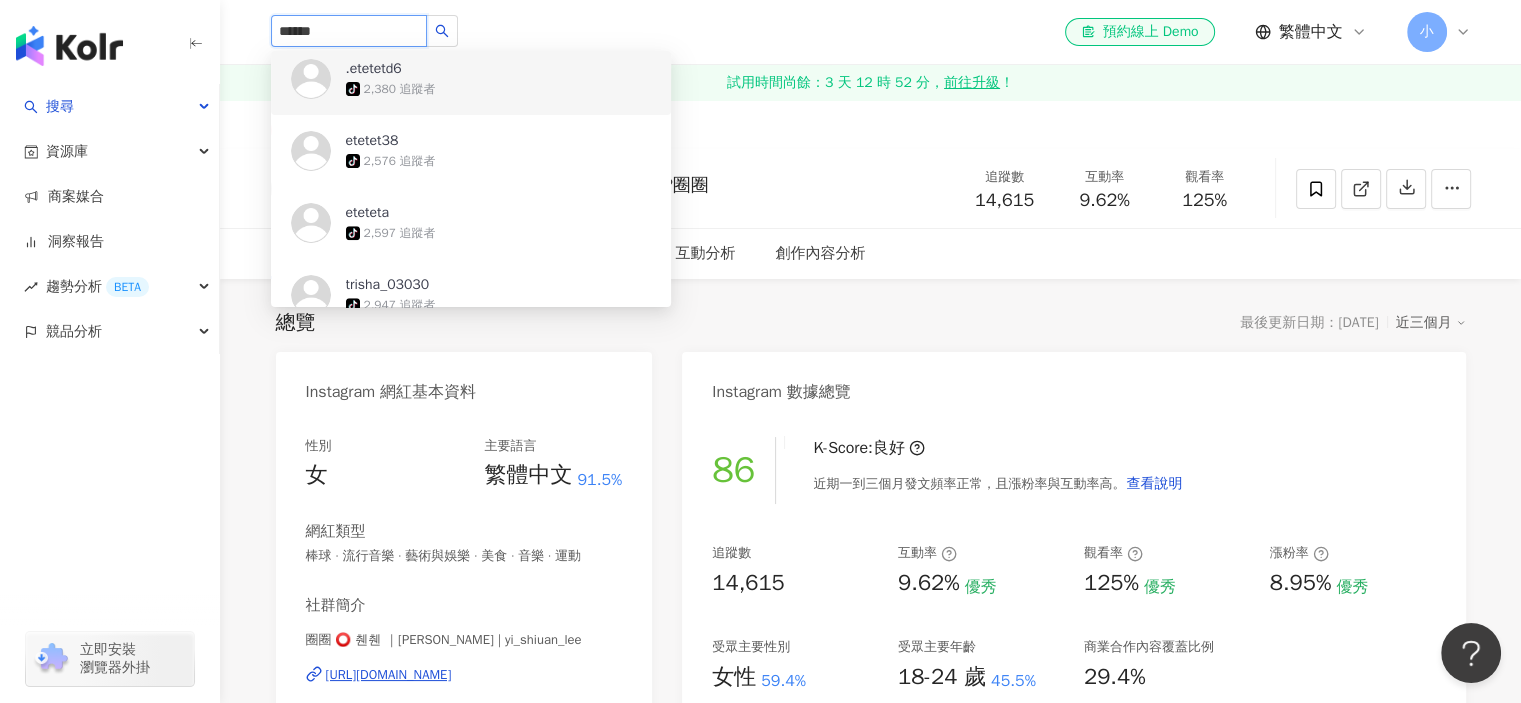 click on "******" at bounding box center (349, 31) 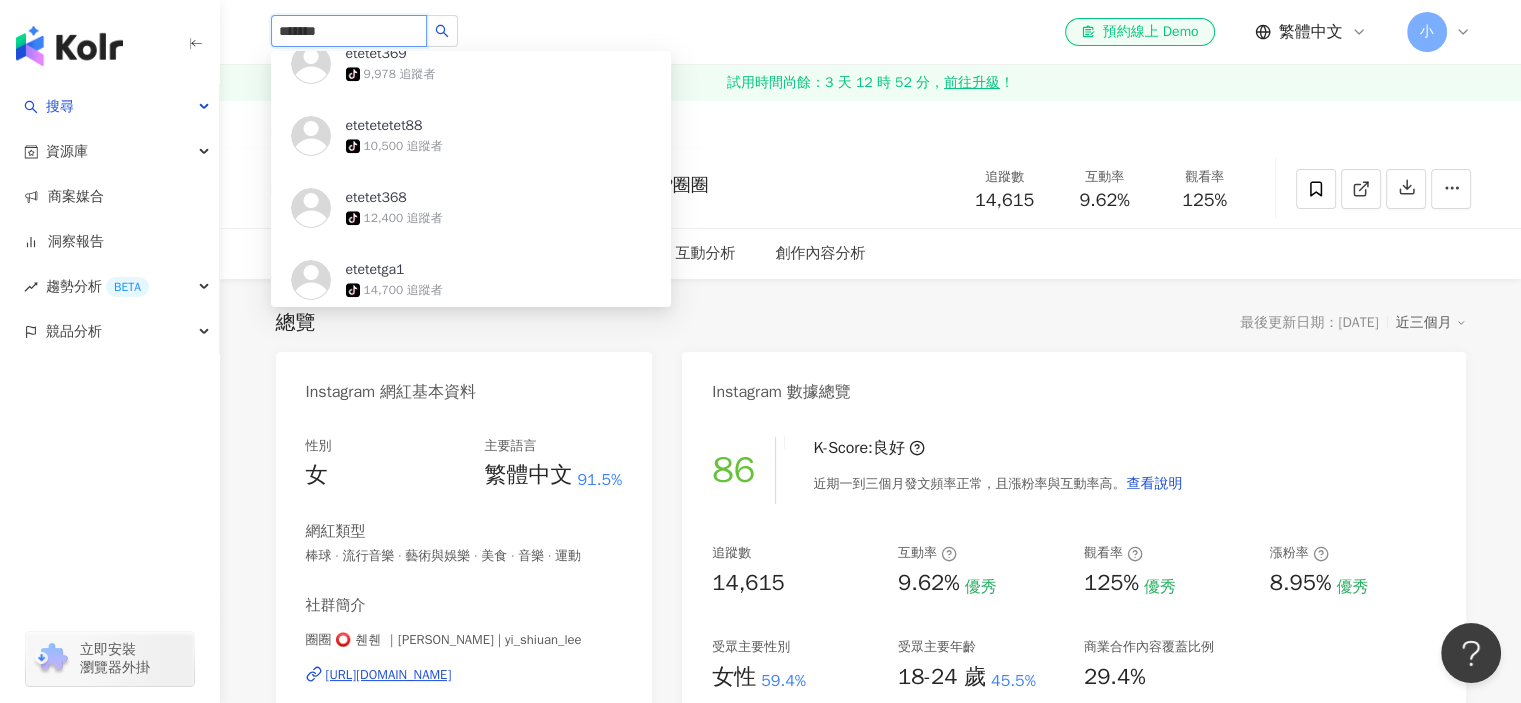 scroll, scrollTop: 1332, scrollLeft: 0, axis: vertical 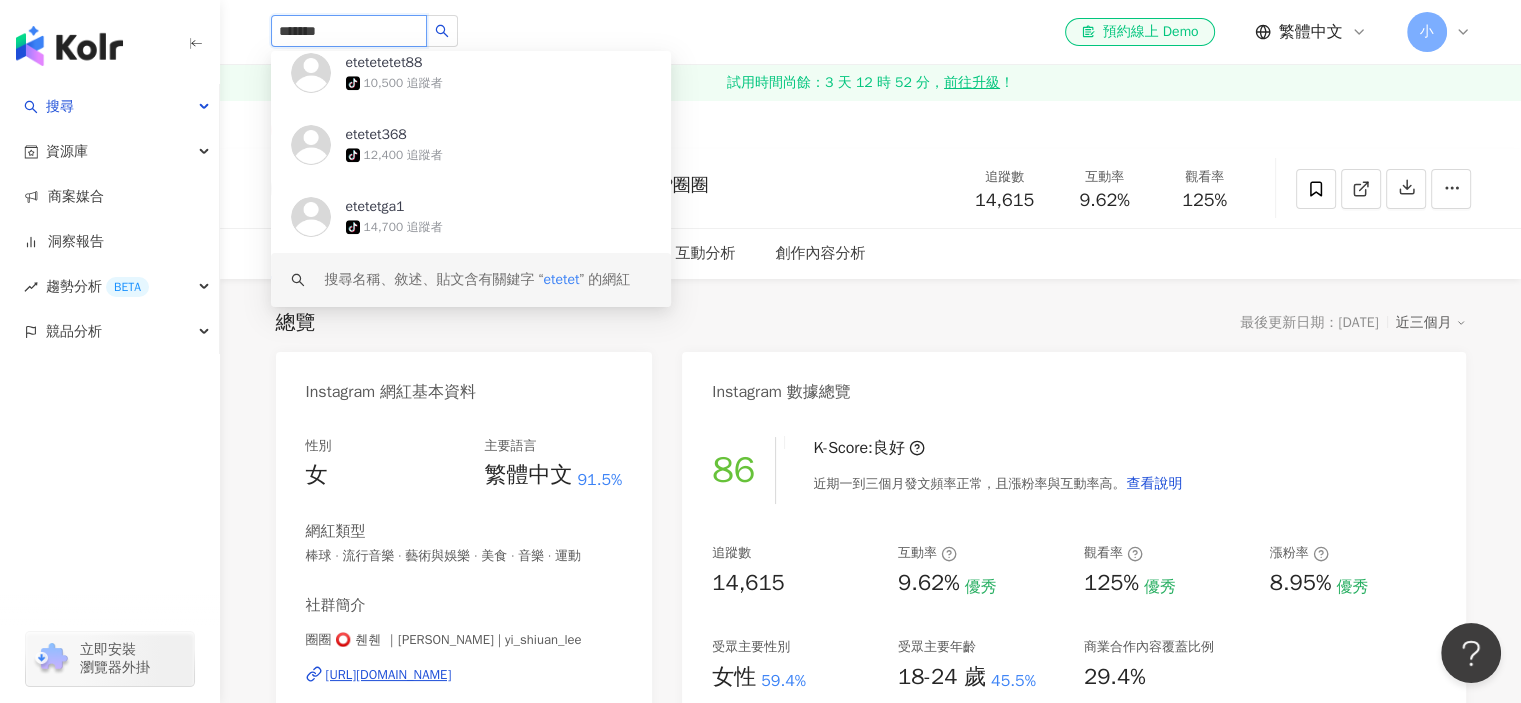 click on "搜尋名稱、敘述、貼文含有關鍵字 “ etetet  ” 的網紅" at bounding box center [478, 280] 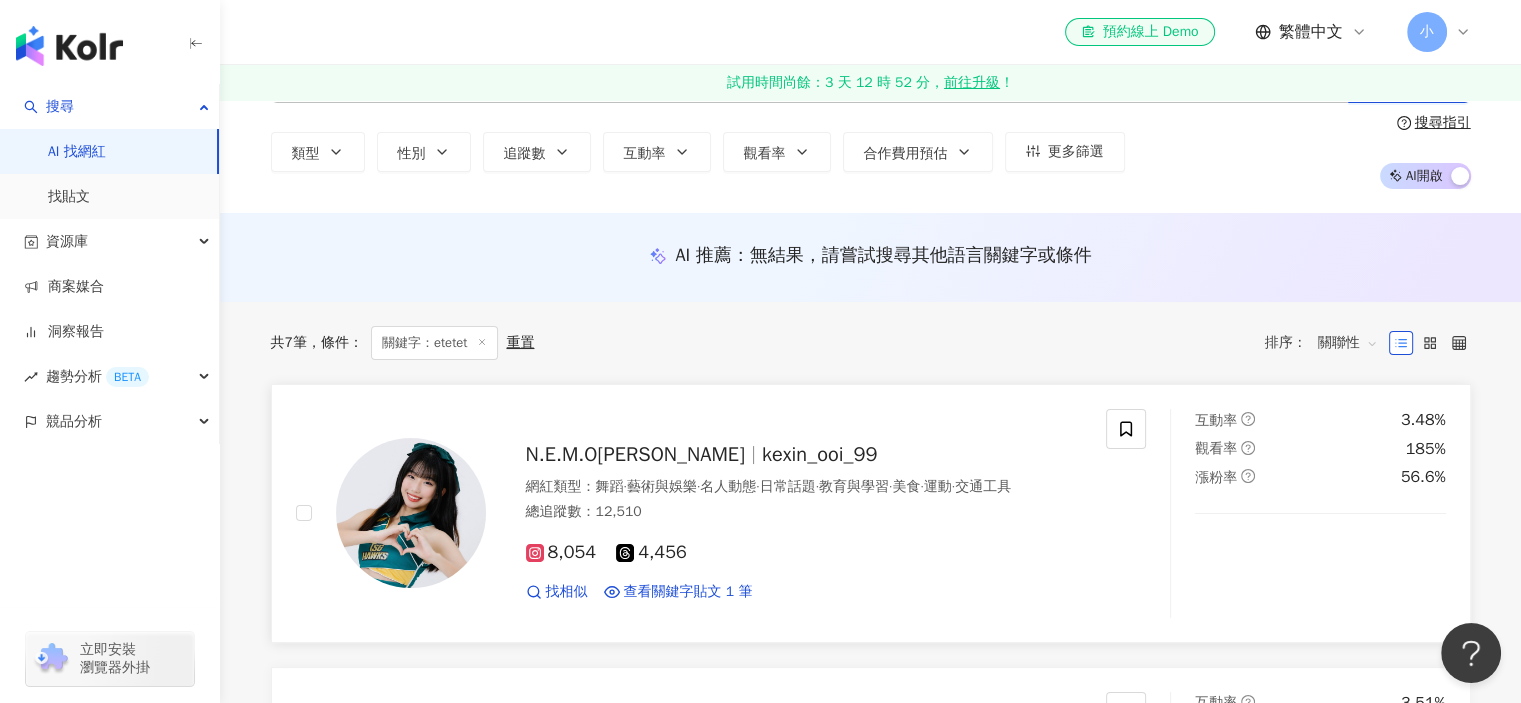 scroll, scrollTop: 0, scrollLeft: 0, axis: both 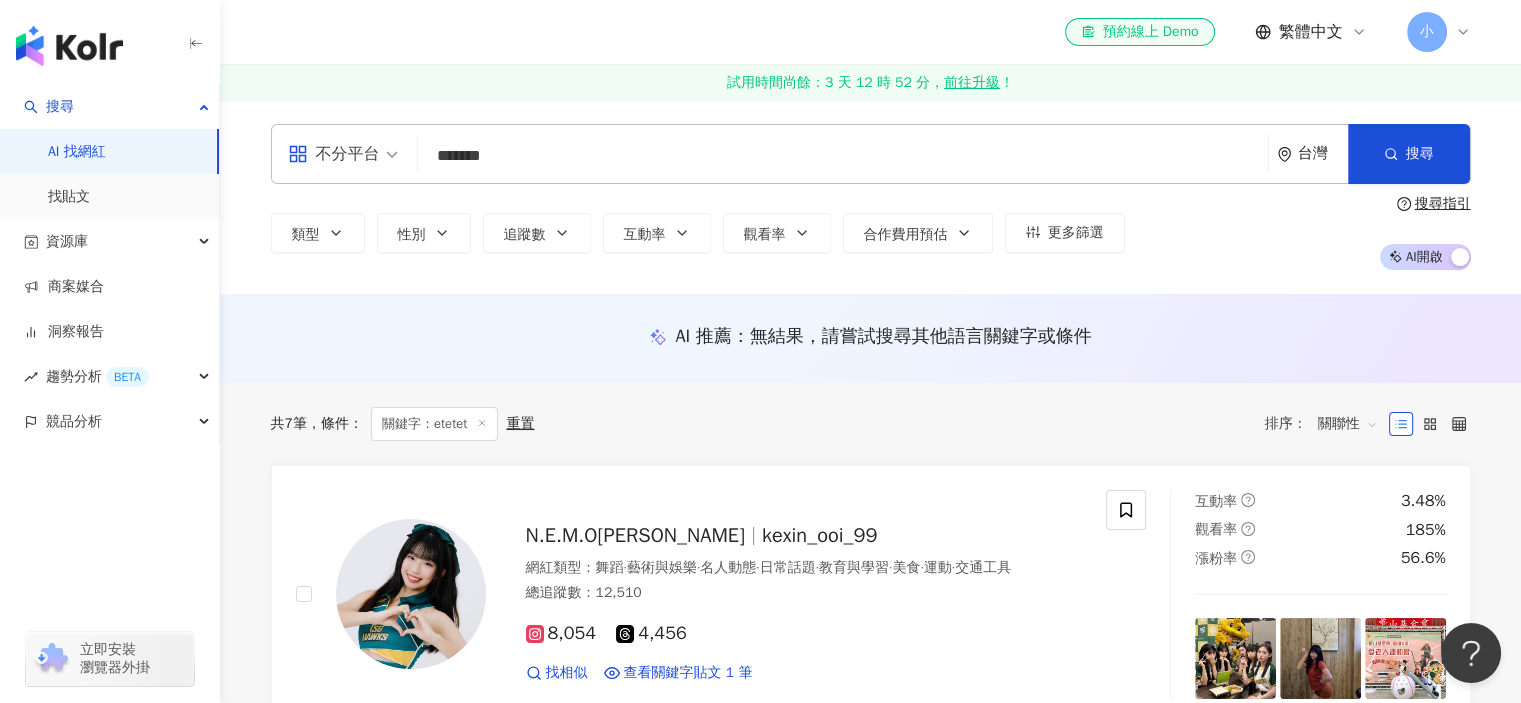 click on "******" at bounding box center (843, 156) 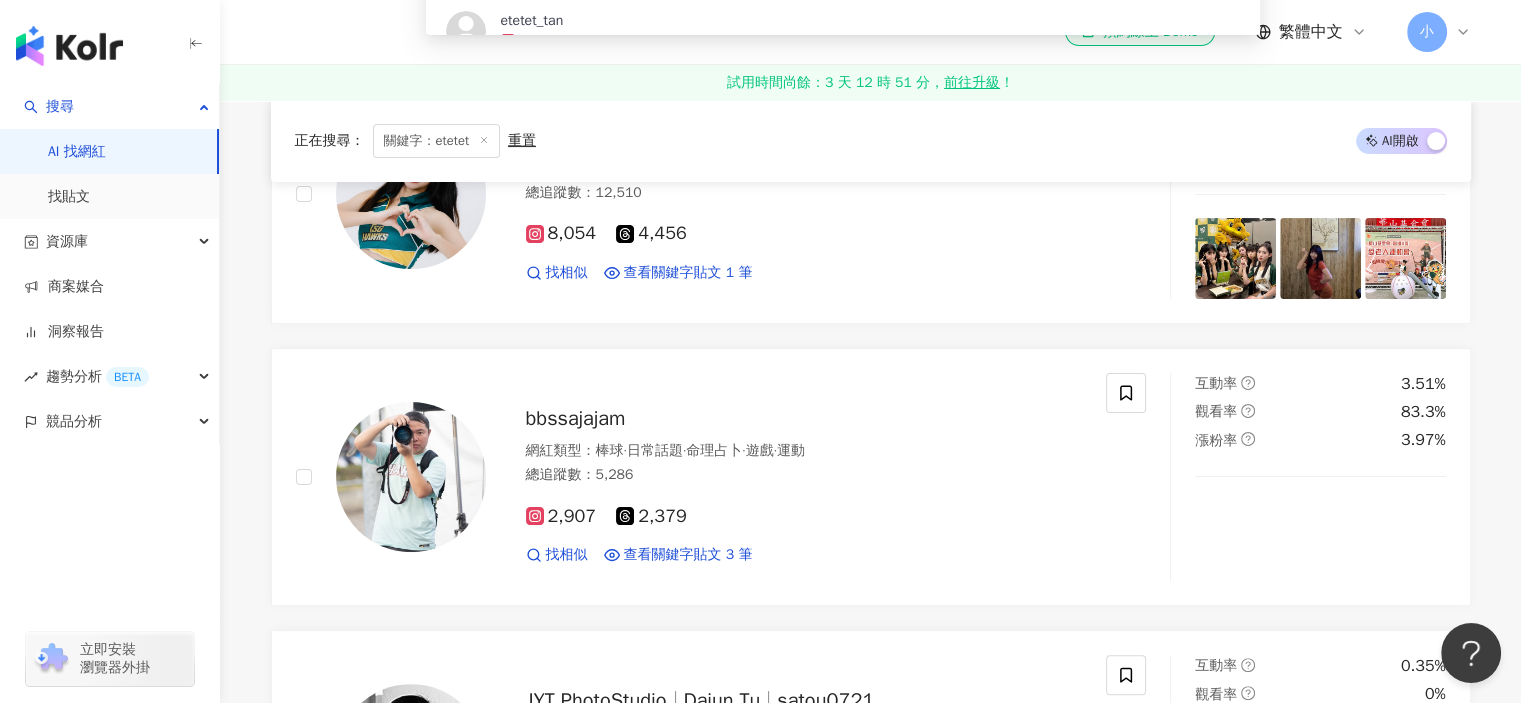 scroll, scrollTop: 0, scrollLeft: 0, axis: both 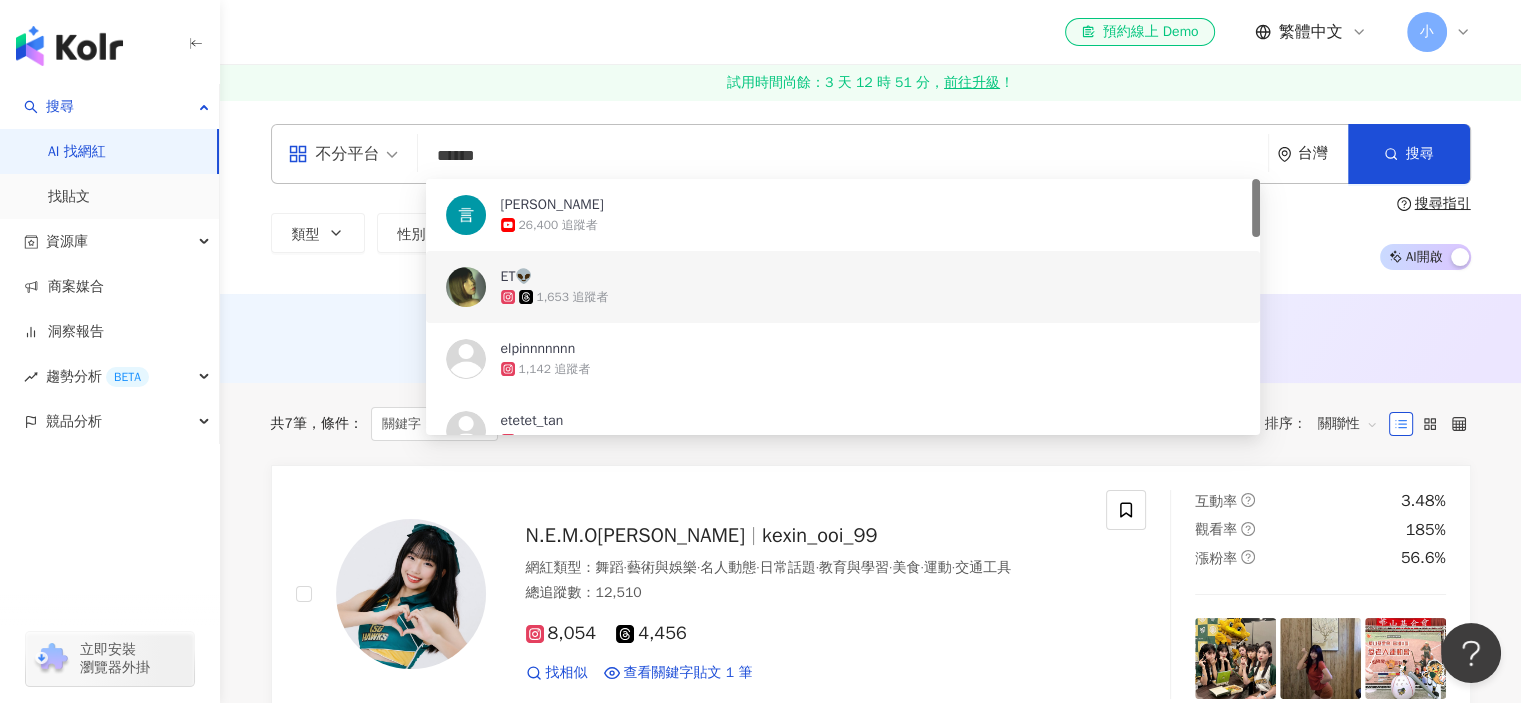type on "******" 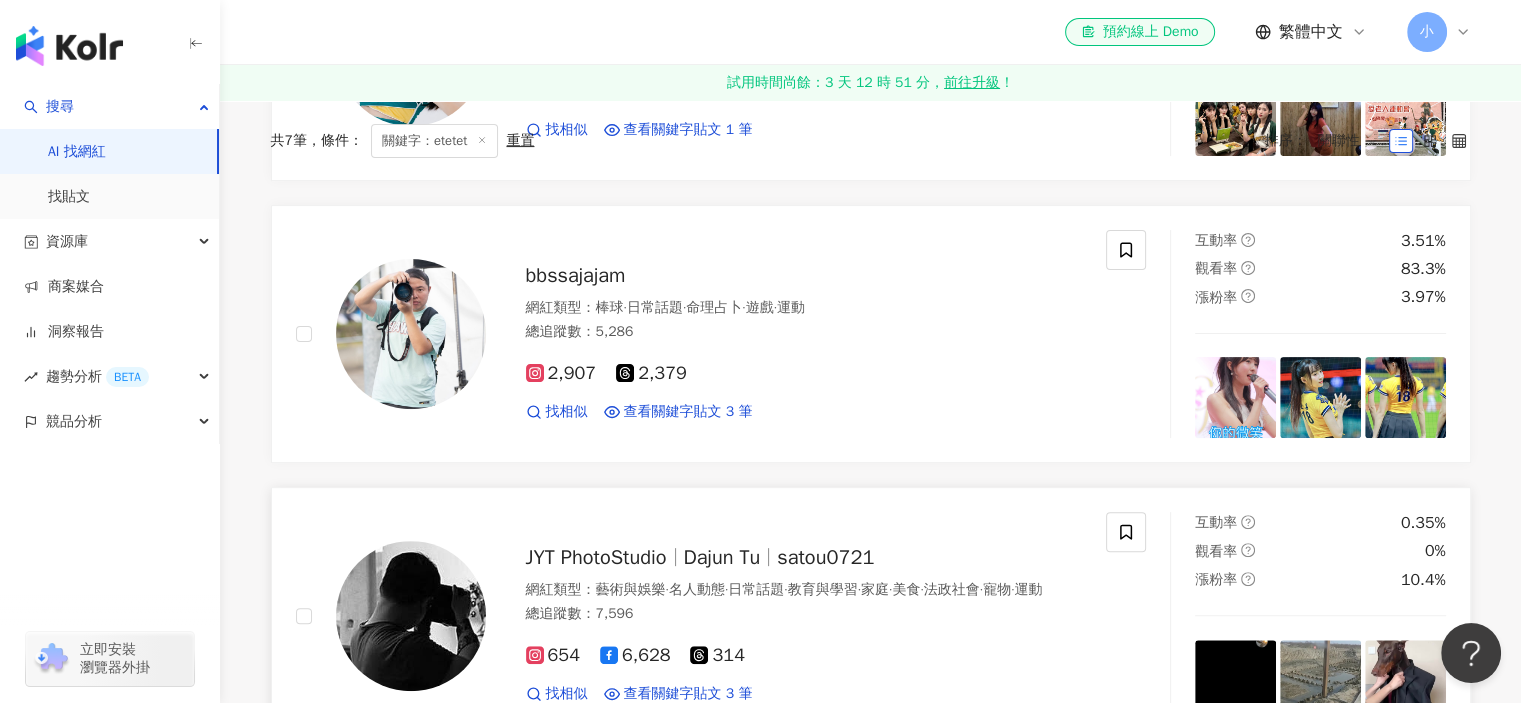 scroll, scrollTop: 0, scrollLeft: 0, axis: both 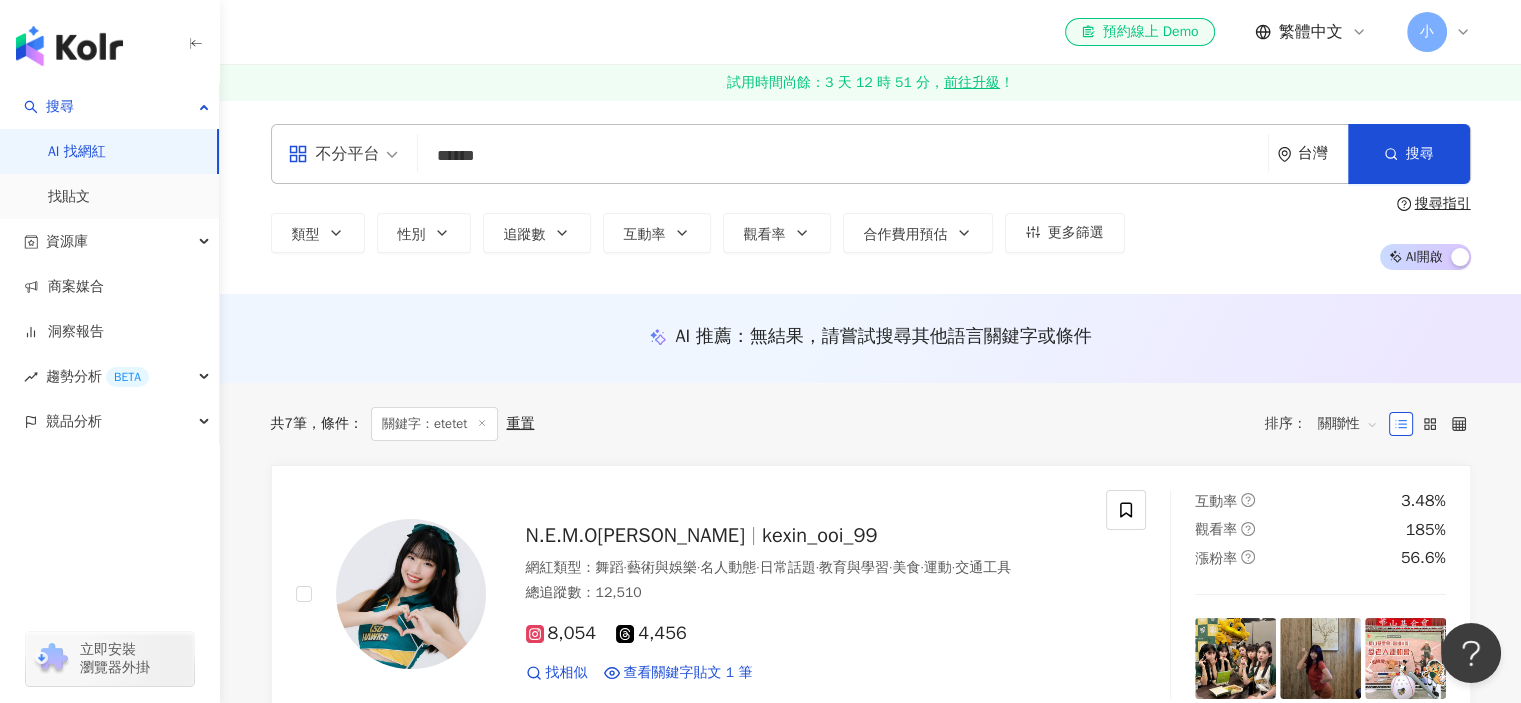 click at bounding box center (69, 46) 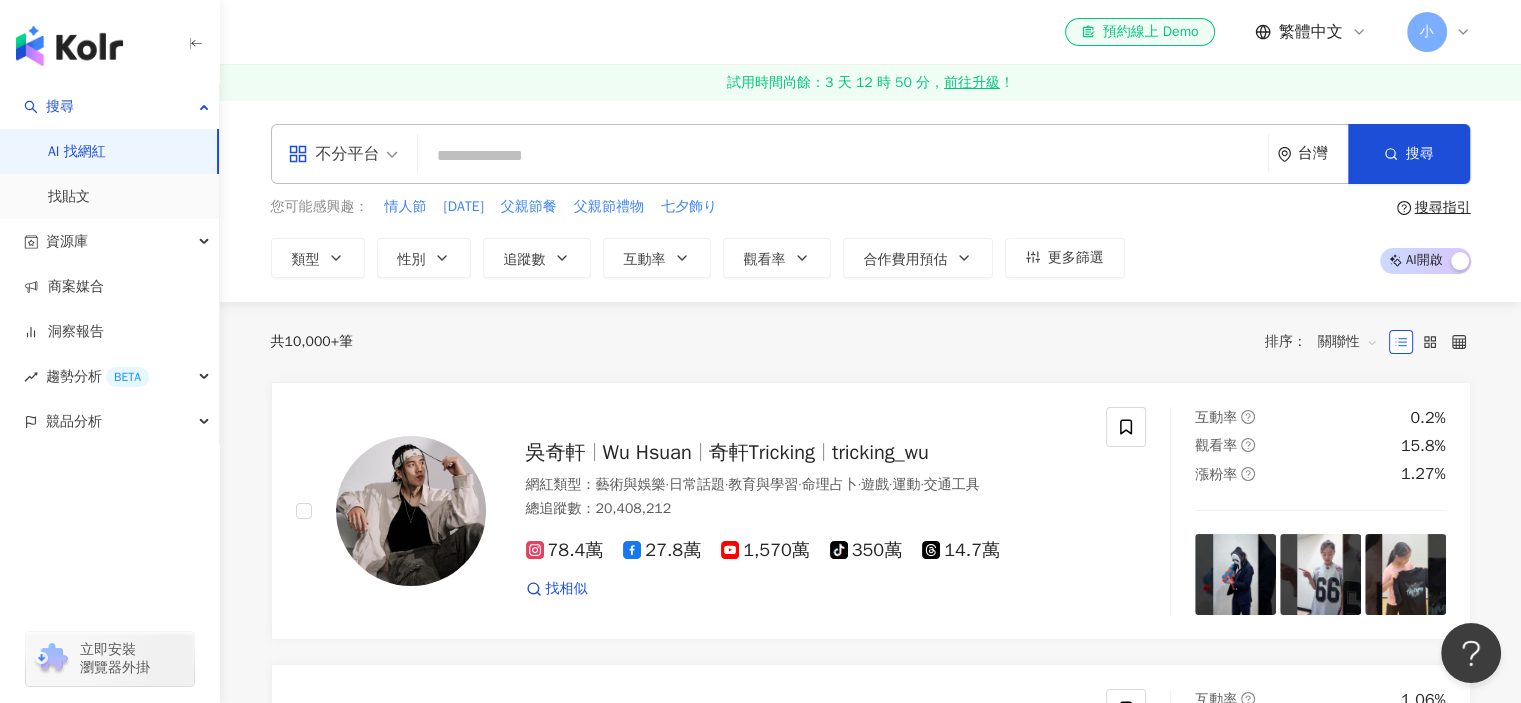 click at bounding box center [843, 156] 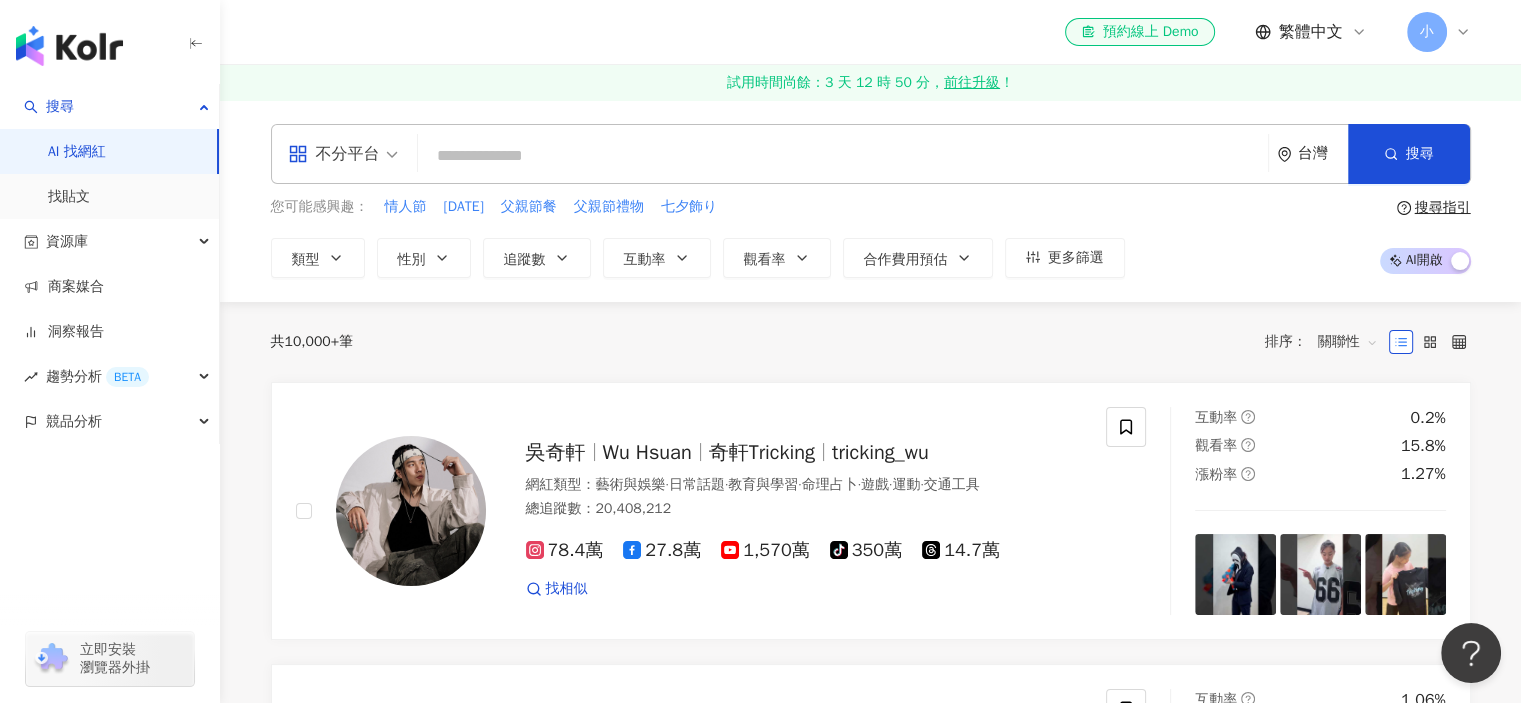 paste on "***" 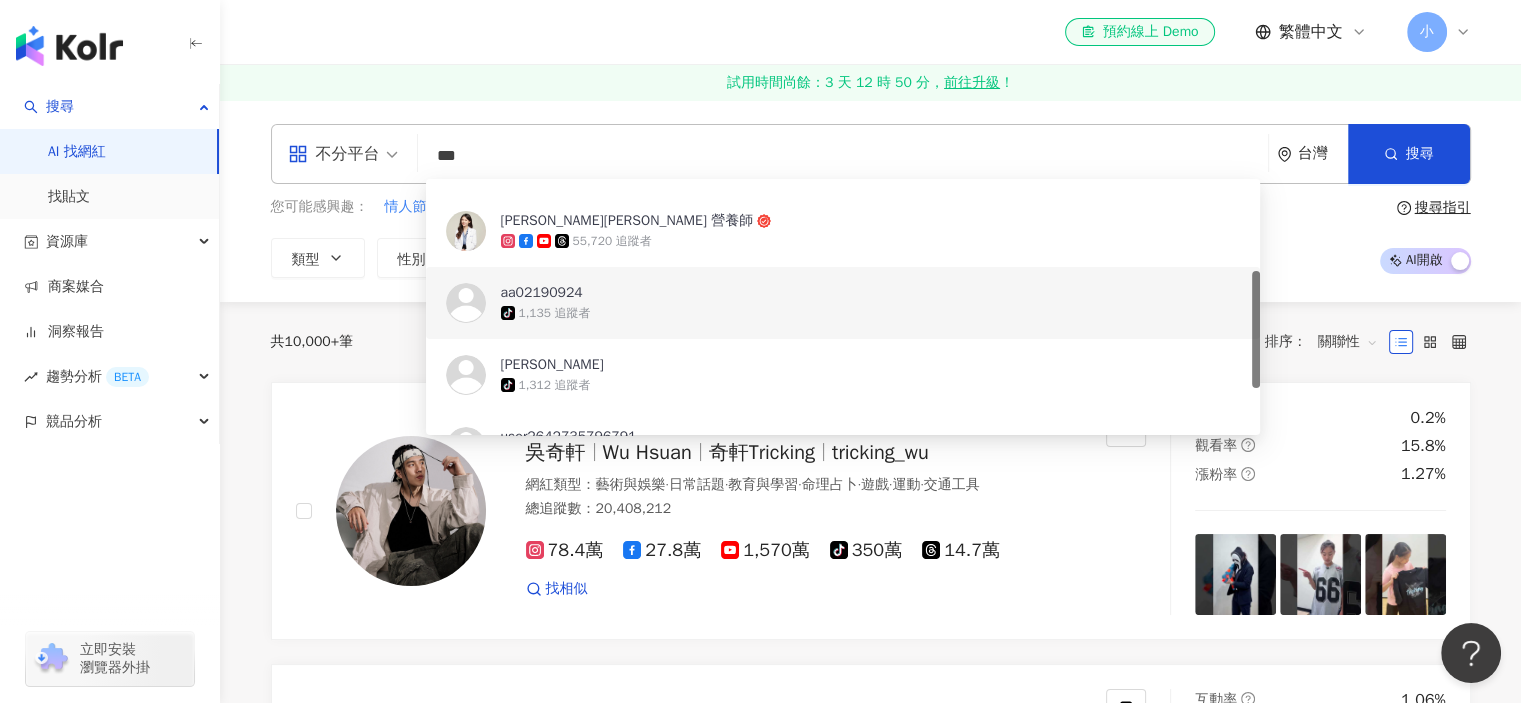 scroll, scrollTop: 0, scrollLeft: 0, axis: both 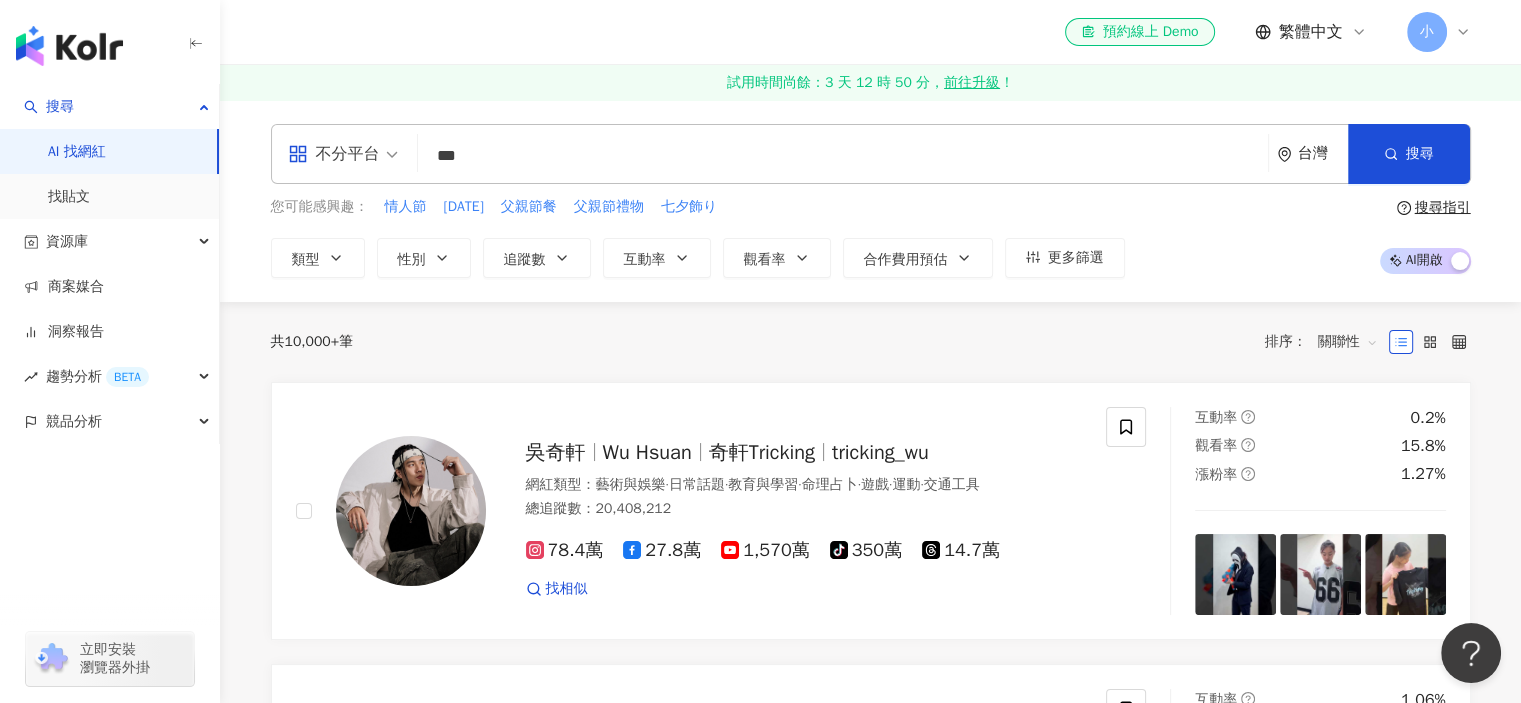 click on "***" at bounding box center (843, 156) 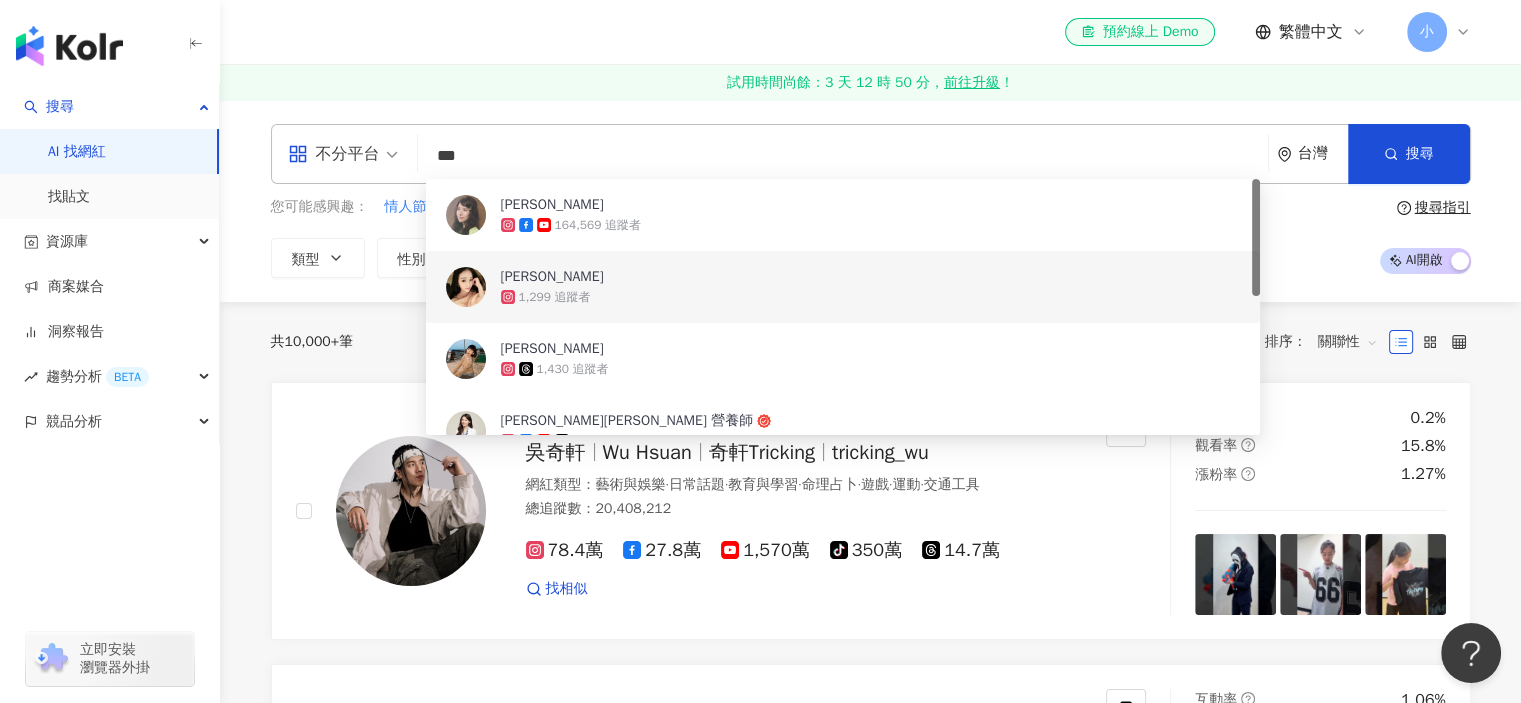 click on "***" at bounding box center (843, 156) 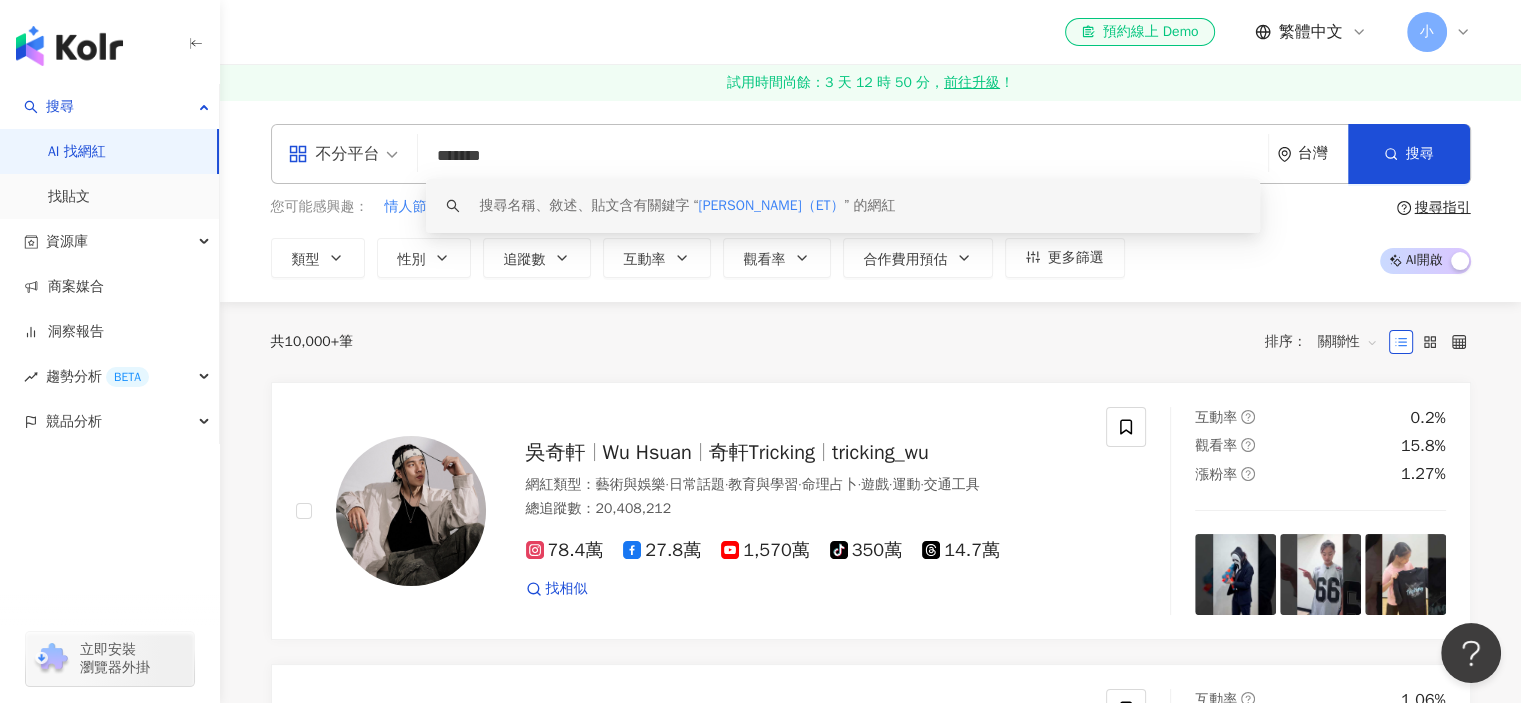 click on "搜尋名稱、敘述、貼文含有關鍵字 “ 陳怡婷（ET） ” 的網紅" at bounding box center (688, 206) 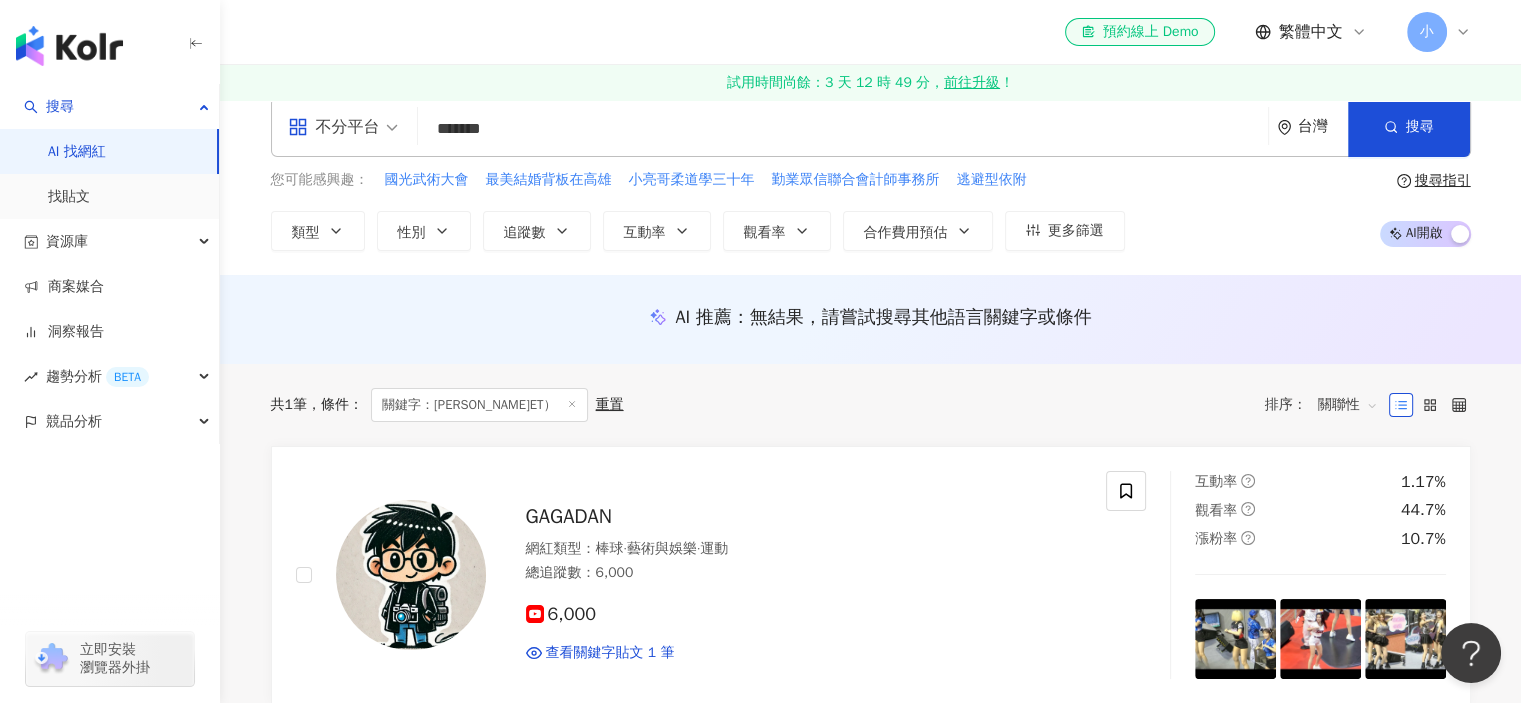 scroll, scrollTop: 0, scrollLeft: 0, axis: both 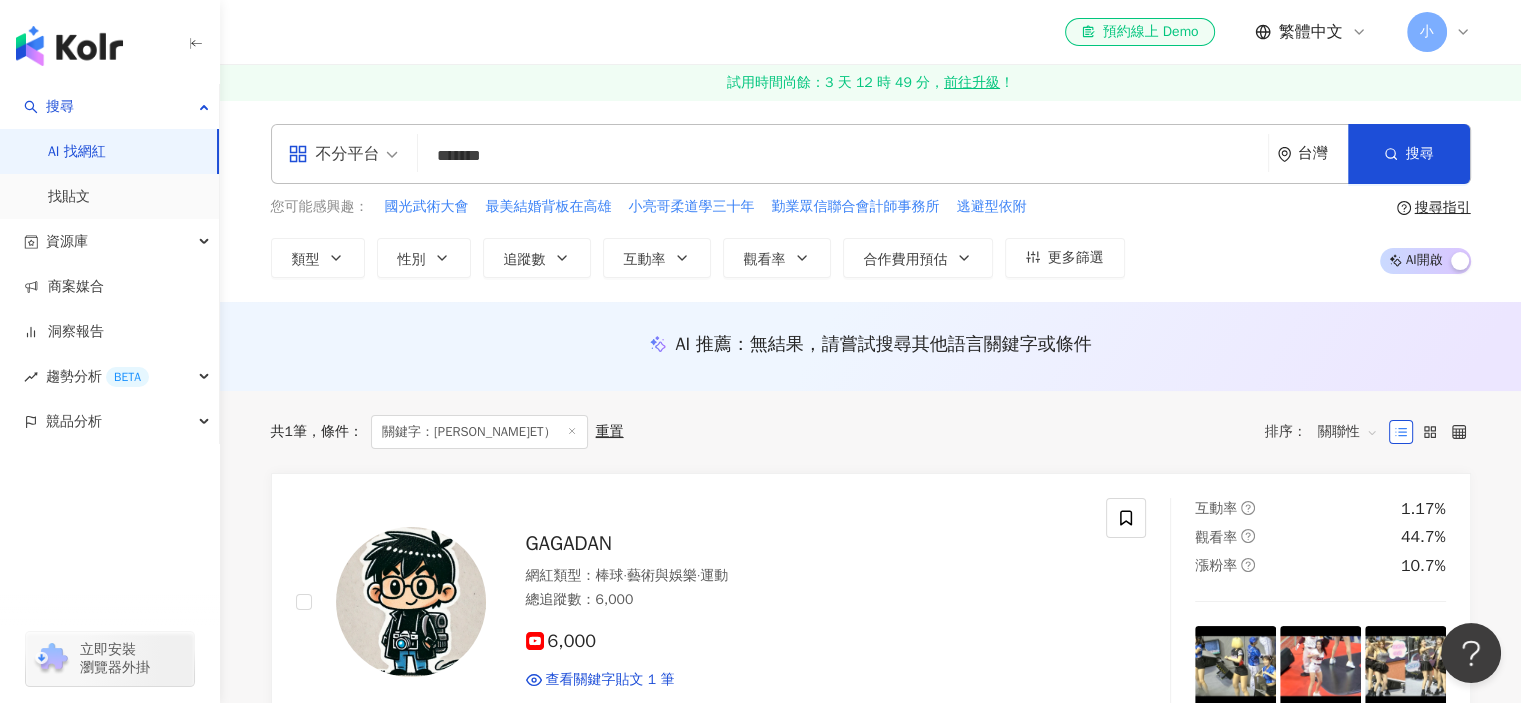 click on "*******" at bounding box center (843, 156) 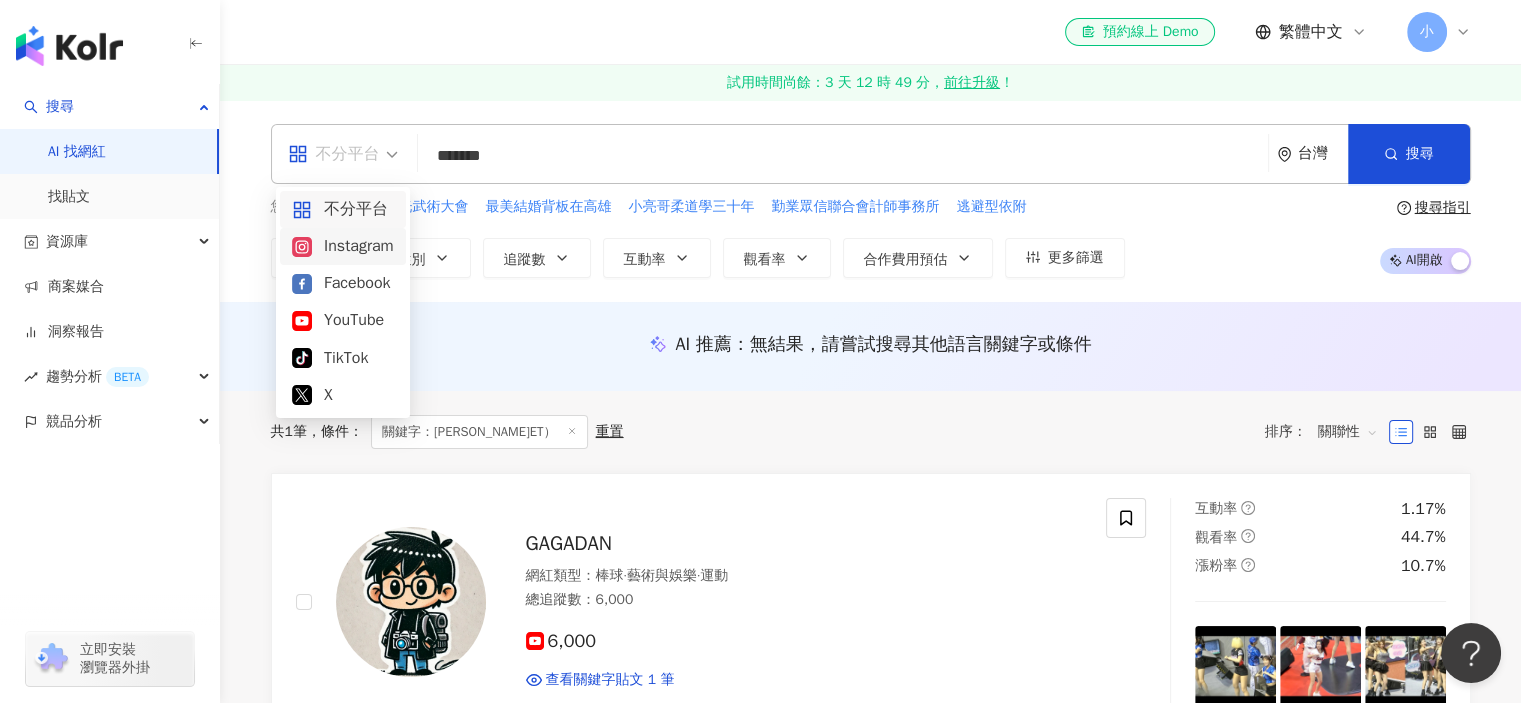 click on "Instagram" at bounding box center (343, 246) 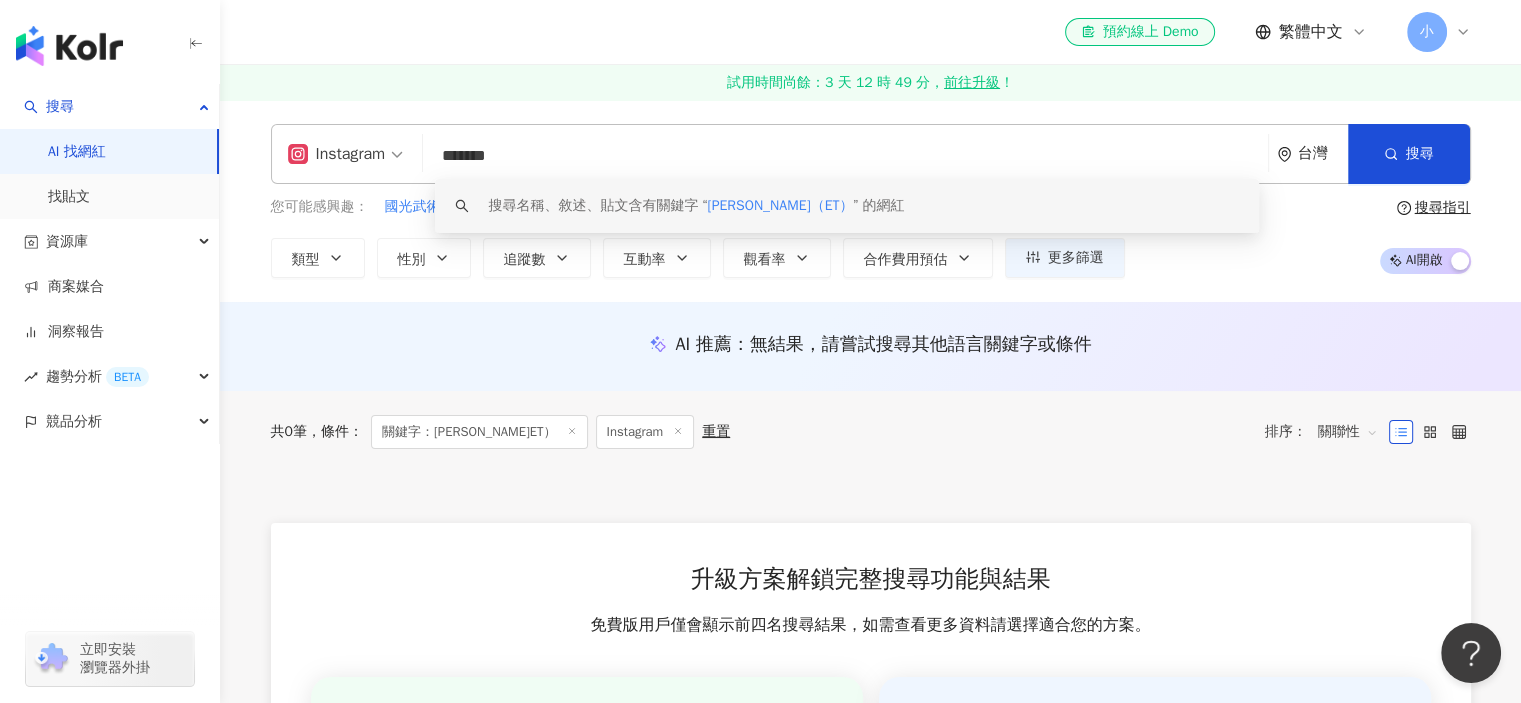 drag, startPoint x: 605, startPoint y: 174, endPoint x: 436, endPoint y: 152, distance: 170.42593 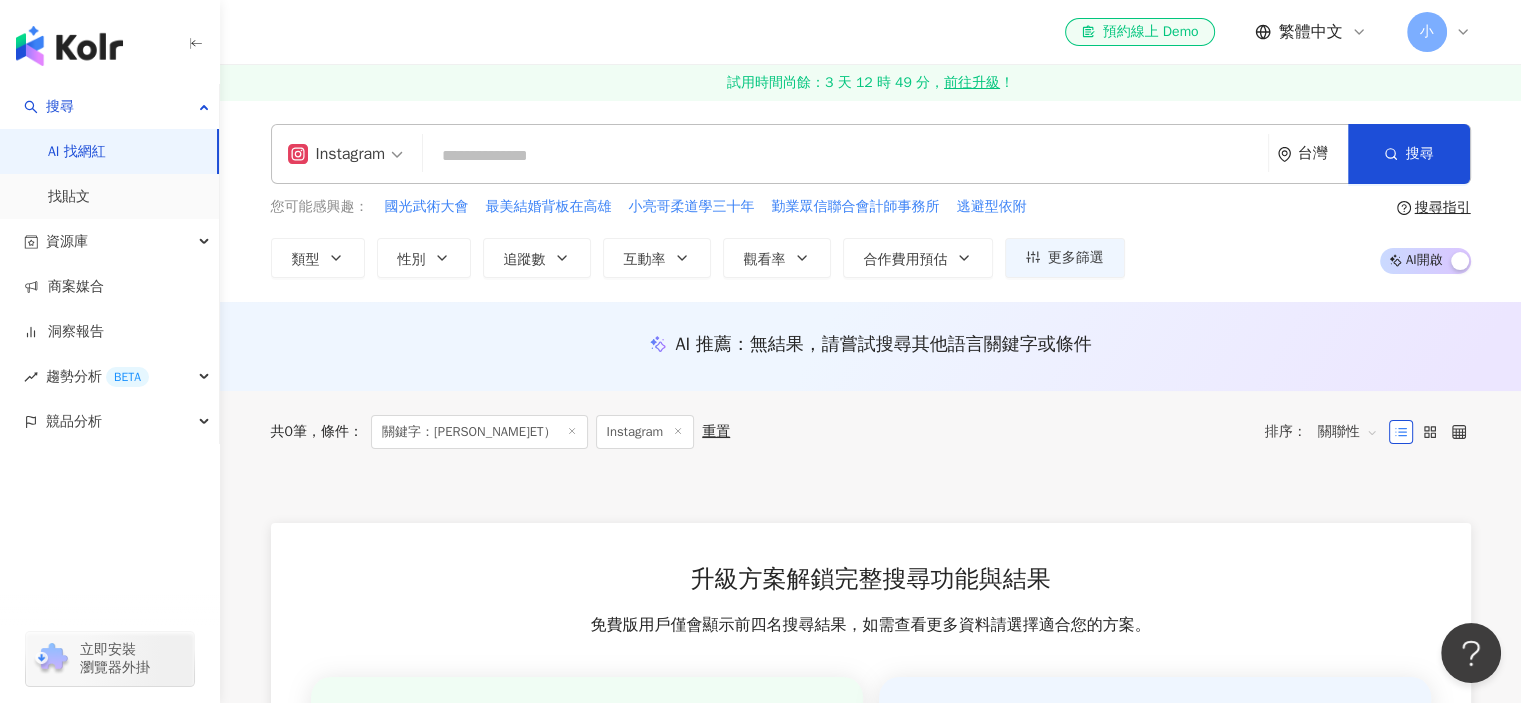 type on "*" 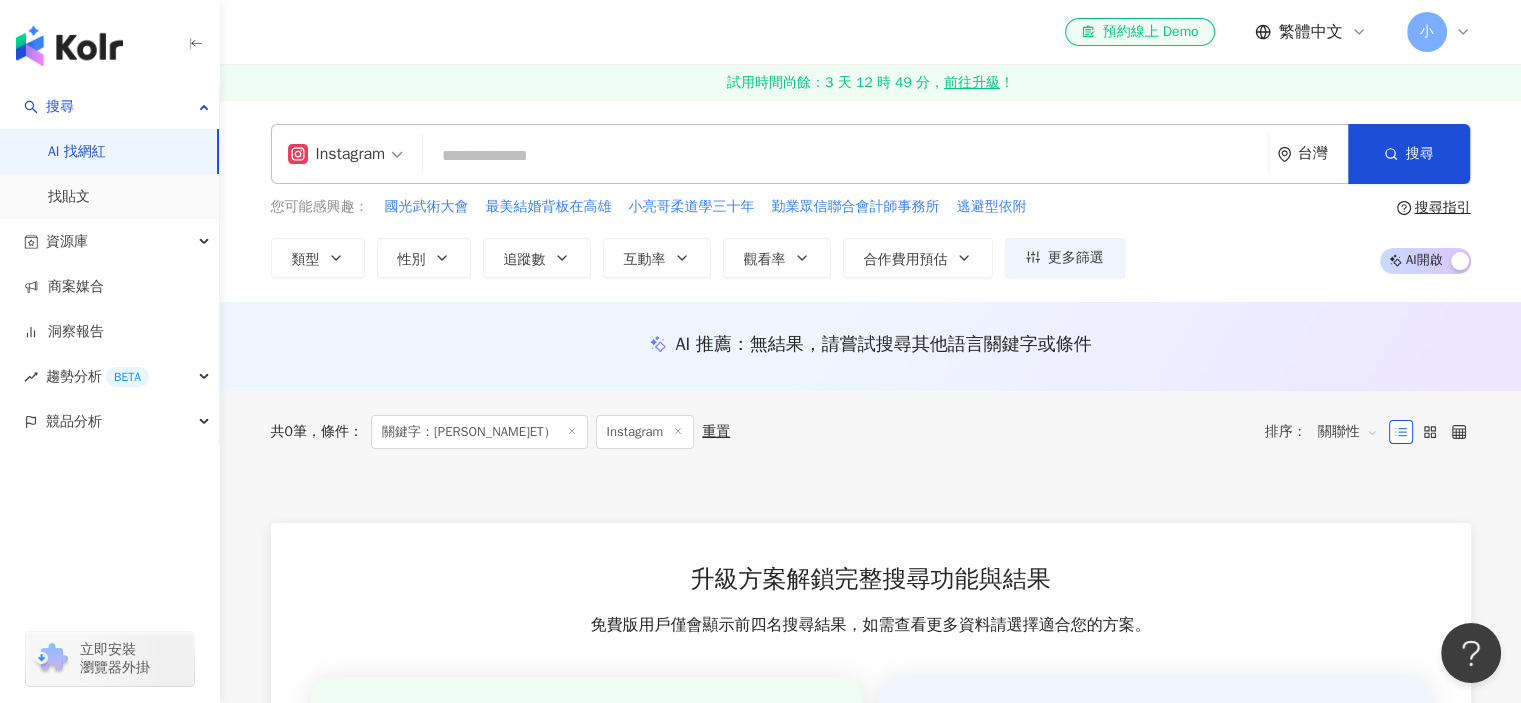 paste on "******" 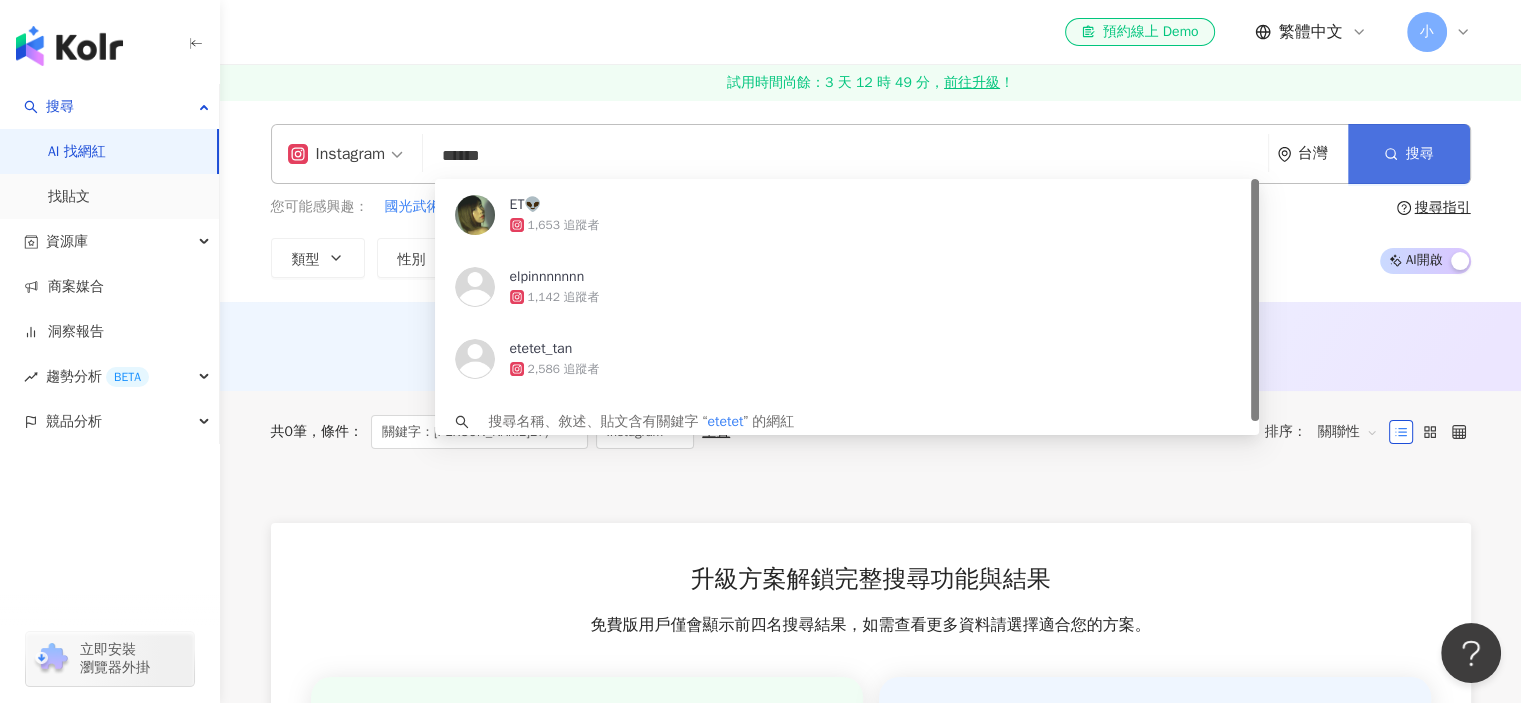 click on "搜尋" at bounding box center [1409, 154] 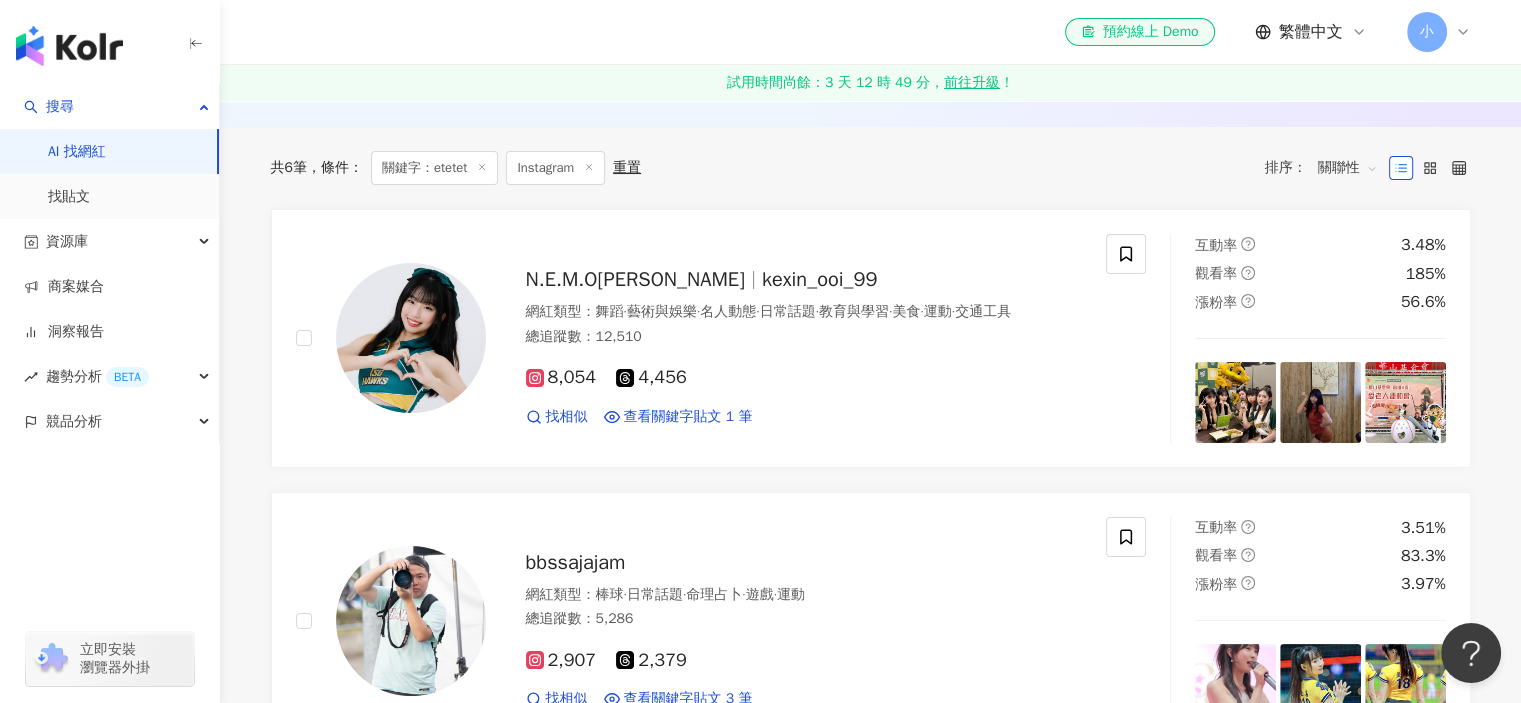 scroll, scrollTop: 200, scrollLeft: 0, axis: vertical 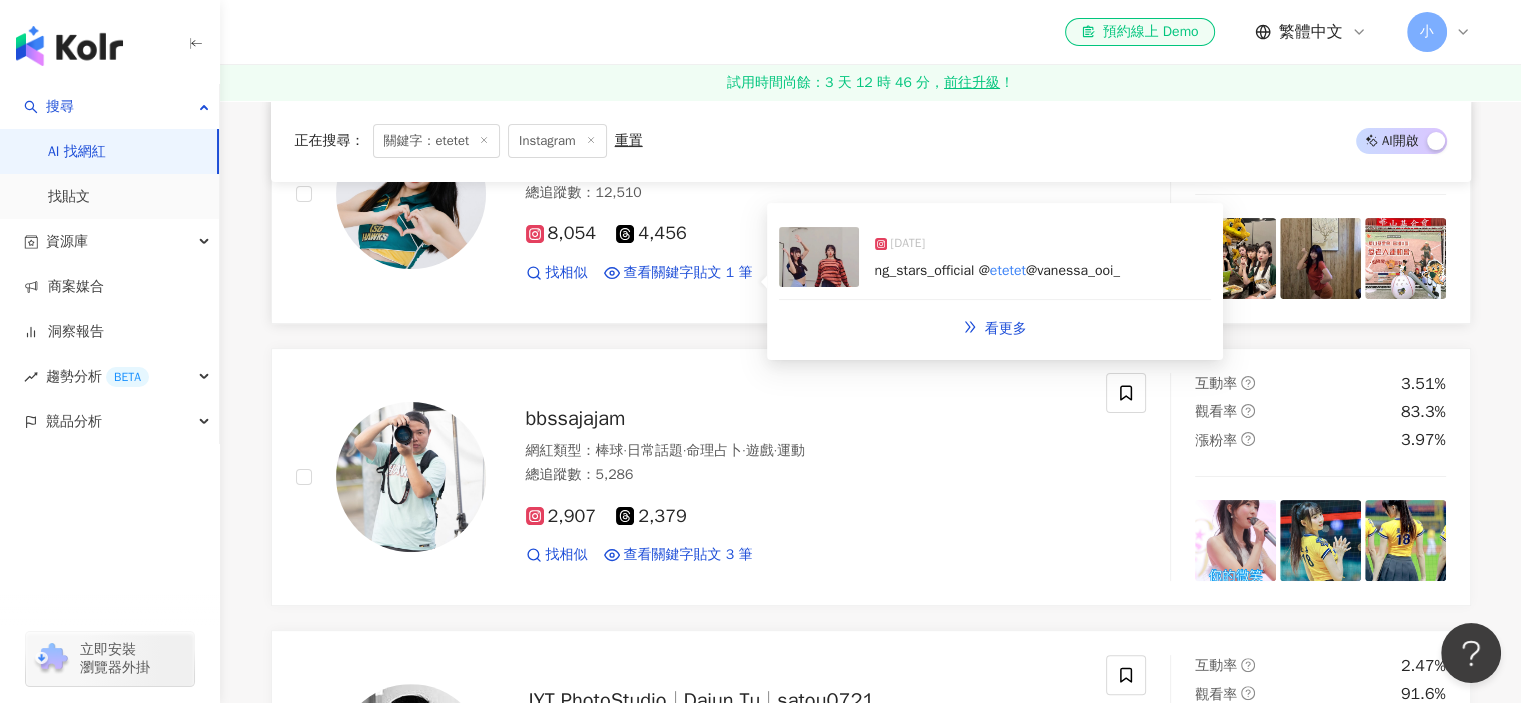 click on "ng_stars_official
@" at bounding box center (932, 270) 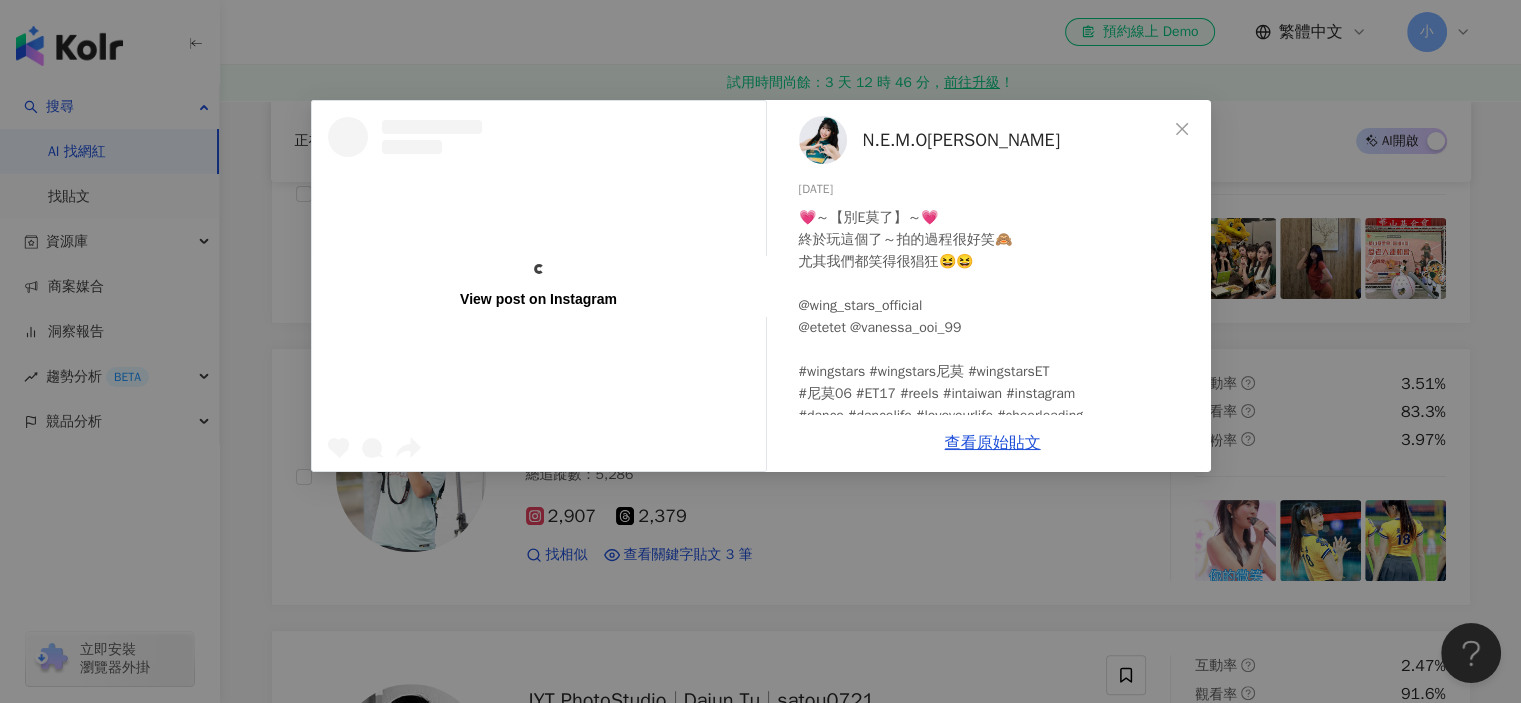click on "💗～【別E莫了】～💗
終於玩這個了～拍的過程很好笑🙈
尤其我們都笑得很猖狂😆😆
@wing_stars_official
@etetet @vanessa_ooi_99
#wingstars #wingstars尼莫 #wingstarsET
#尼莫06 #ET17 #reels #intaiwan #instagram
#dance #dancelife #loveyourlife #cheerleading" at bounding box center [997, 317] 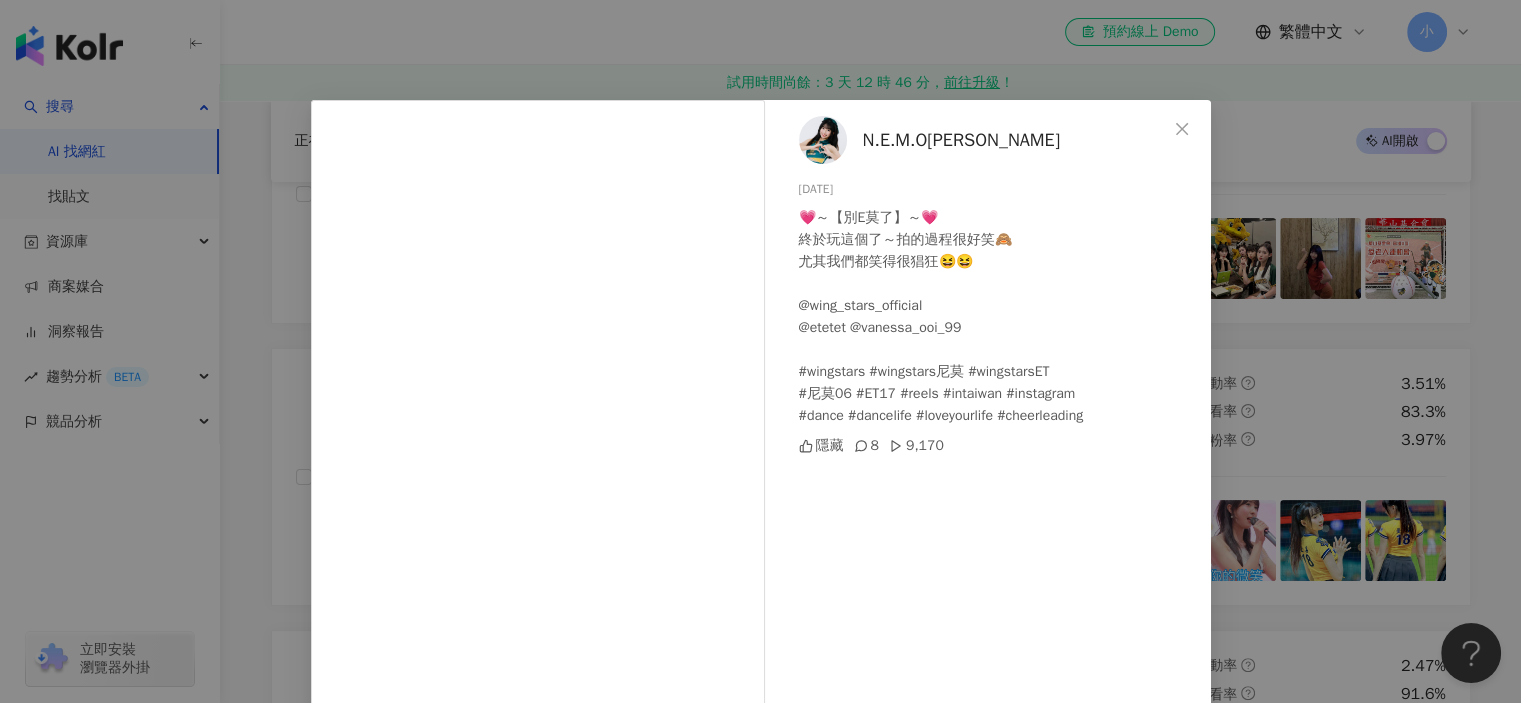click on "N.E.M.O黃可欣 2025/3/12 💗～【別E莫了】～💗
終於玩這個了～拍的過程很好笑🙈
尤其我們都笑得很猖狂😆😆
@wing_stars_official
@etetet @vanessa_ooi_99
#wingstars #wingstars尼莫 #wingstarsET
#尼莫06 #ET17 #reels #intaiwan #instagram
#dance #dancelife #loveyourlife #cheerleading 隱藏 8 9,170 查看原始貼文" at bounding box center (760, 351) 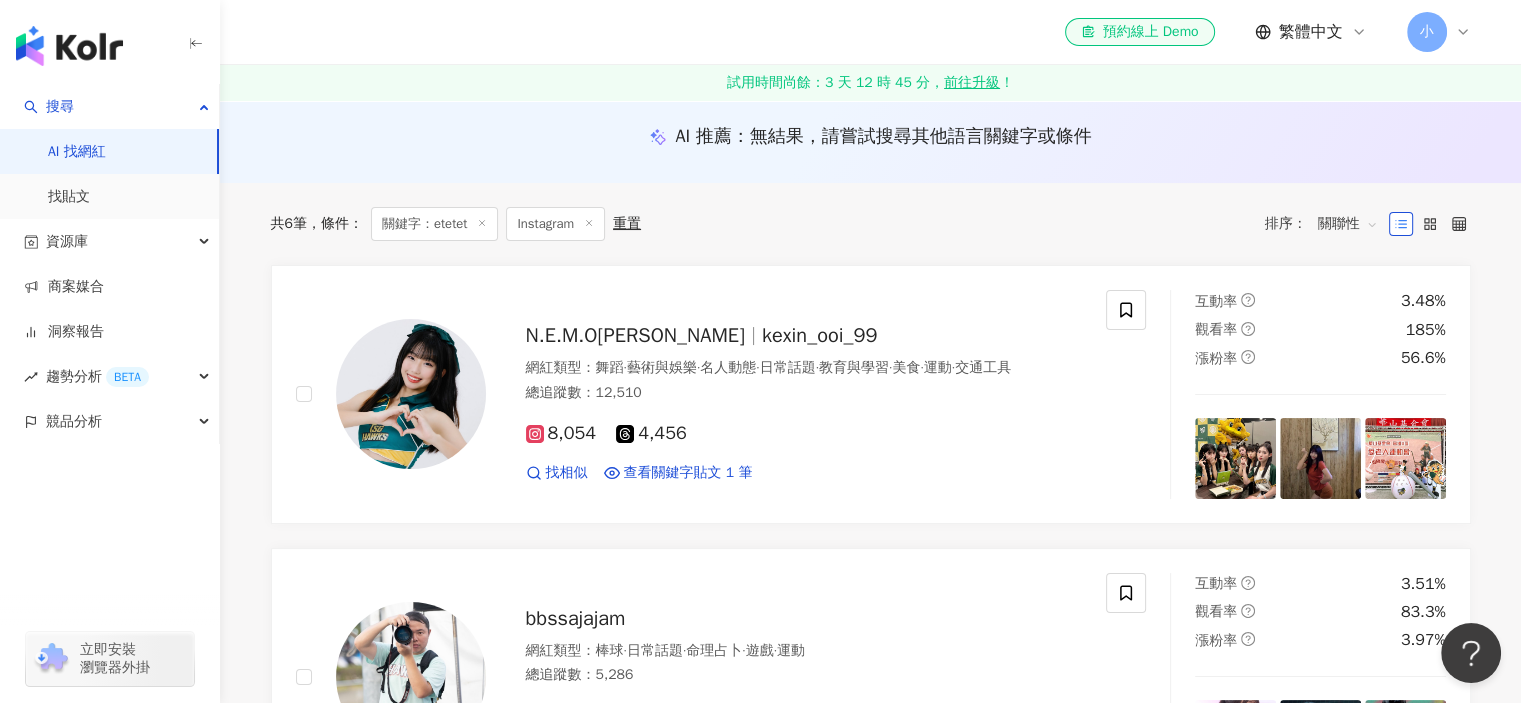 scroll, scrollTop: 0, scrollLeft: 0, axis: both 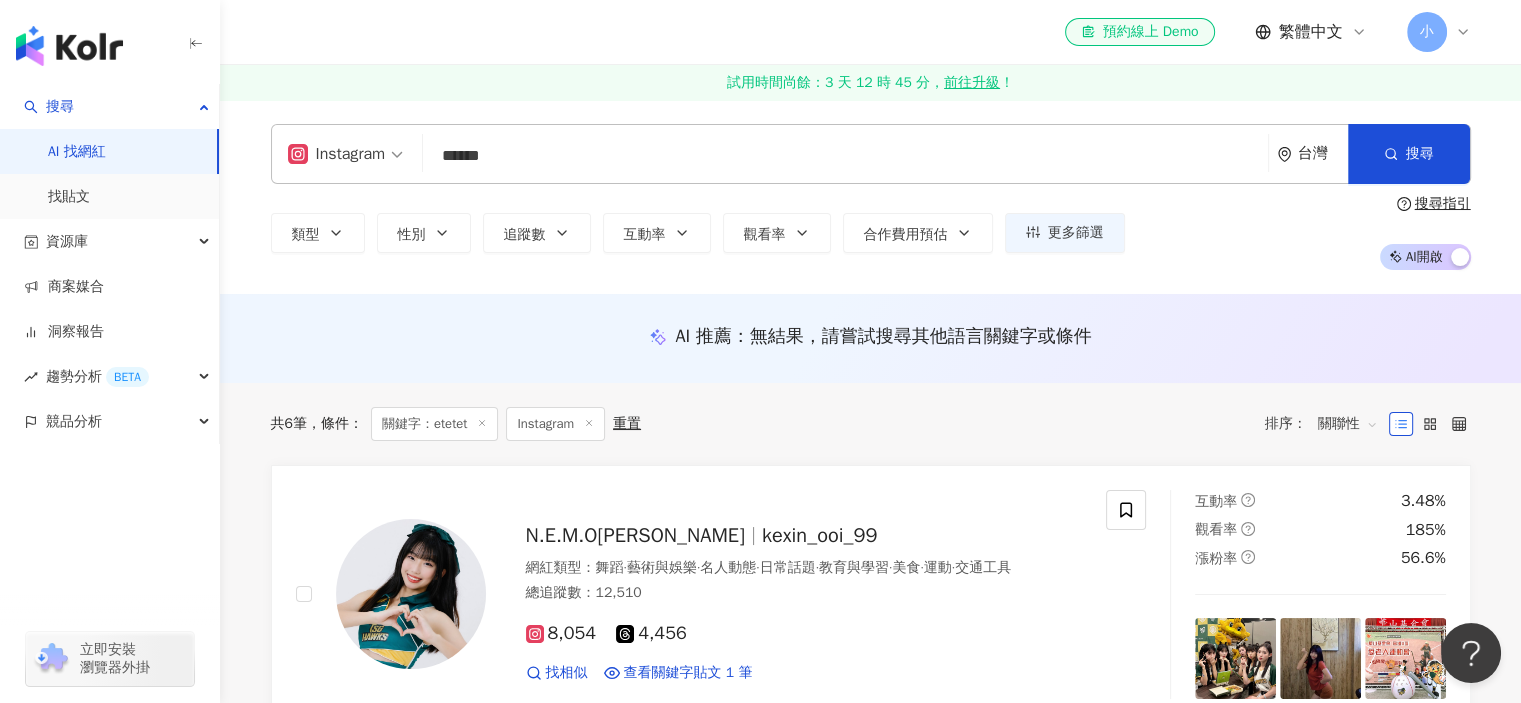 click on "無結果，請嘗試搜尋其他語言關鍵字或條件" at bounding box center [921, 336] 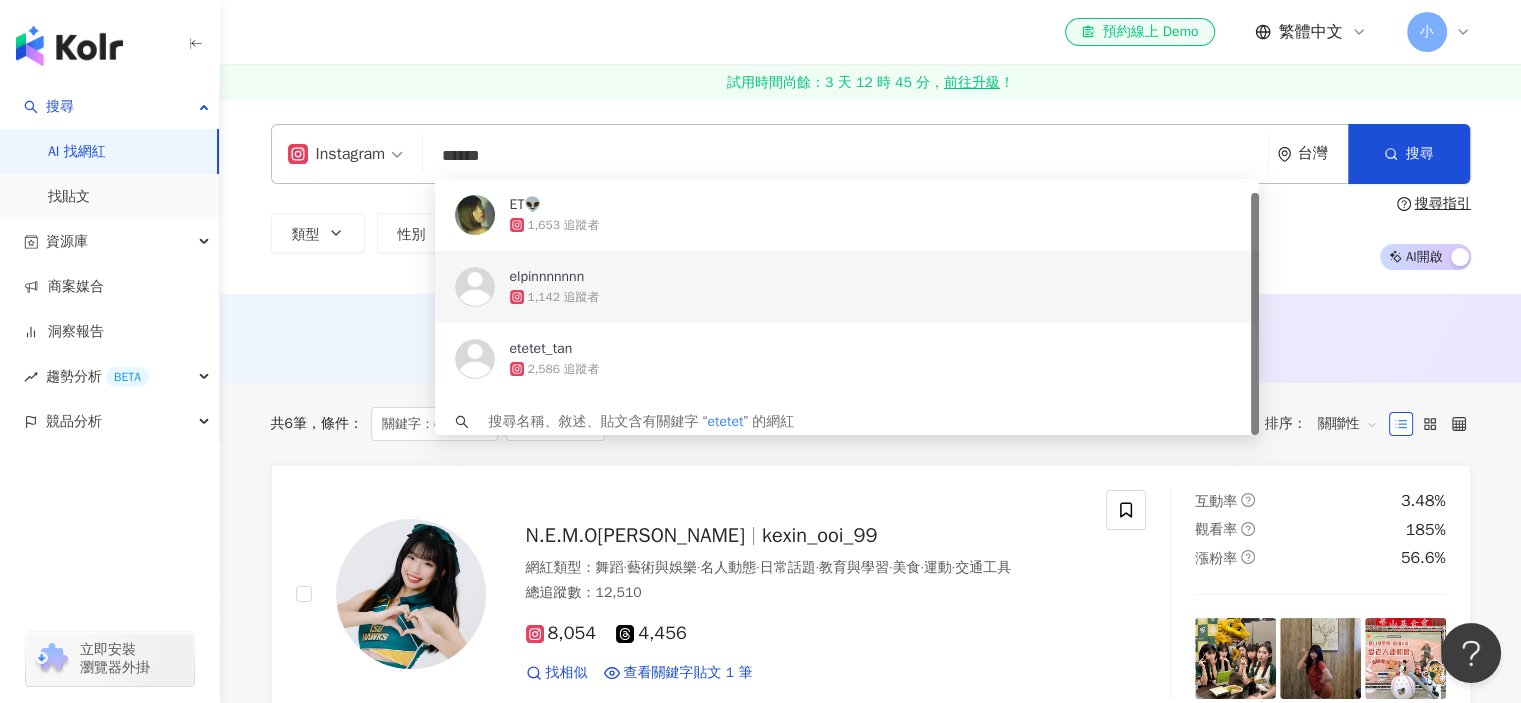 scroll, scrollTop: 14, scrollLeft: 0, axis: vertical 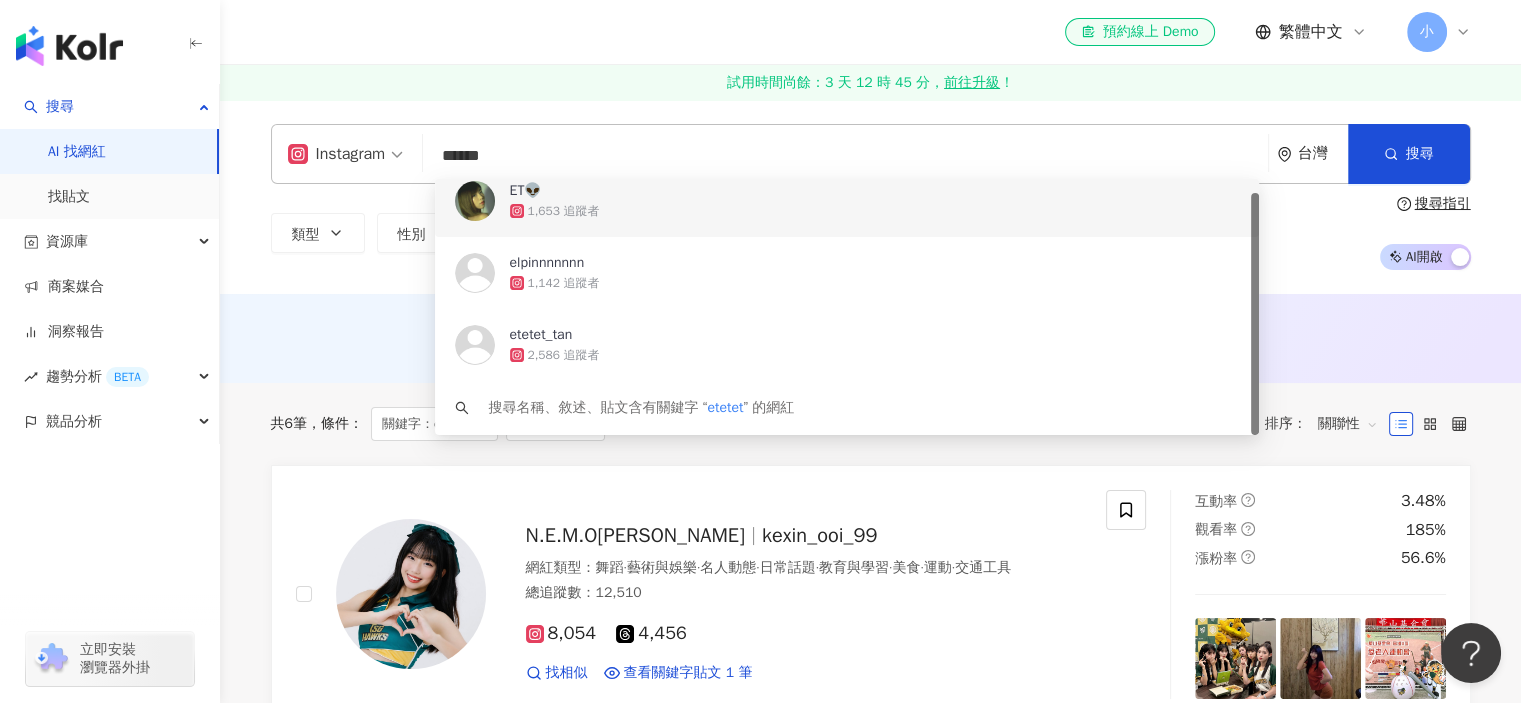 click on "Instagram ****** 台灣 搜尋 89fc080c-50ae-4d3c-8501-6223c26601b0 https://www.instagram.com/elpinnnnnnn ET👽 1,653   追蹤者 elpinnnnnnn 1,142   追蹤者 etetet_tan 2,586   追蹤者 搜尋名稱、敘述、貼文含有關鍵字 “ etetet ” 的網紅 類型 性別 追蹤數 互動率 觀看率 合作費用預估  更多篩選 搜尋指引 AI  開啟 AI  關閉" at bounding box center (871, 197) 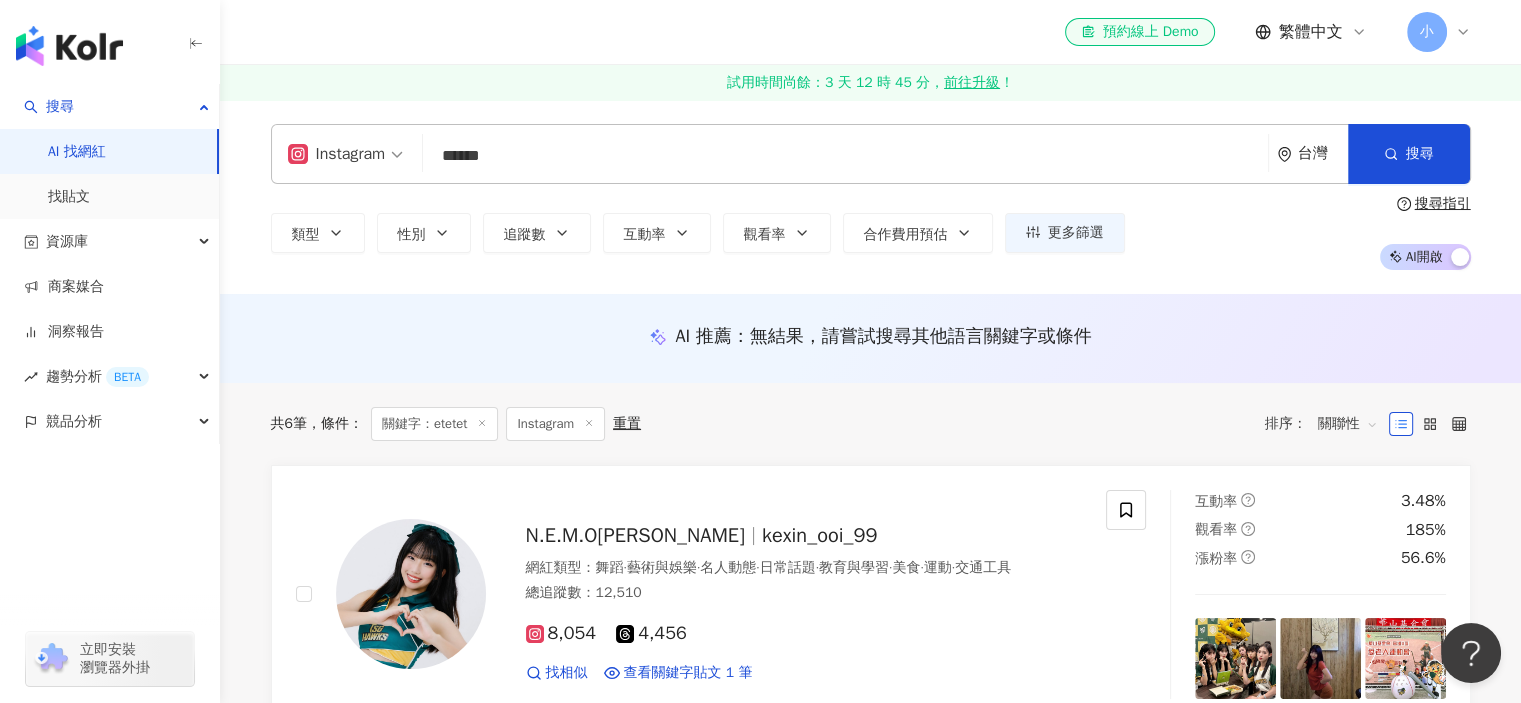 click on "Instagram" at bounding box center (337, 154) 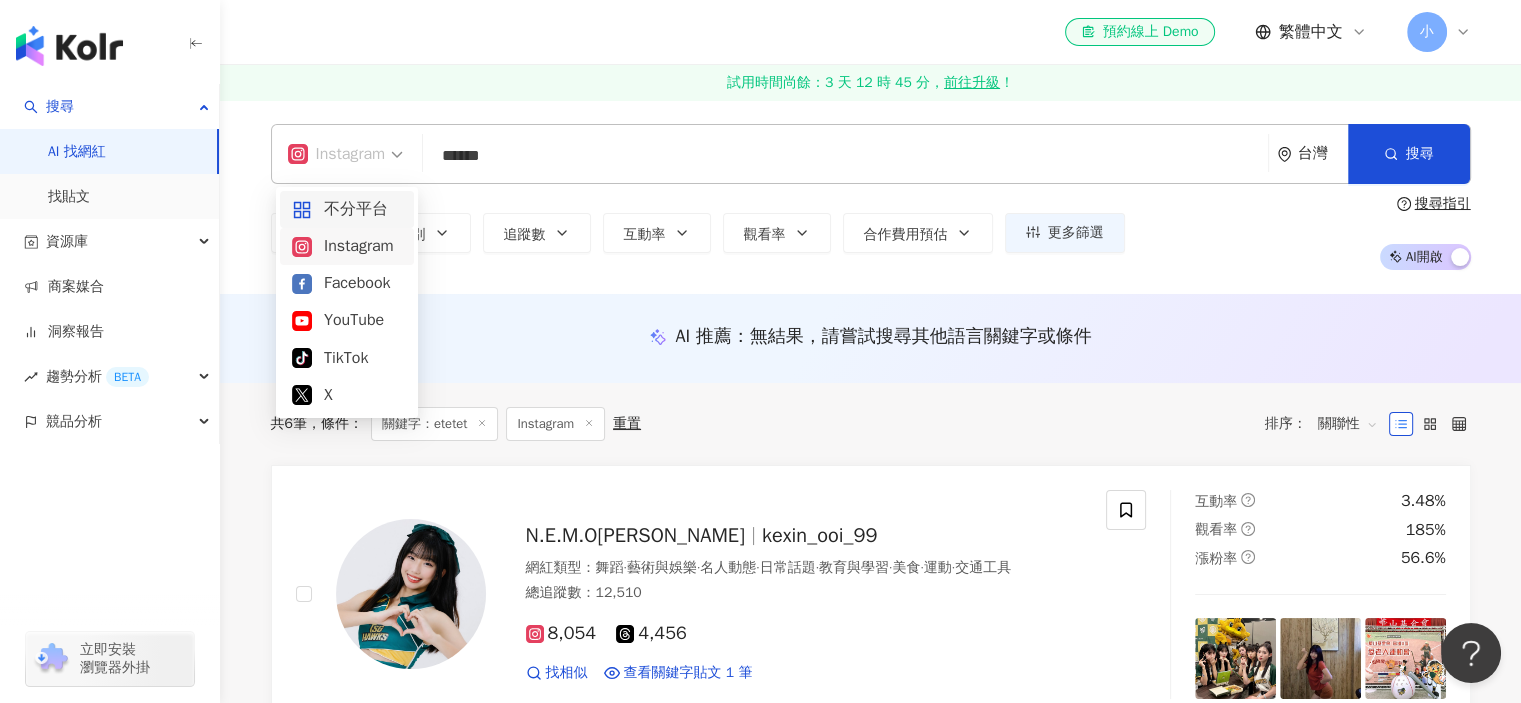 click on "不分平台" at bounding box center [347, 209] 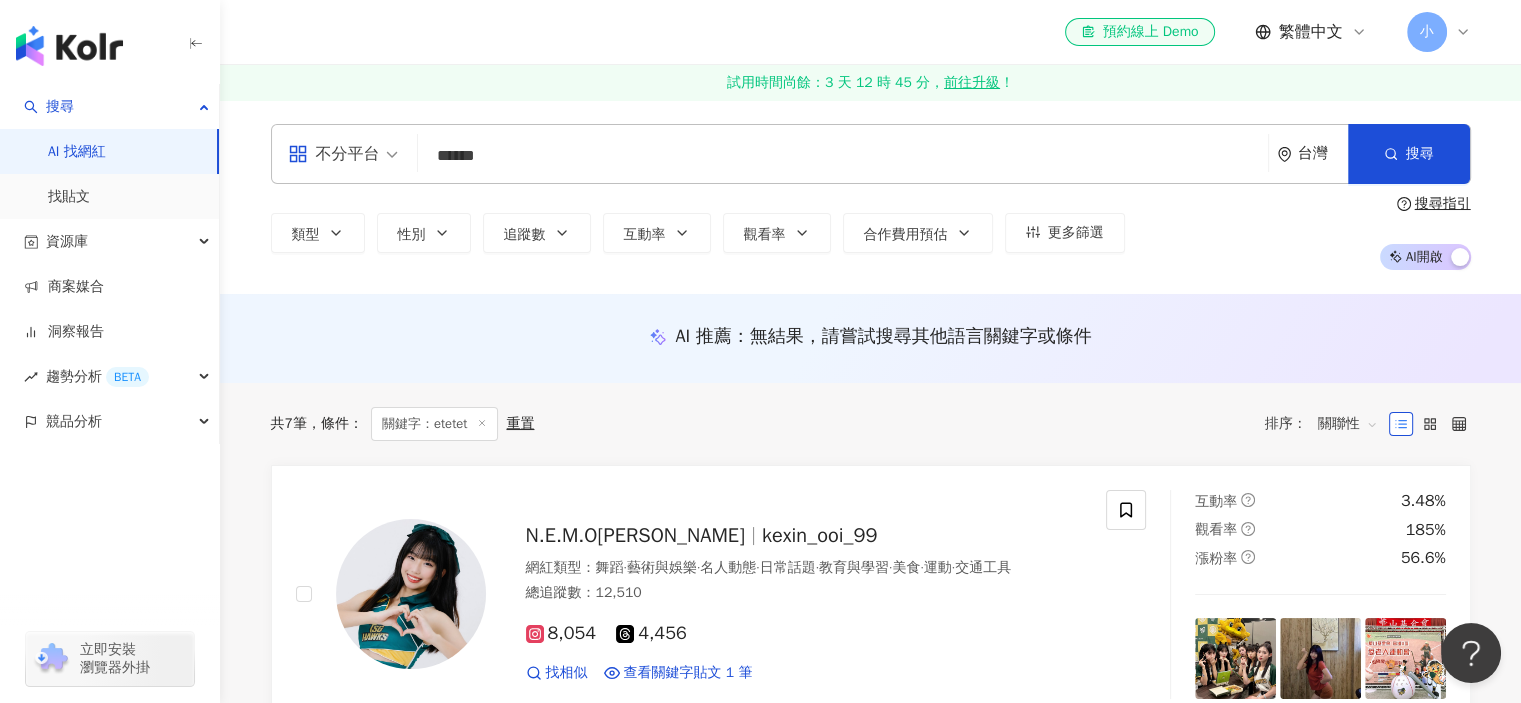 scroll, scrollTop: 200, scrollLeft: 0, axis: vertical 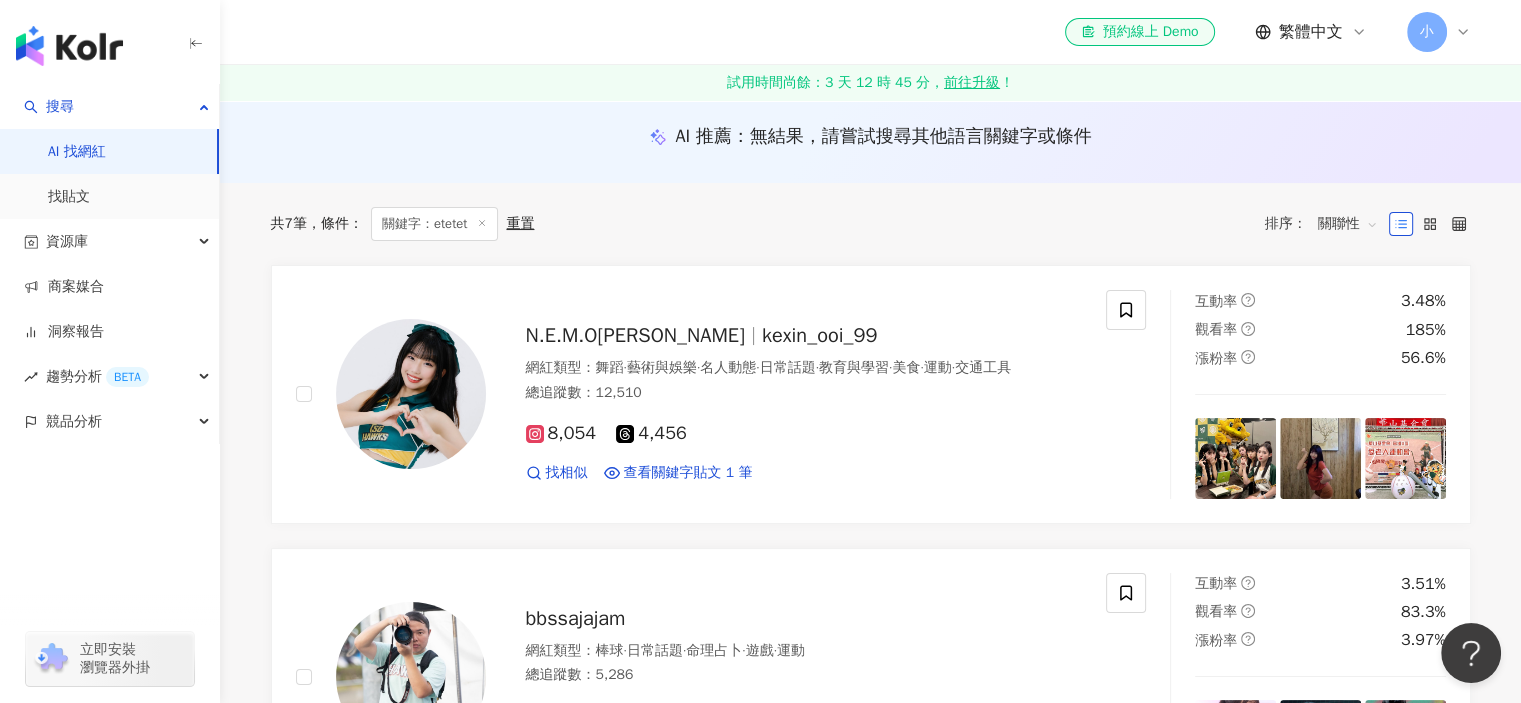click on "關聯性" at bounding box center (1348, 224) 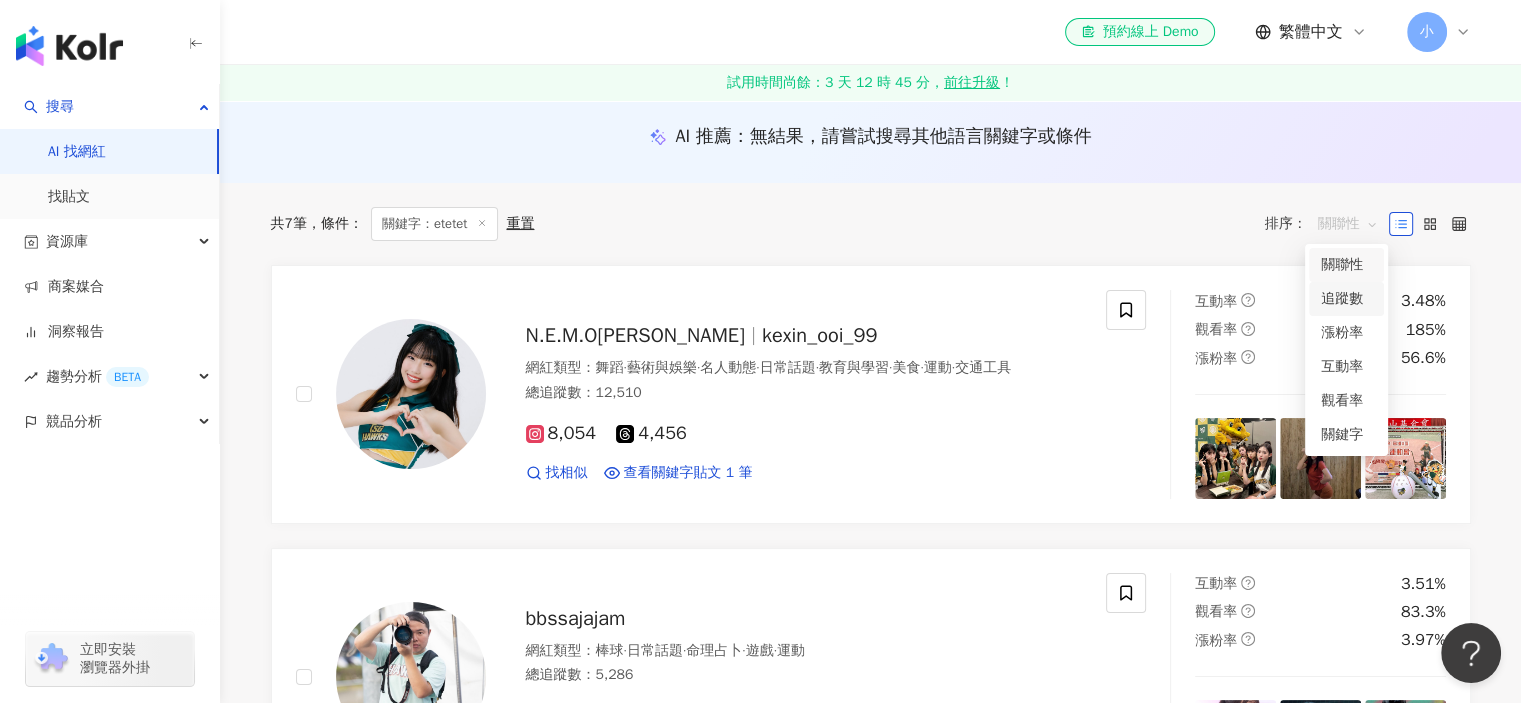 click on "追蹤數" at bounding box center [1346, 299] 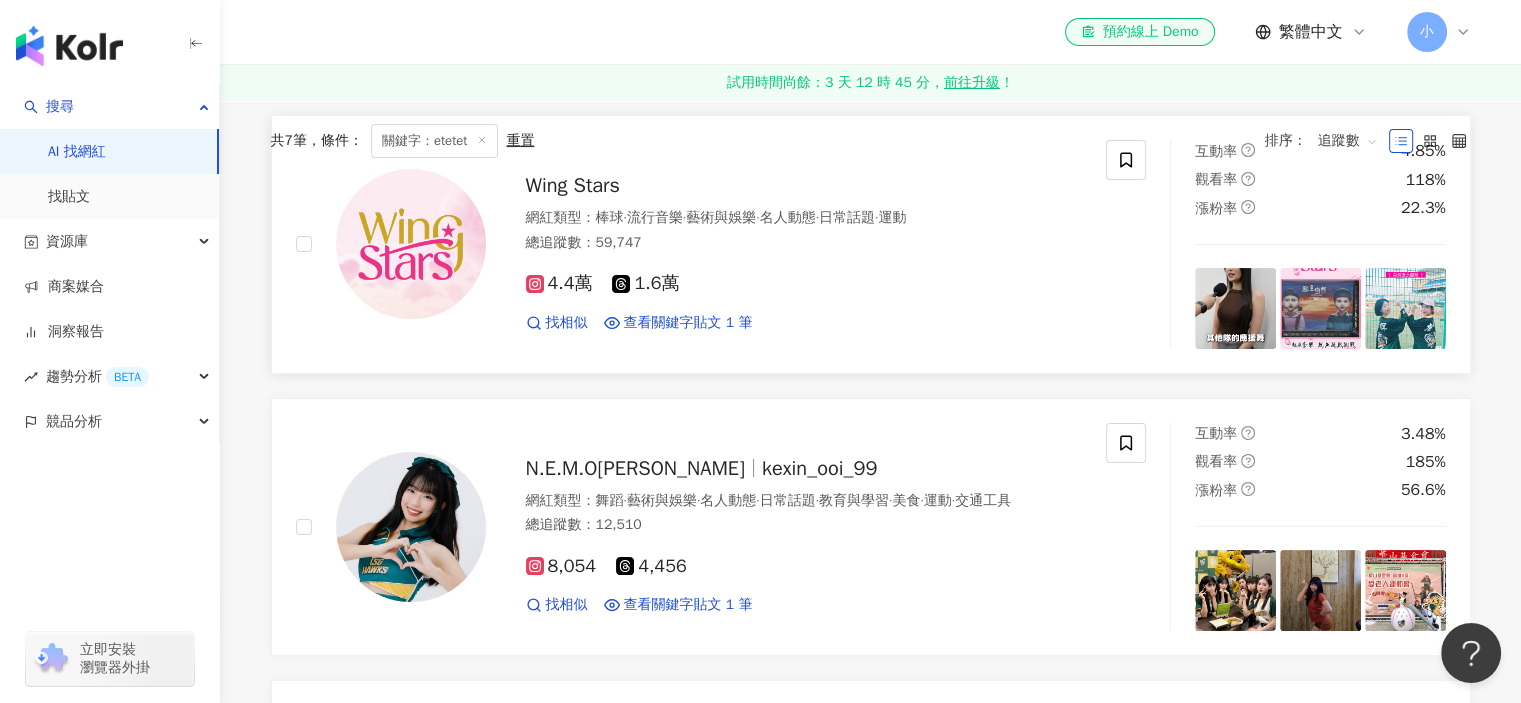 scroll, scrollTop: 200, scrollLeft: 0, axis: vertical 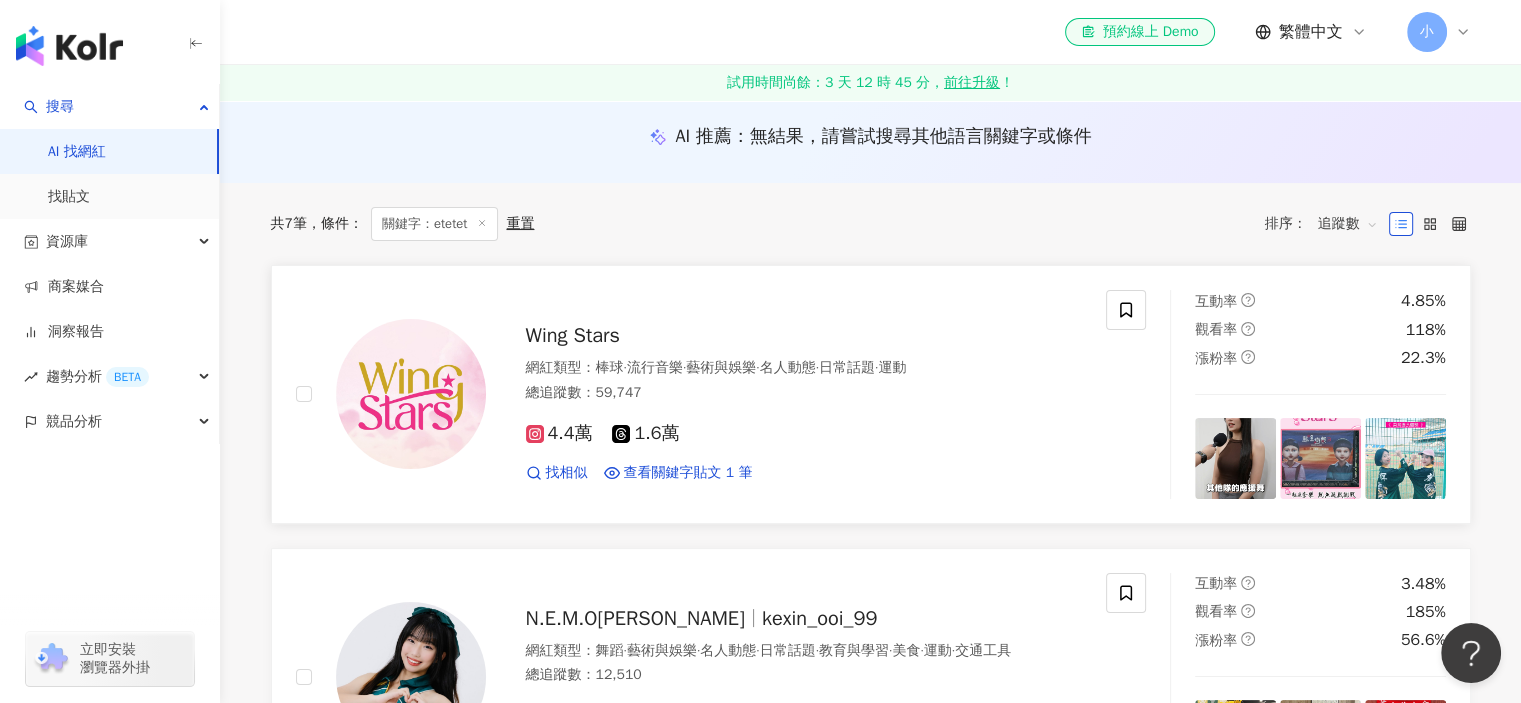 click on "網紅類型 ： 棒球  ·  流行音樂  ·  藝術與娛樂  ·  名人動態  ·  日常話題  ·  運動" at bounding box center (804, 368) 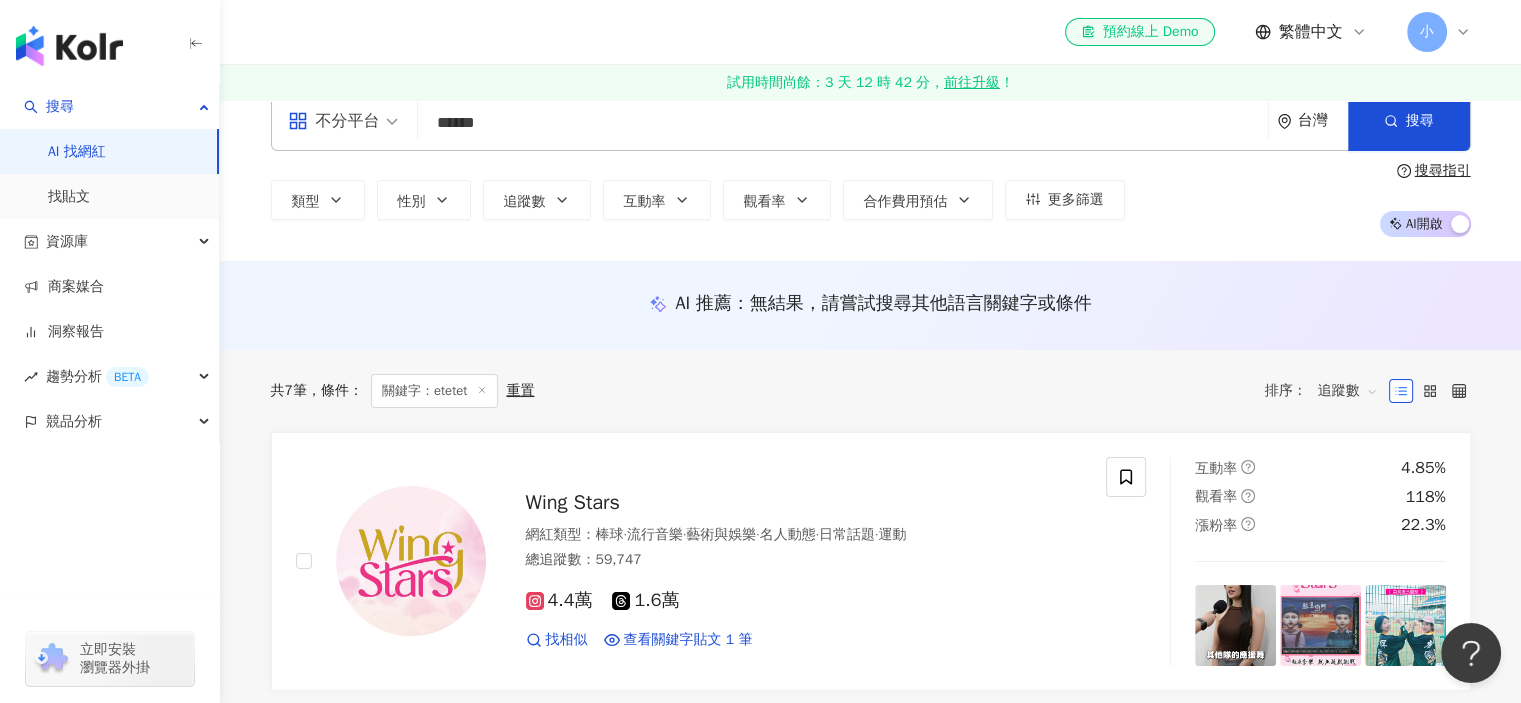 scroll, scrollTop: 0, scrollLeft: 0, axis: both 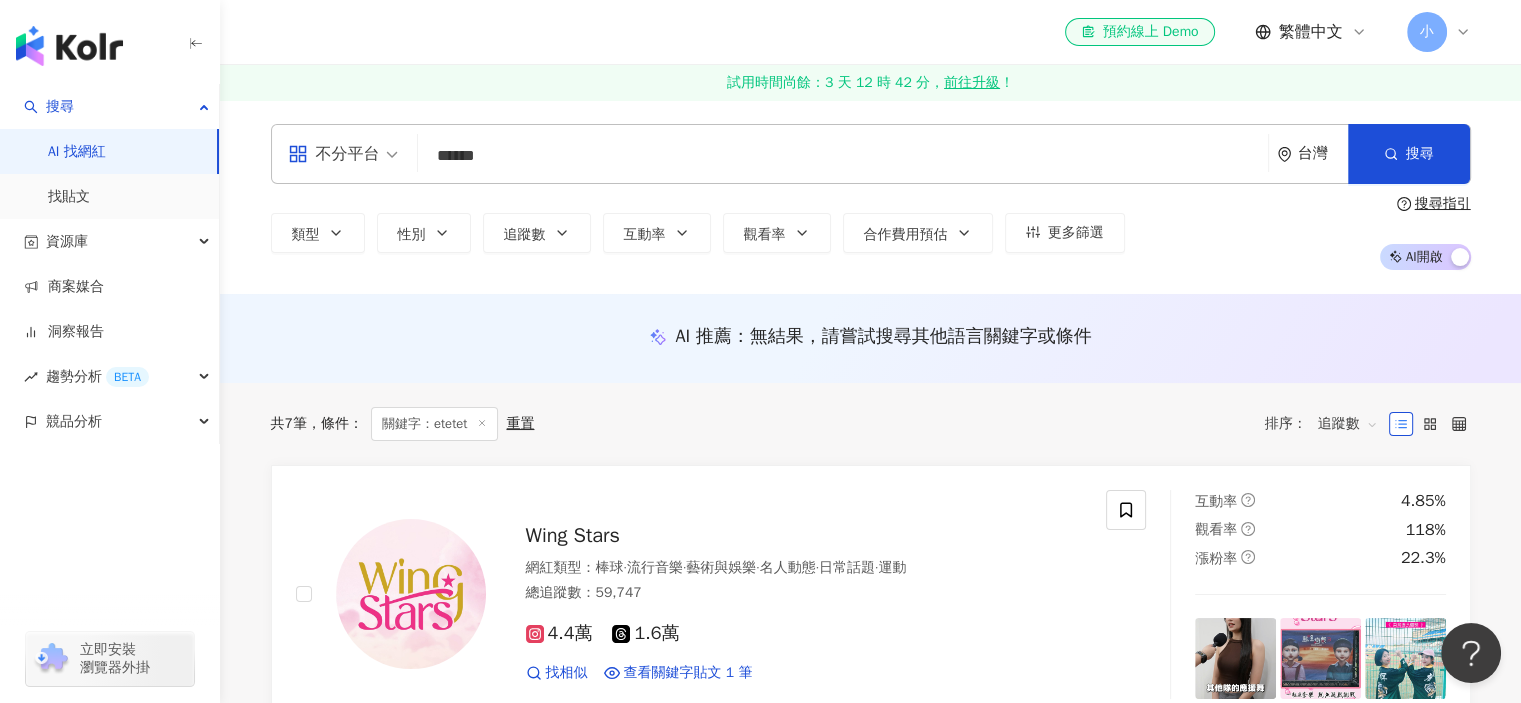 click on "******" at bounding box center [843, 156] 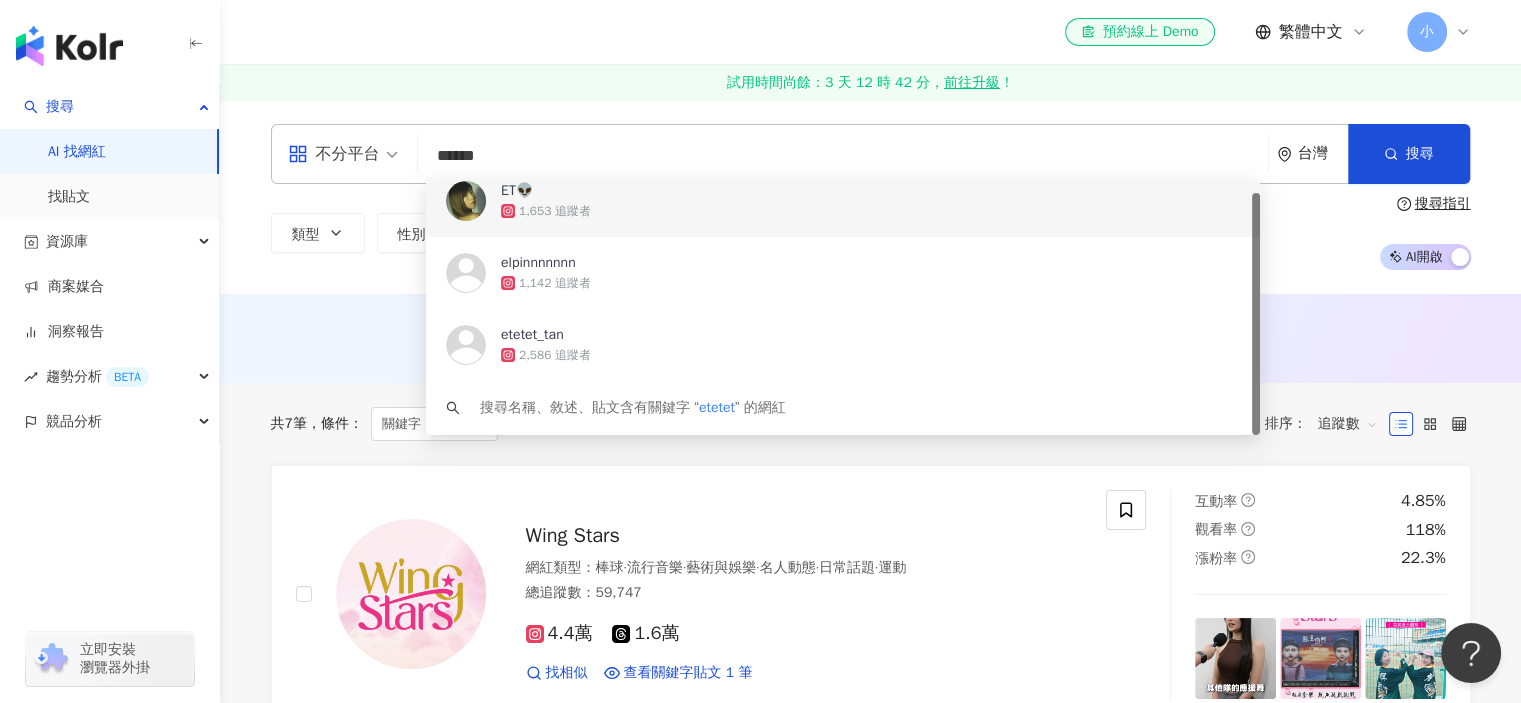 click on "******" at bounding box center (843, 156) 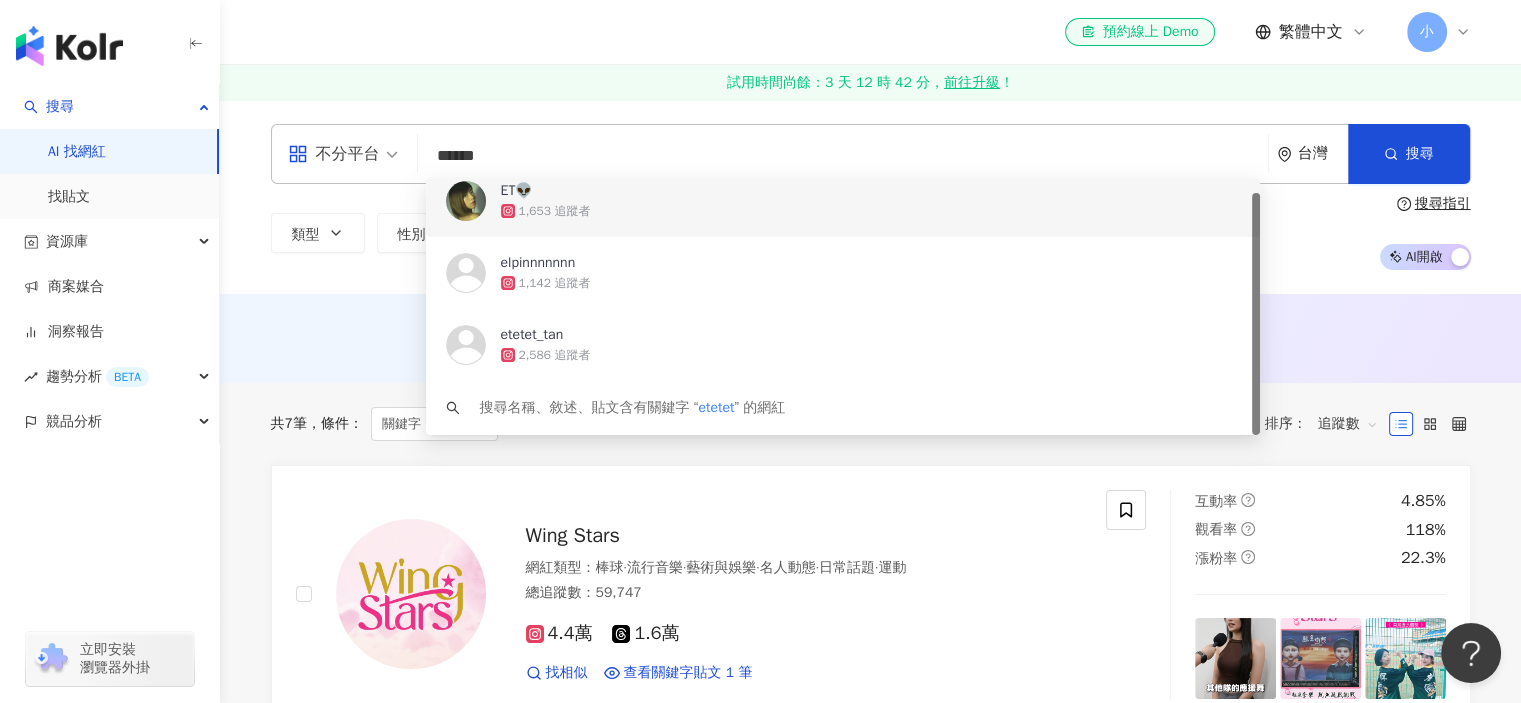 click on "******" at bounding box center (843, 156) 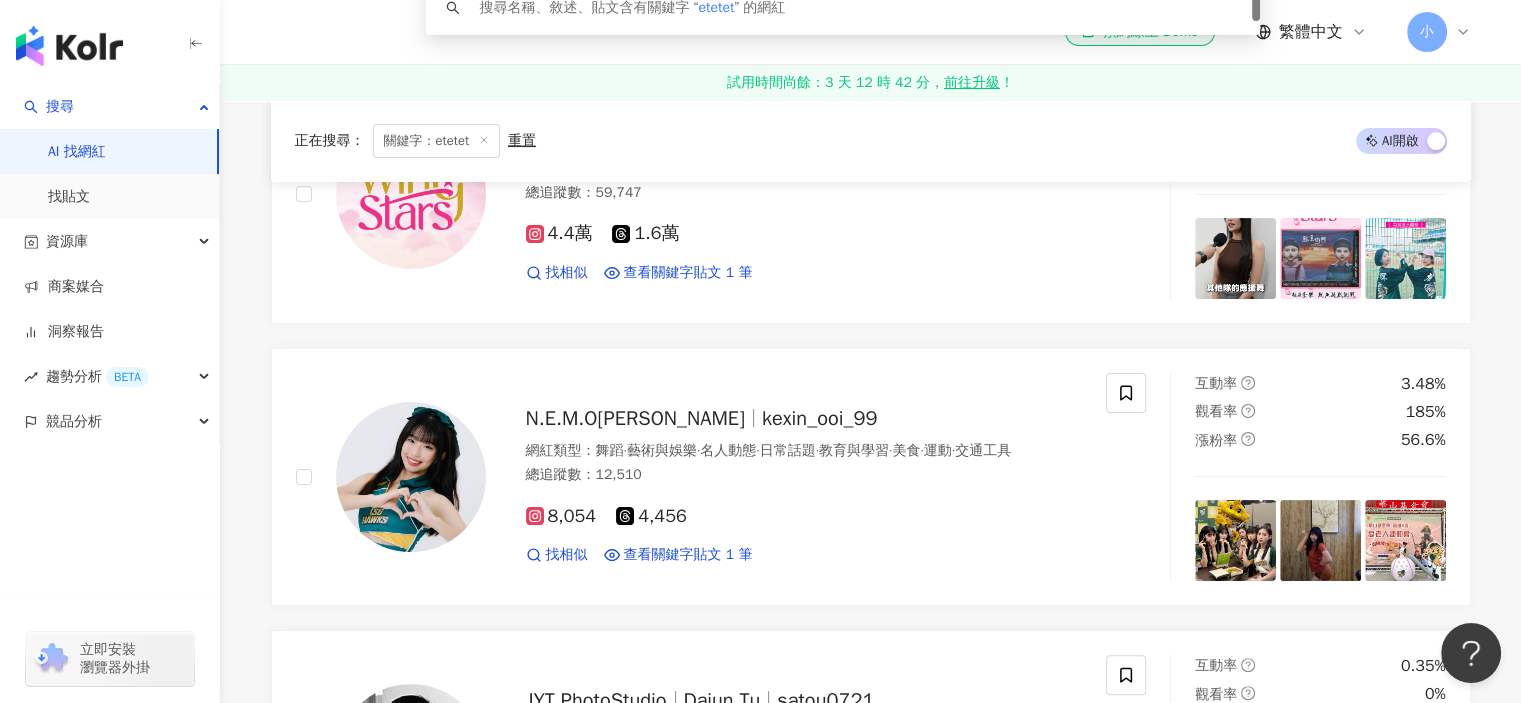 scroll, scrollTop: 0, scrollLeft: 0, axis: both 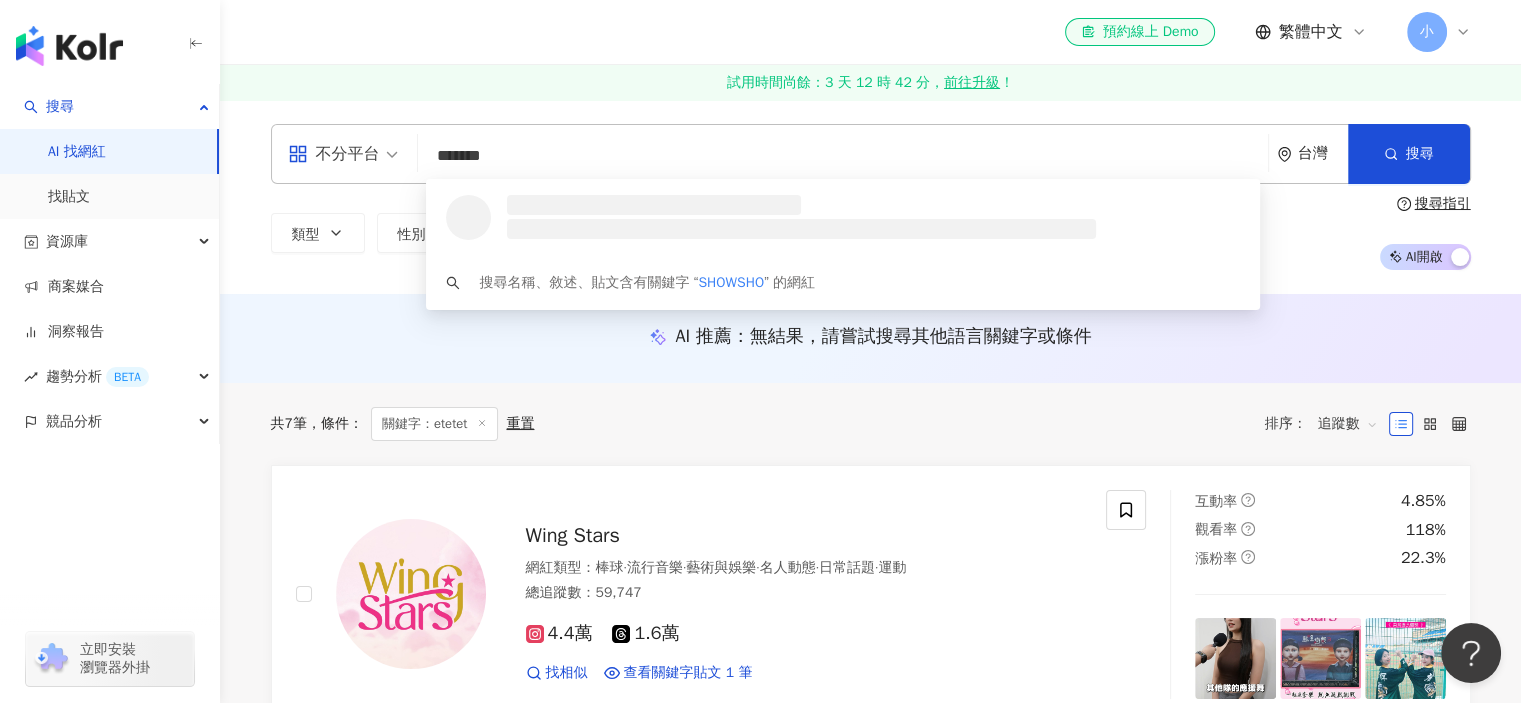 type on "********" 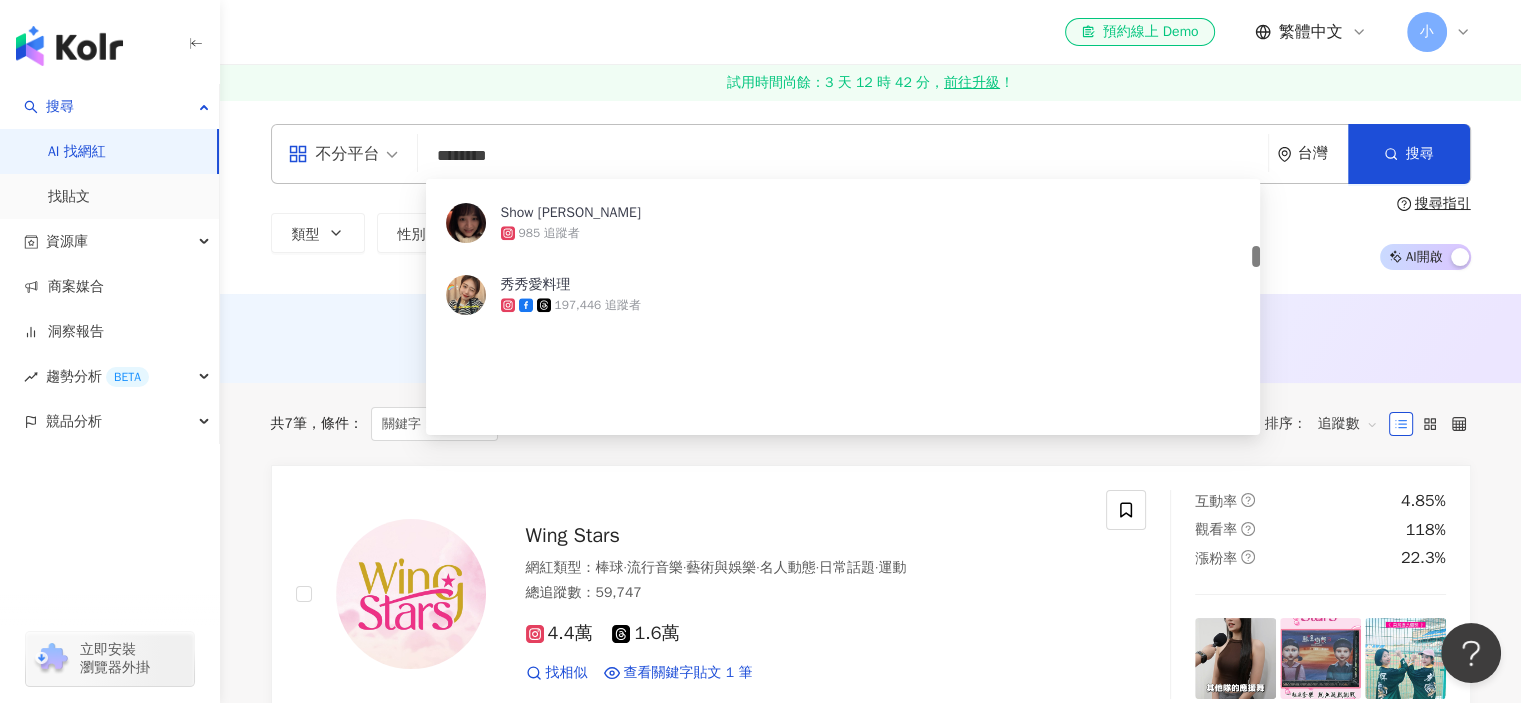 scroll, scrollTop: 800, scrollLeft: 0, axis: vertical 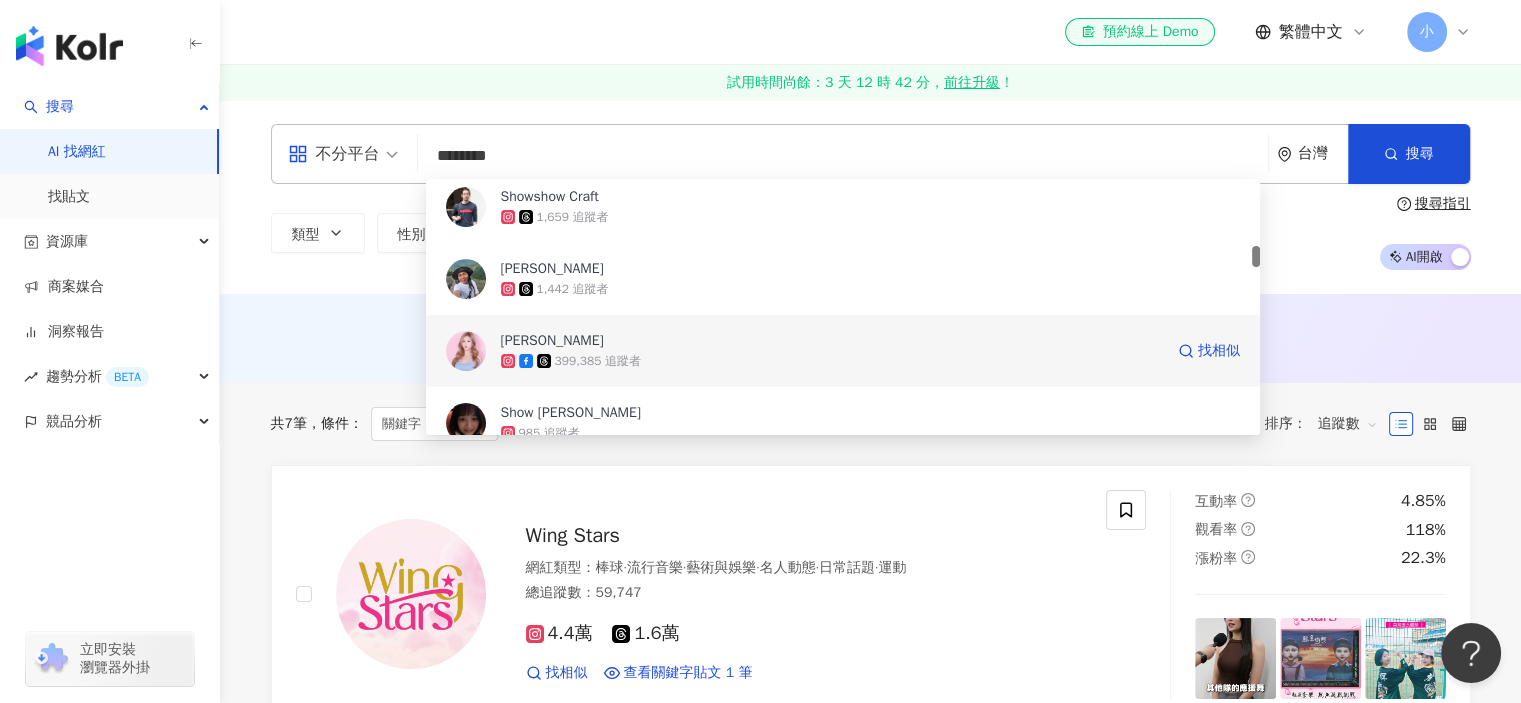 click on "秀秀子" at bounding box center [832, 341] 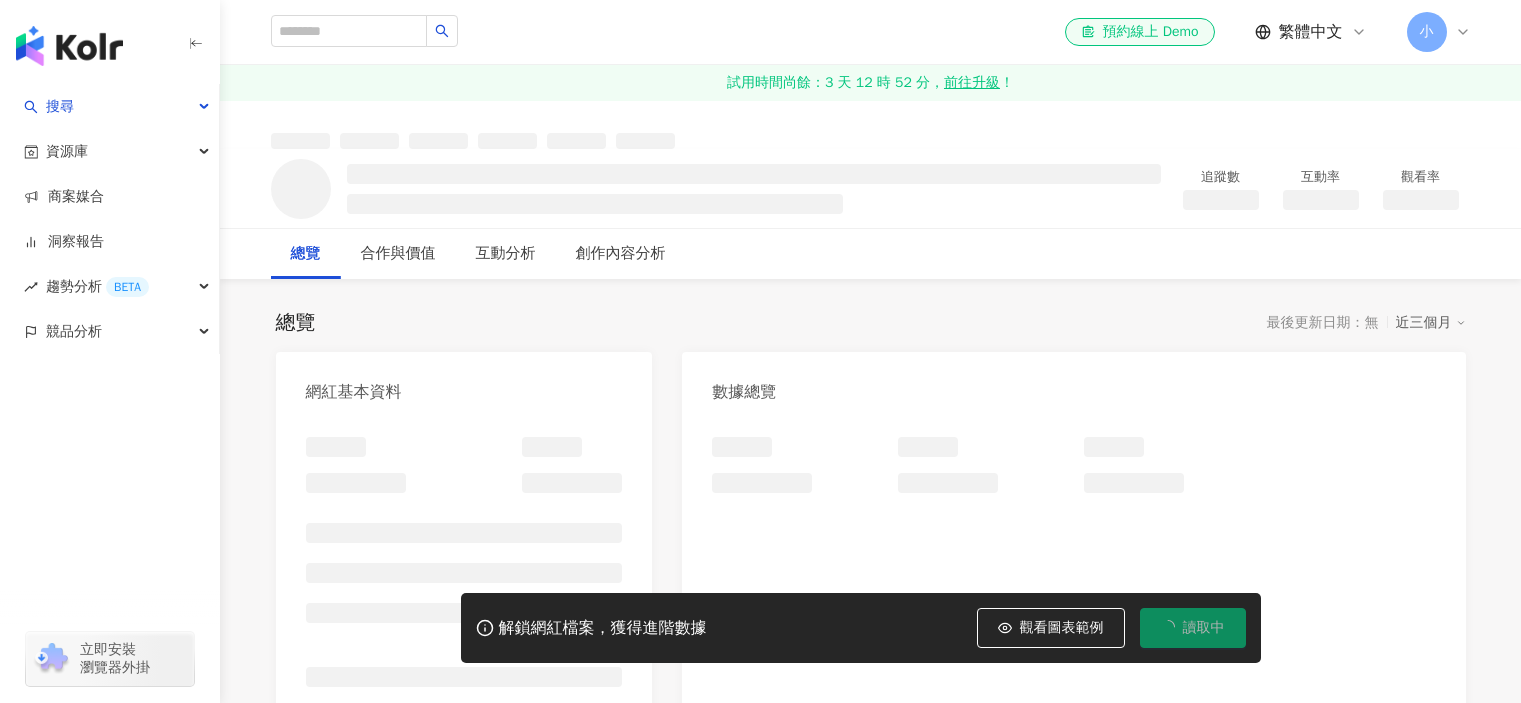 scroll, scrollTop: 0, scrollLeft: 0, axis: both 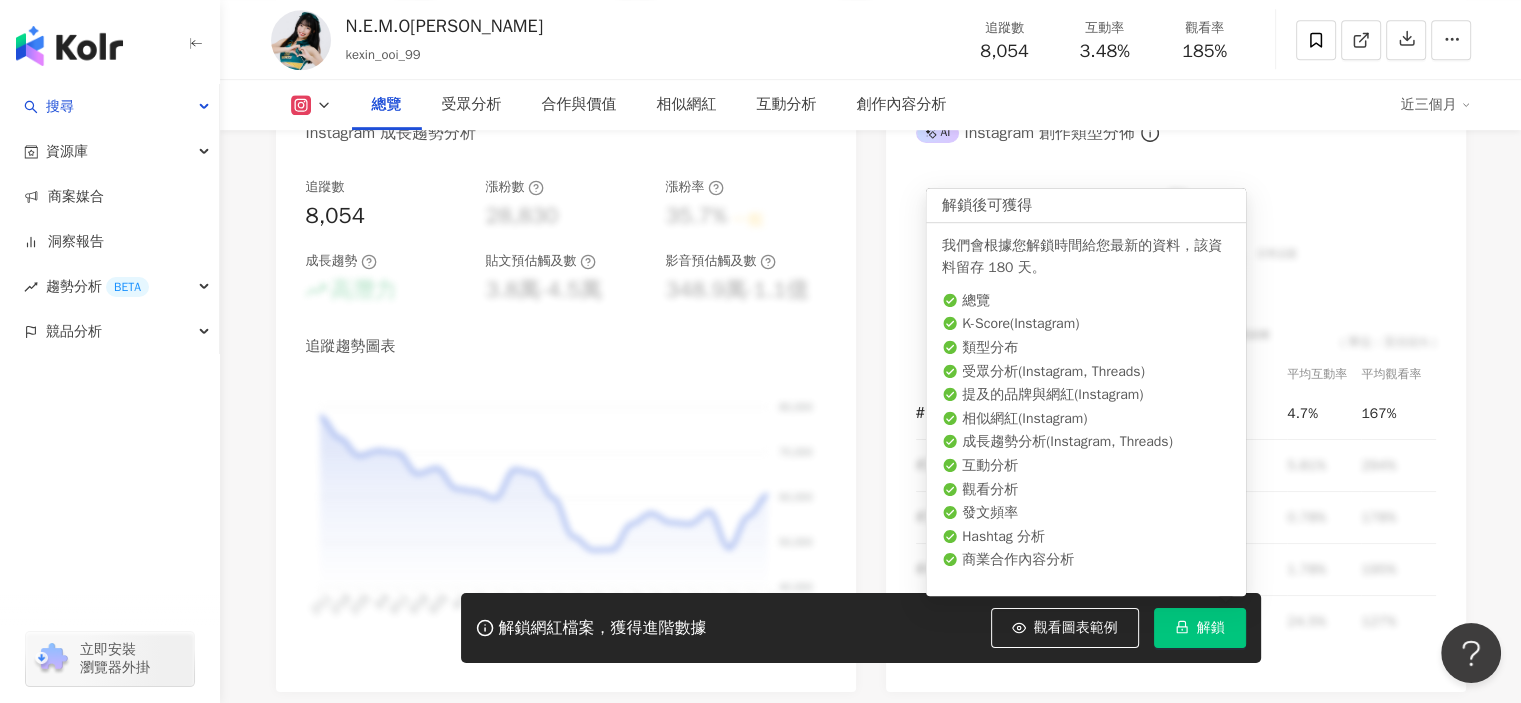 click on "解鎖" at bounding box center (1211, 628) 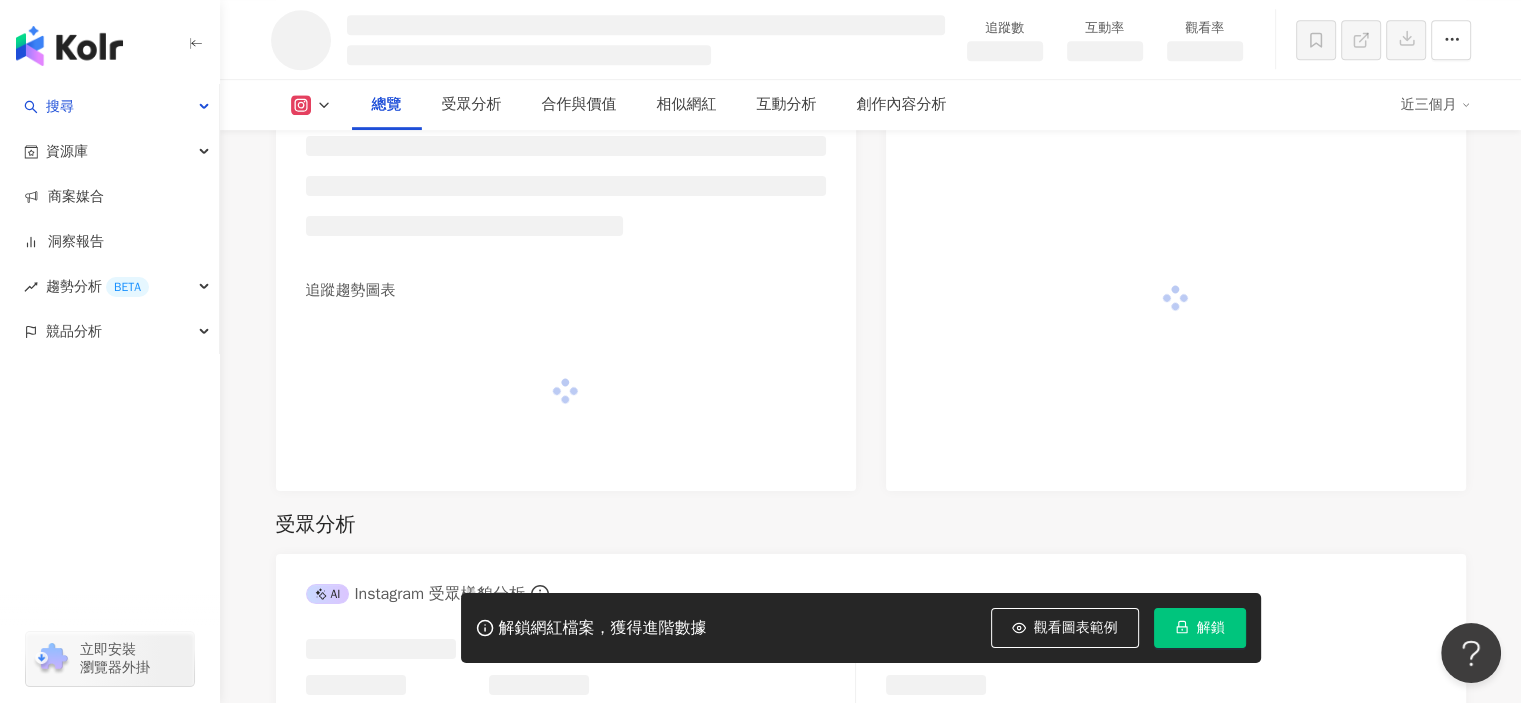 scroll, scrollTop: 1166, scrollLeft: 0, axis: vertical 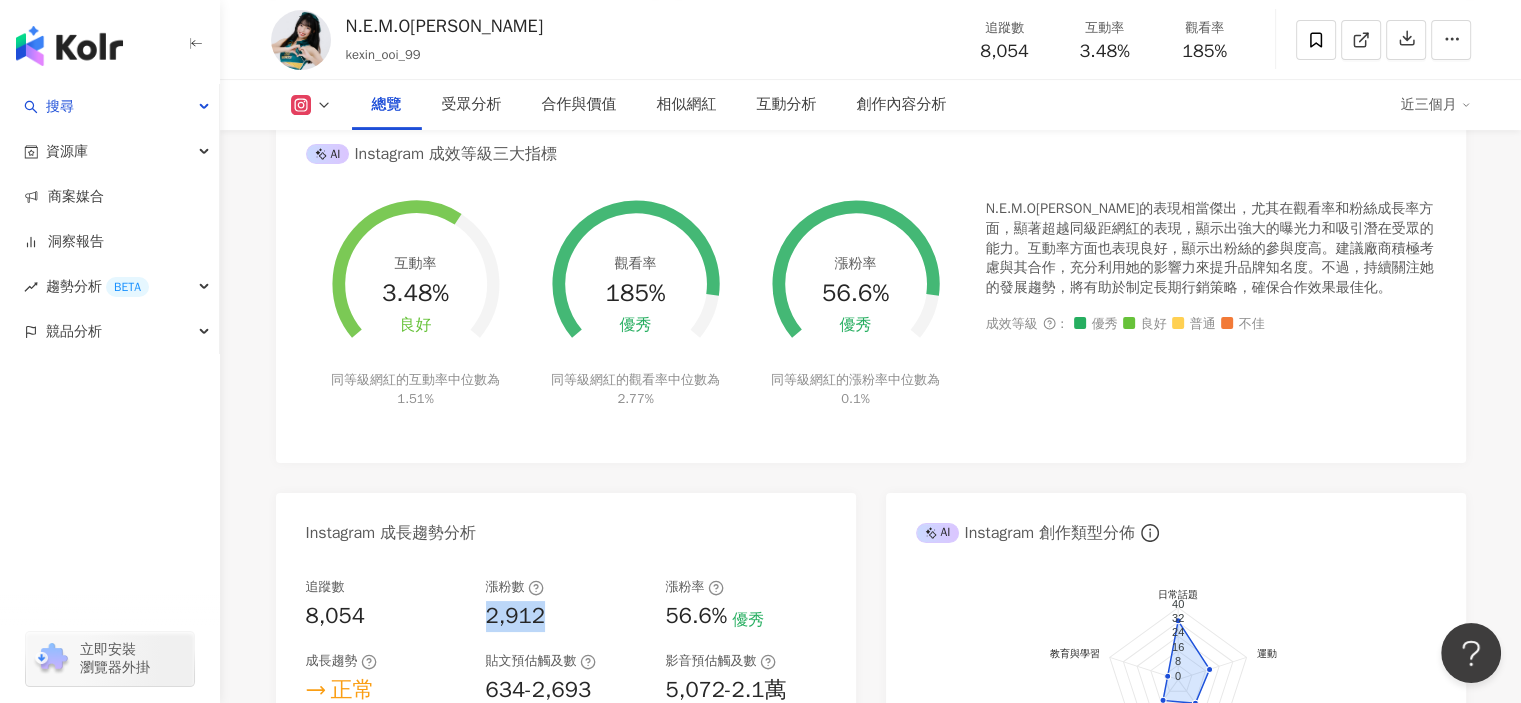 drag, startPoint x: 481, startPoint y: 616, endPoint x: 584, endPoint y: 620, distance: 103.077644 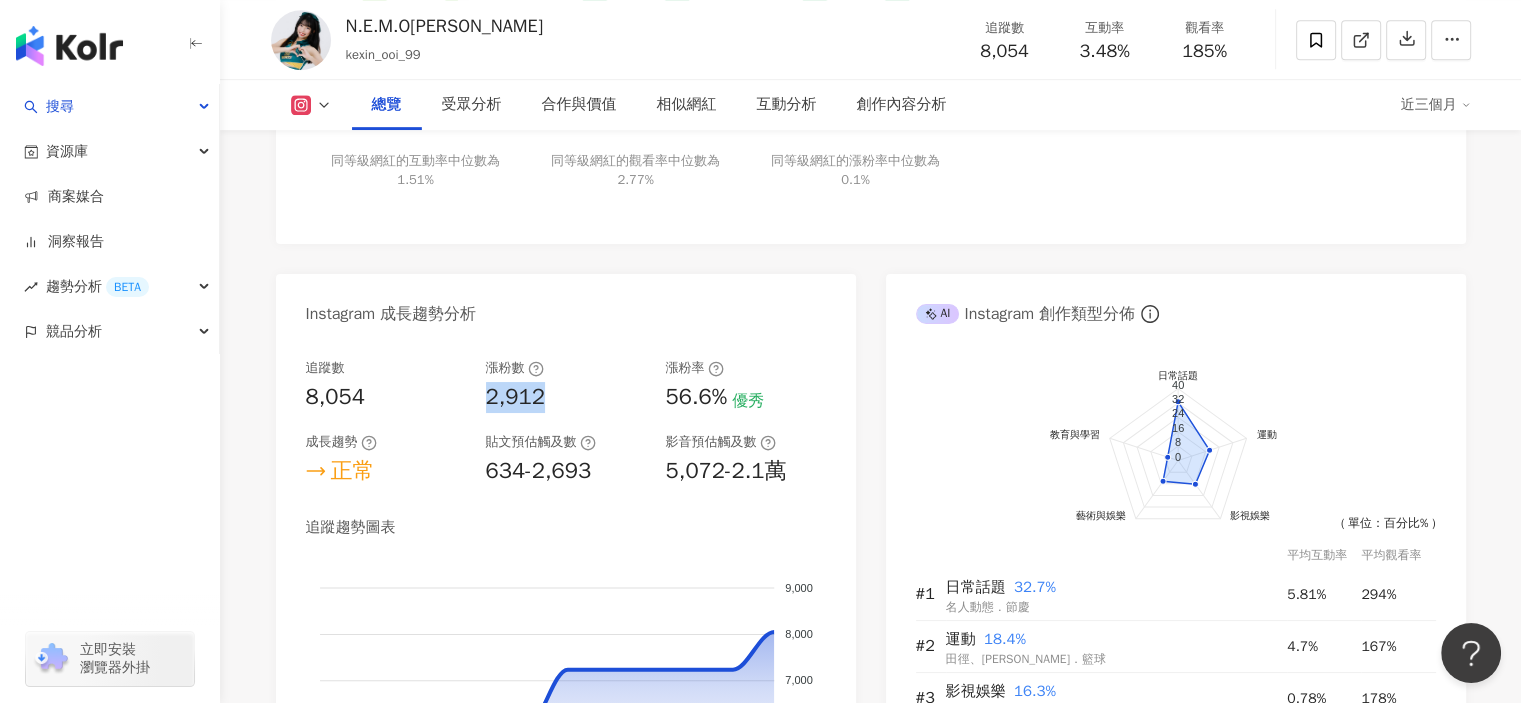 scroll, scrollTop: 1000, scrollLeft: 0, axis: vertical 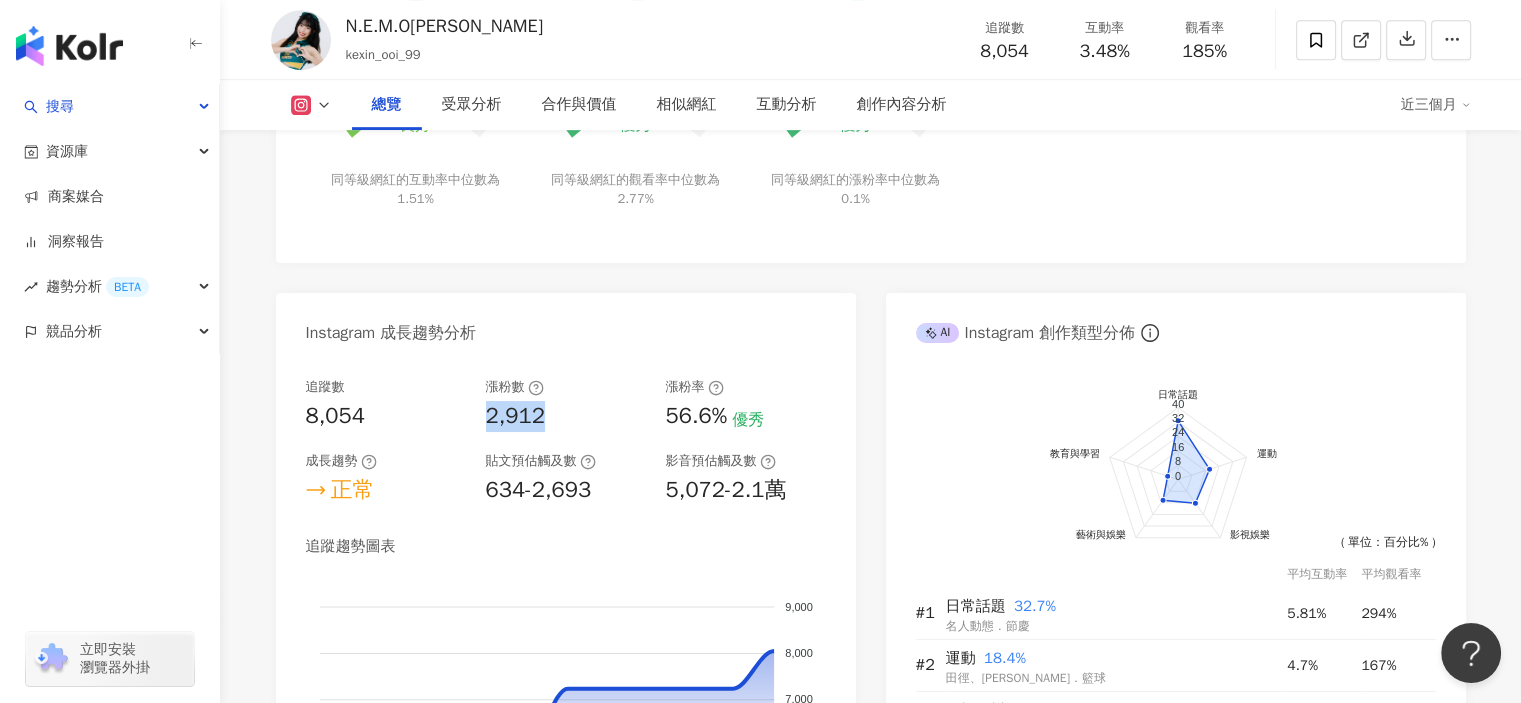 click on "2,912" at bounding box center (566, 416) 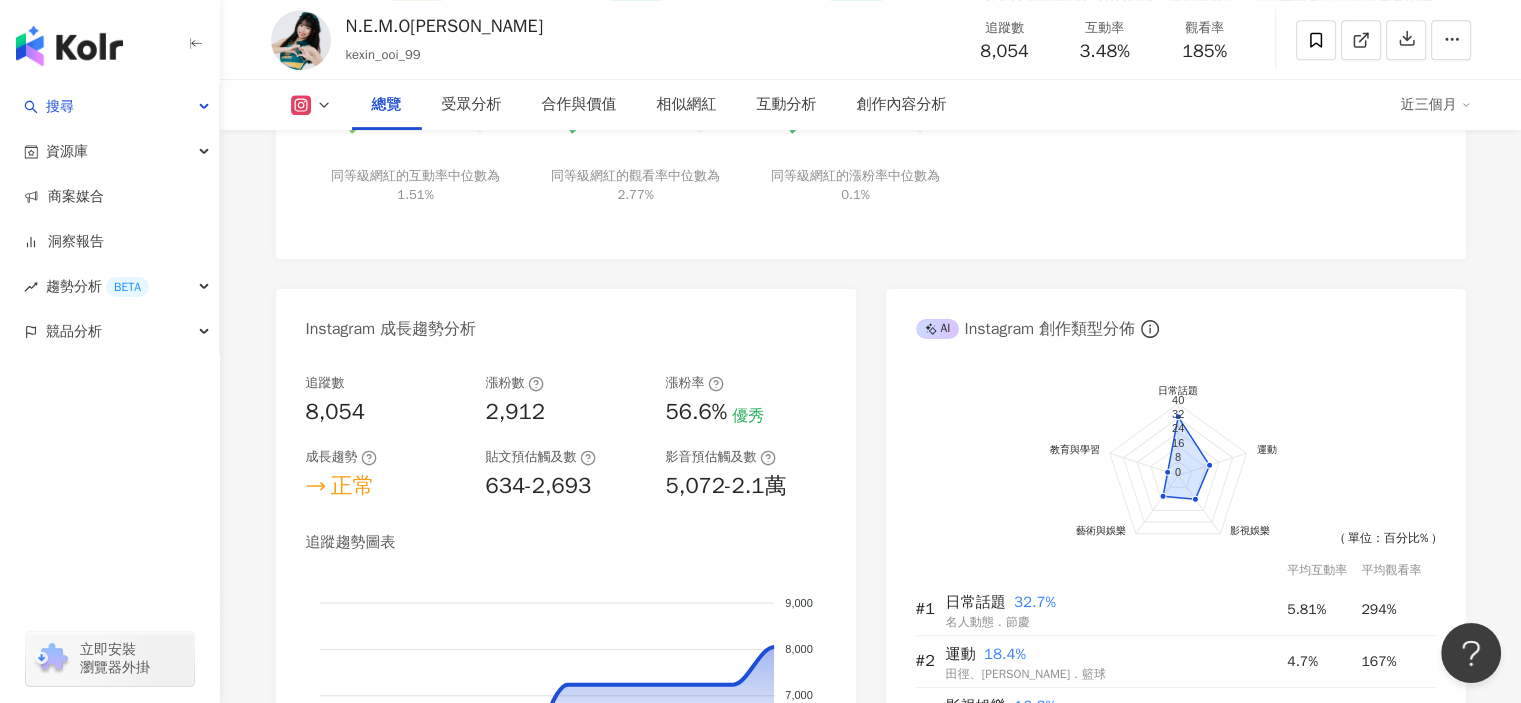 scroll, scrollTop: 1200, scrollLeft: 0, axis: vertical 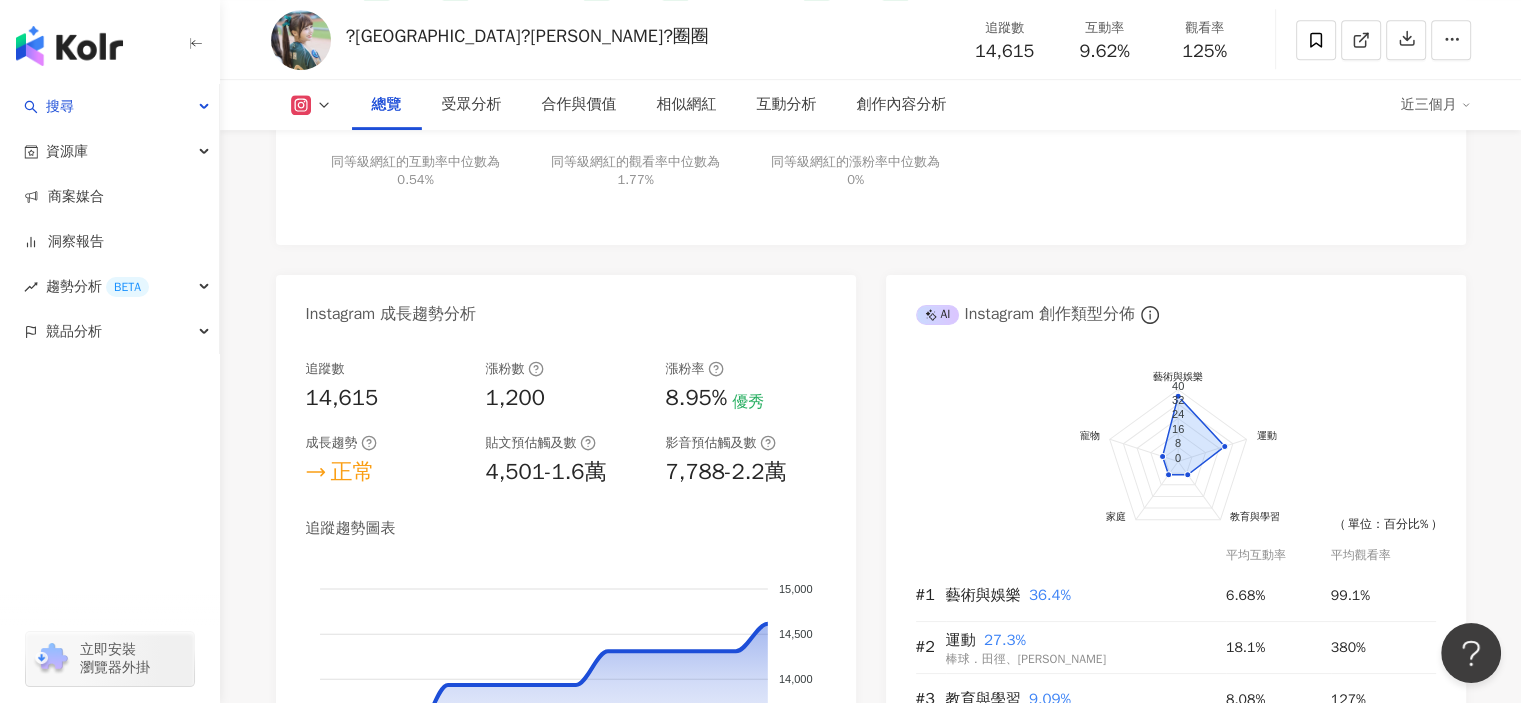 click on "Instagram 網紅基本資料 性別   女 主要語言   繁體中文 91.5% 網紅類型 棒球 · 流行音樂 · 藝術與娛樂 · 美食 · 音樂 · 運動 社群簡介 圈圈 ⭕️ 췐췐 ｜[PERSON_NAME]💜 | yi_shiuan_lee [URL][DOMAIN_NAME] 📣台鋼集團-[PERSON_NAME]創🪽Wing Stars☆
⭐️Wing Stars #00⭕️圈圈⭕️췐췐
📥合作請洽：[EMAIL_ADDRESS][DOMAIN_NAME]
🌟@wing_stars_official 找⚡️發電廠
🙌🏻一起成為圈圈的粉絲吧😉【圈粉】
I LOVE DANCE❤️#紀錄分享生活 看更多 Instagram 數據總覽 86 K-Score :   良好 近期一到三個月發文頻率正常，且漲粉率與互動率高。 查看說明 追蹤數   14,615 互動率   9.62% 優秀 觀看率   125% 優秀 漲粉率   8.95% 優秀 受眾主要性別   女性 59.4% 受眾主要年齡   18-24 歲 45.5% 商業合作內容覆蓋比例   29.4% AI Instagram 成效等級三大指標 互動率 9.62% 優秀 同等級網紅的互動率中位數為  0.54% 觀看率 125% 優秀 1.77% 8.95%" at bounding box center (871, 113) 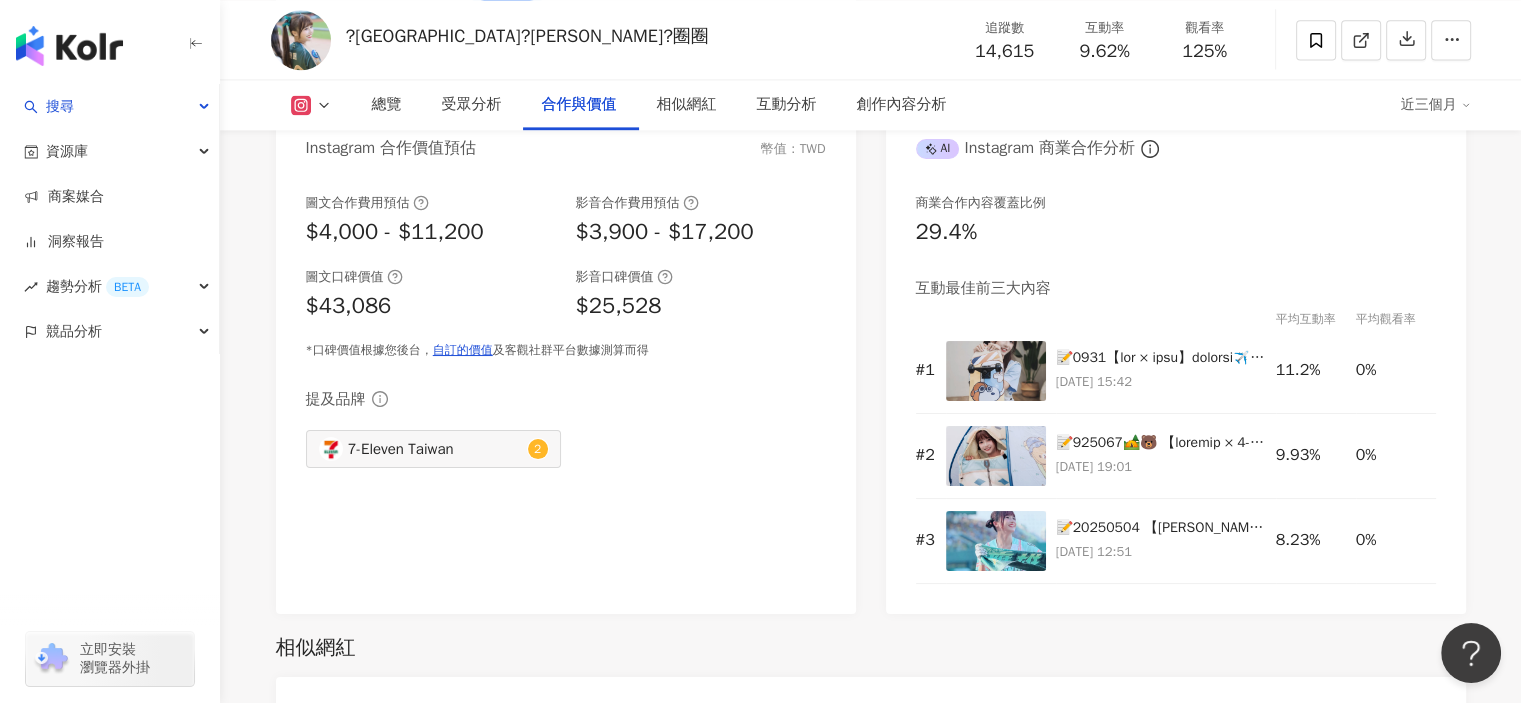 scroll, scrollTop: 2800, scrollLeft: 0, axis: vertical 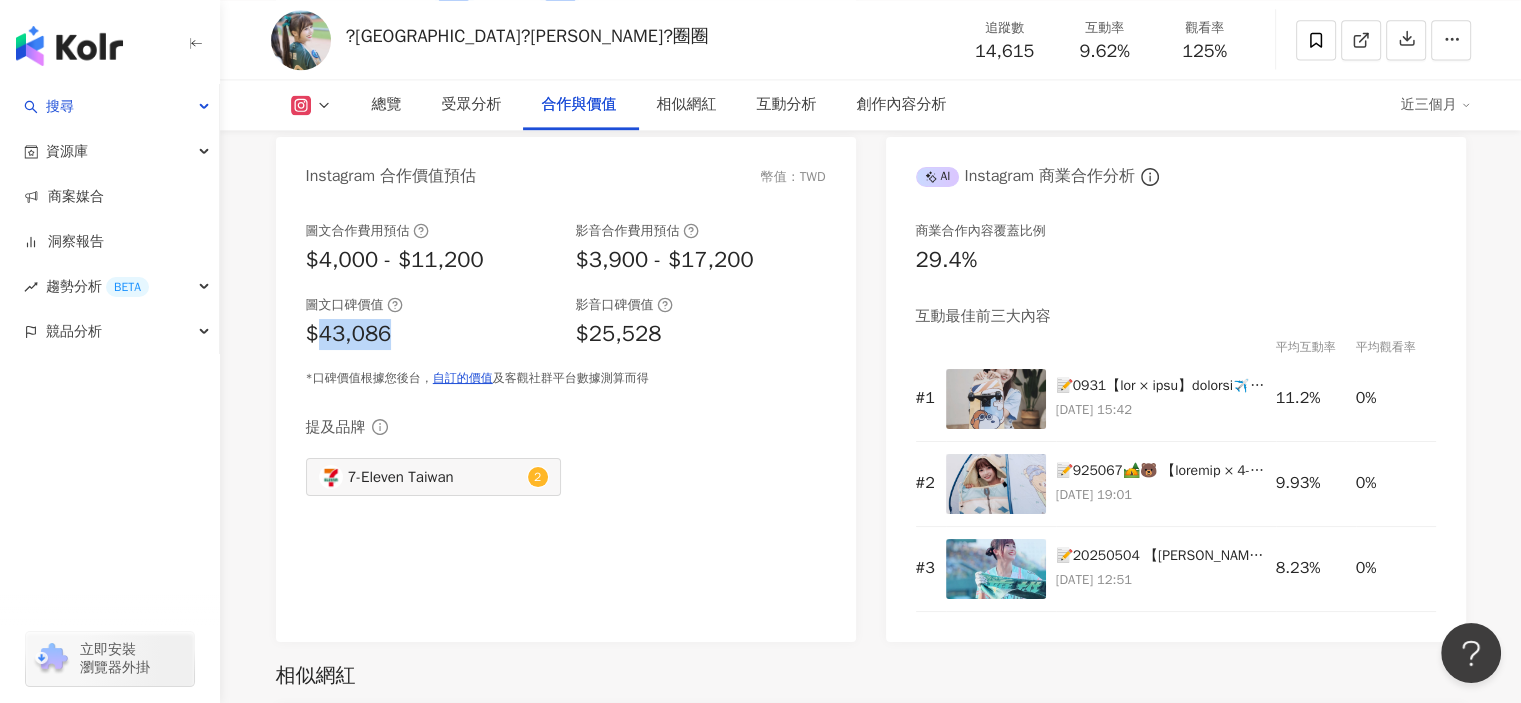 drag, startPoint x: 314, startPoint y: 343, endPoint x: 408, endPoint y: 340, distance: 94.04786 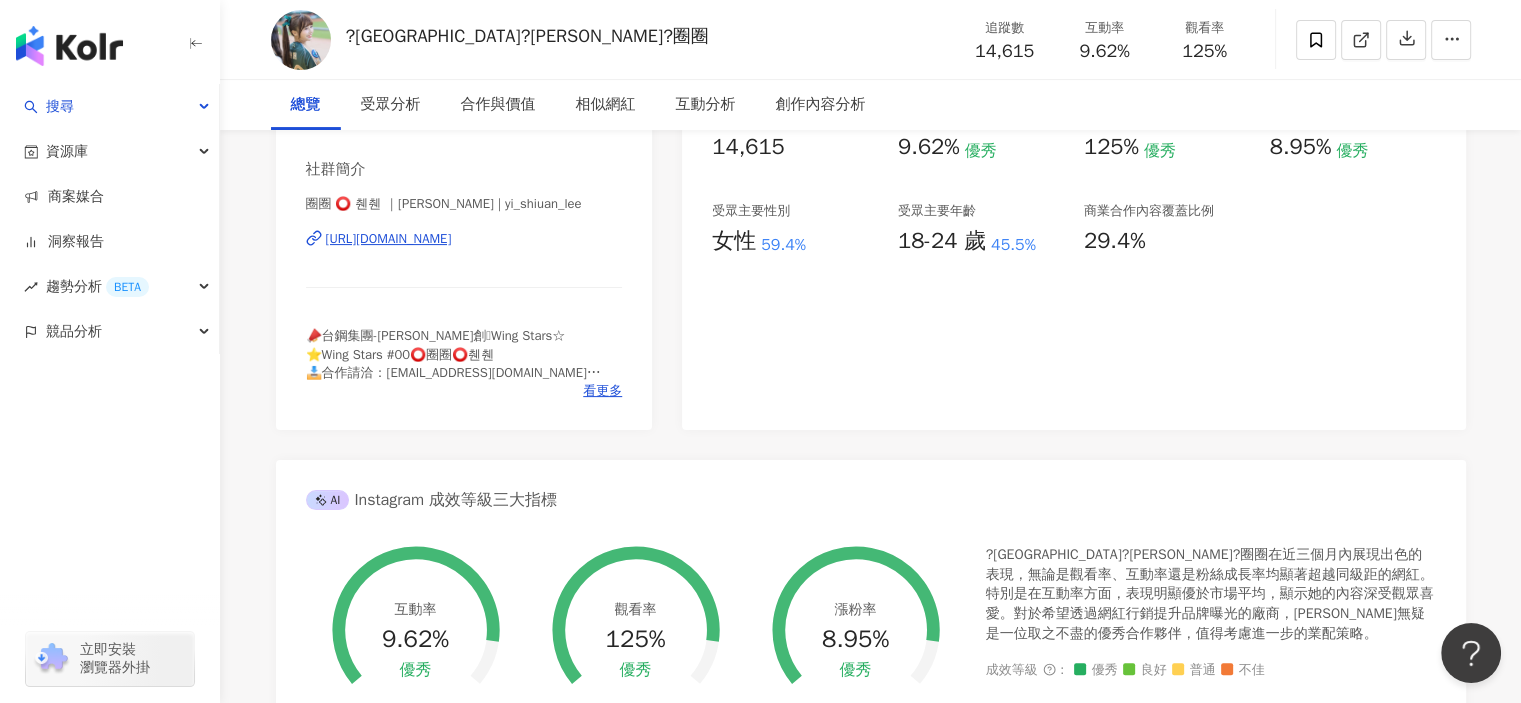 scroll, scrollTop: 0, scrollLeft: 0, axis: both 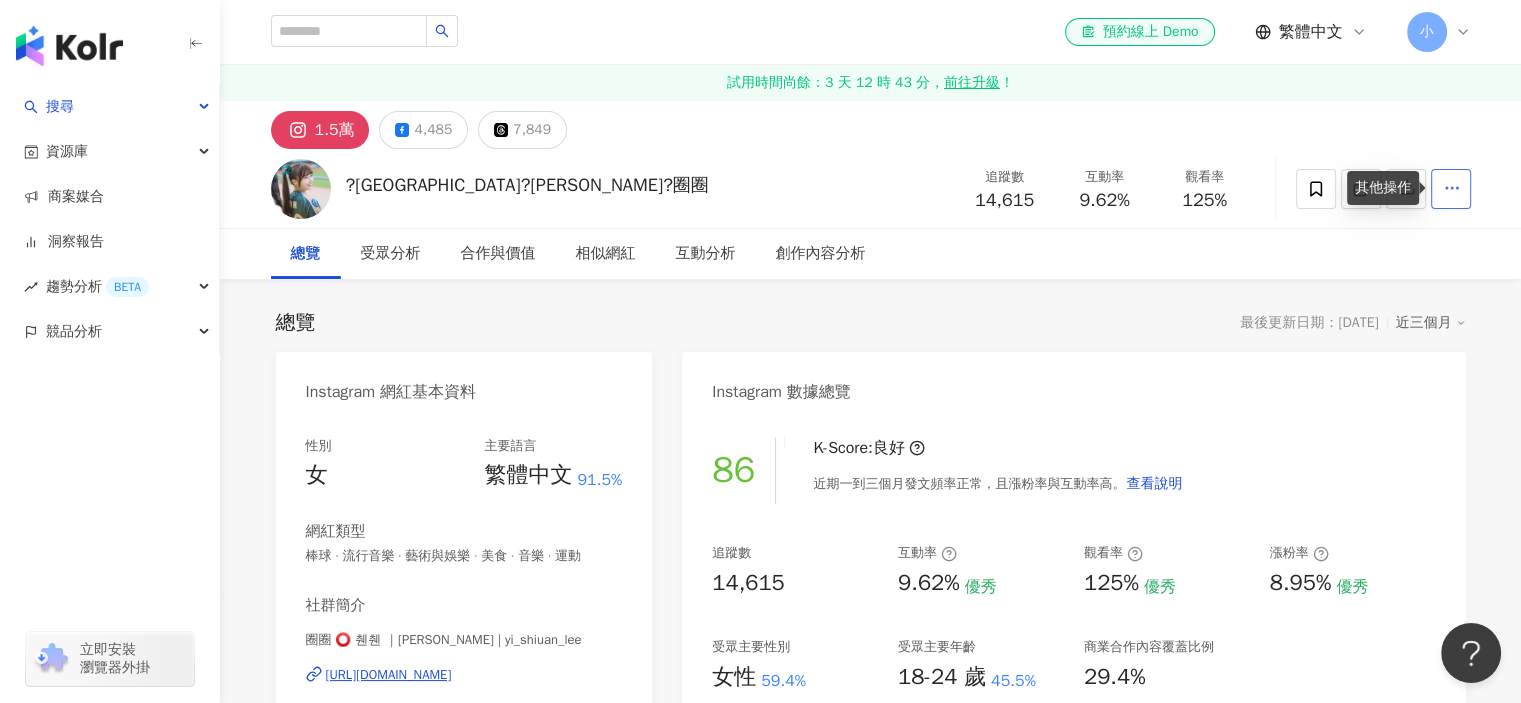 click at bounding box center (1451, 189) 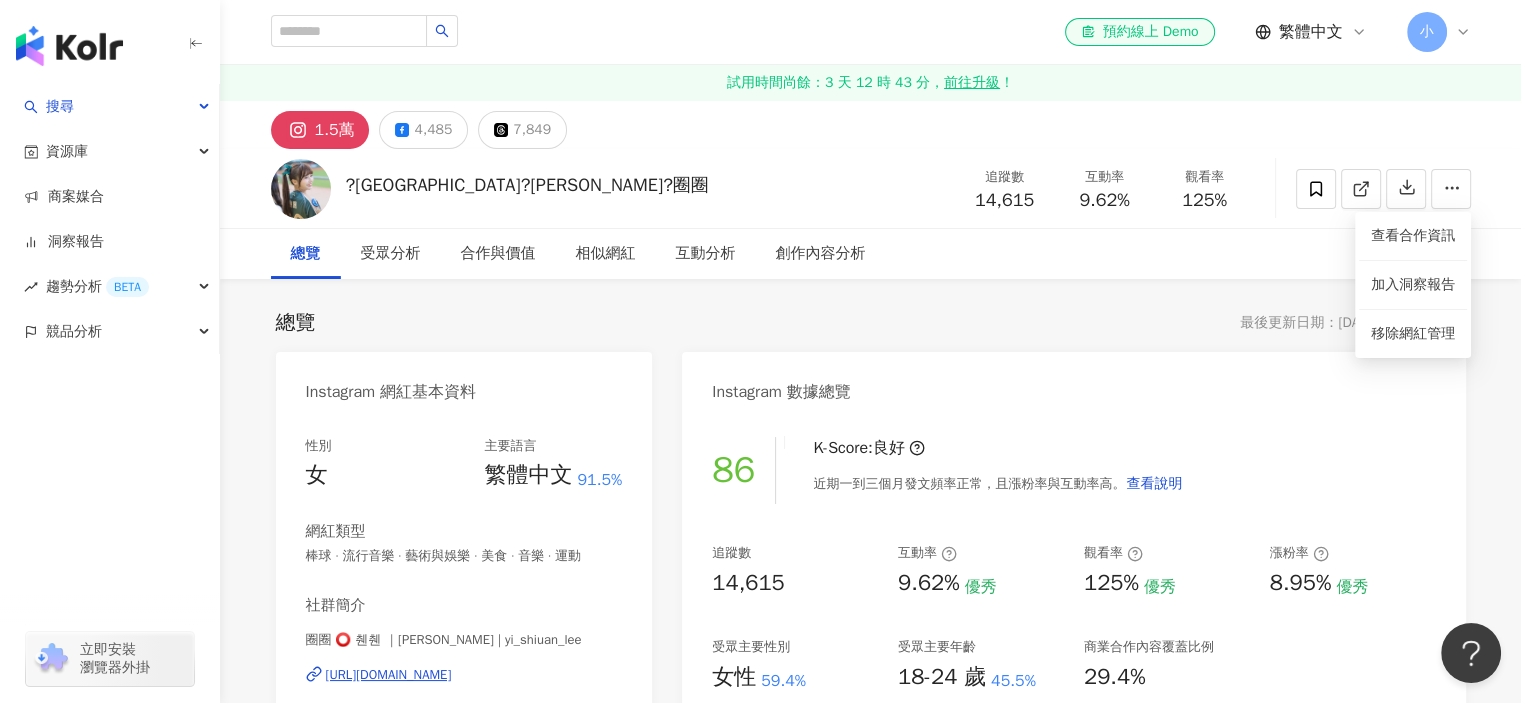 click on "總覽 受眾分析 合作與價值 相似網紅 互動分析 創作內容分析" at bounding box center [871, 254] 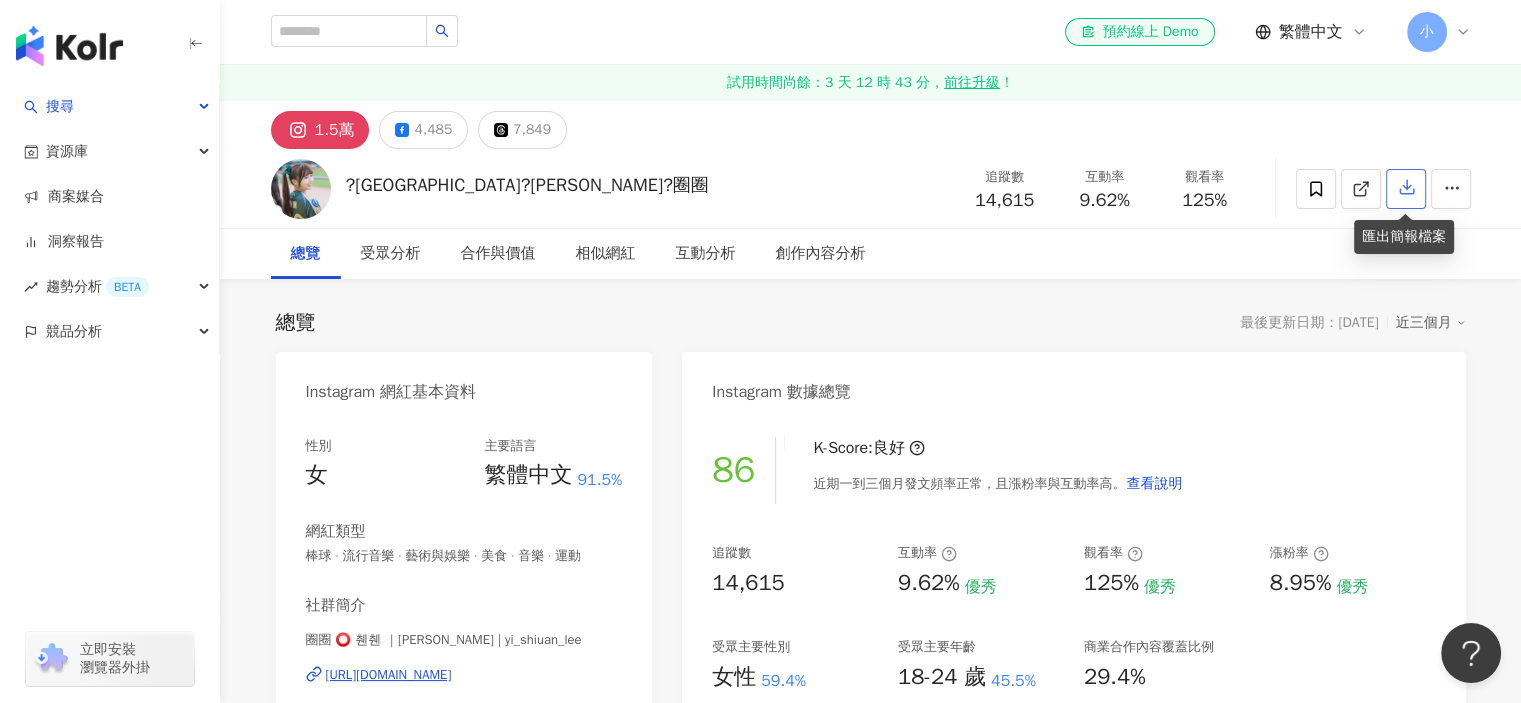 click 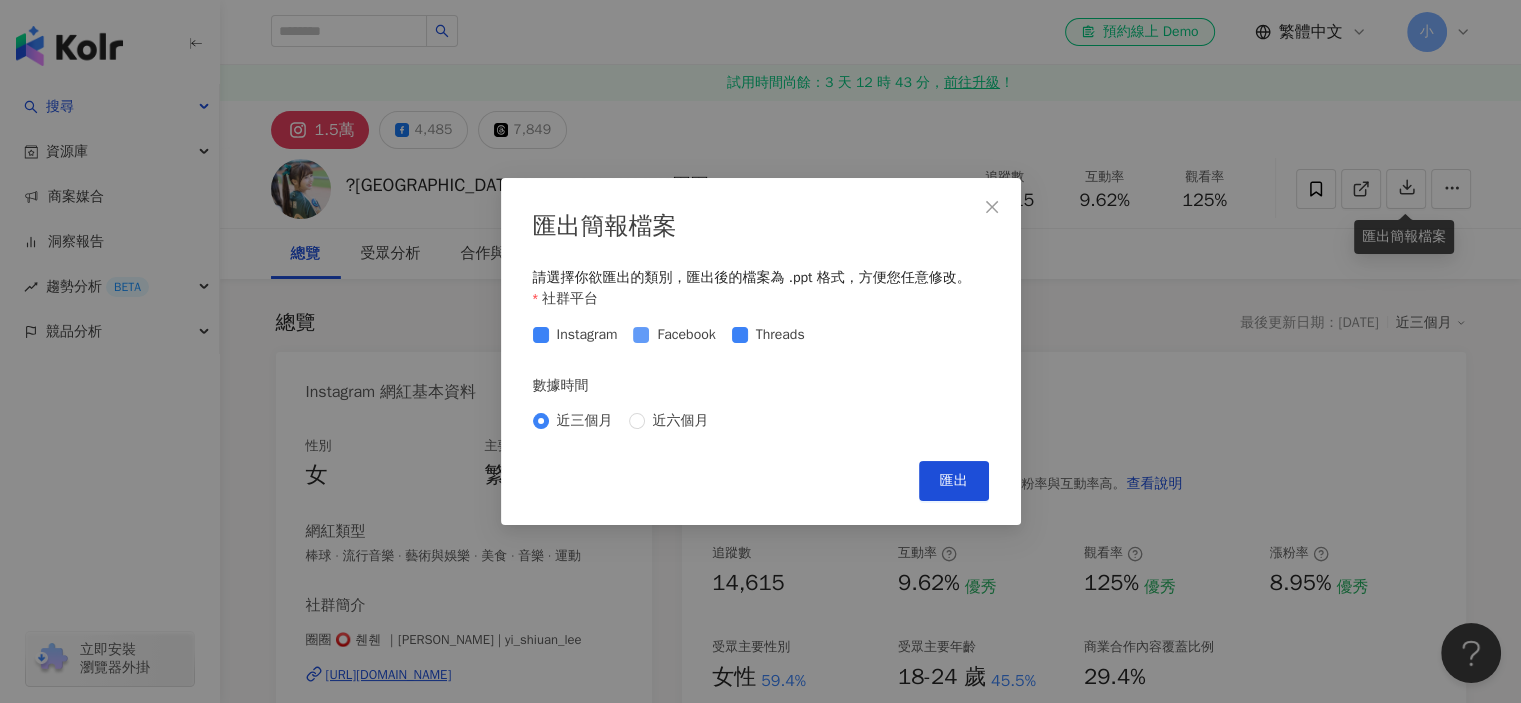 click on "Facebook" at bounding box center (686, 335) 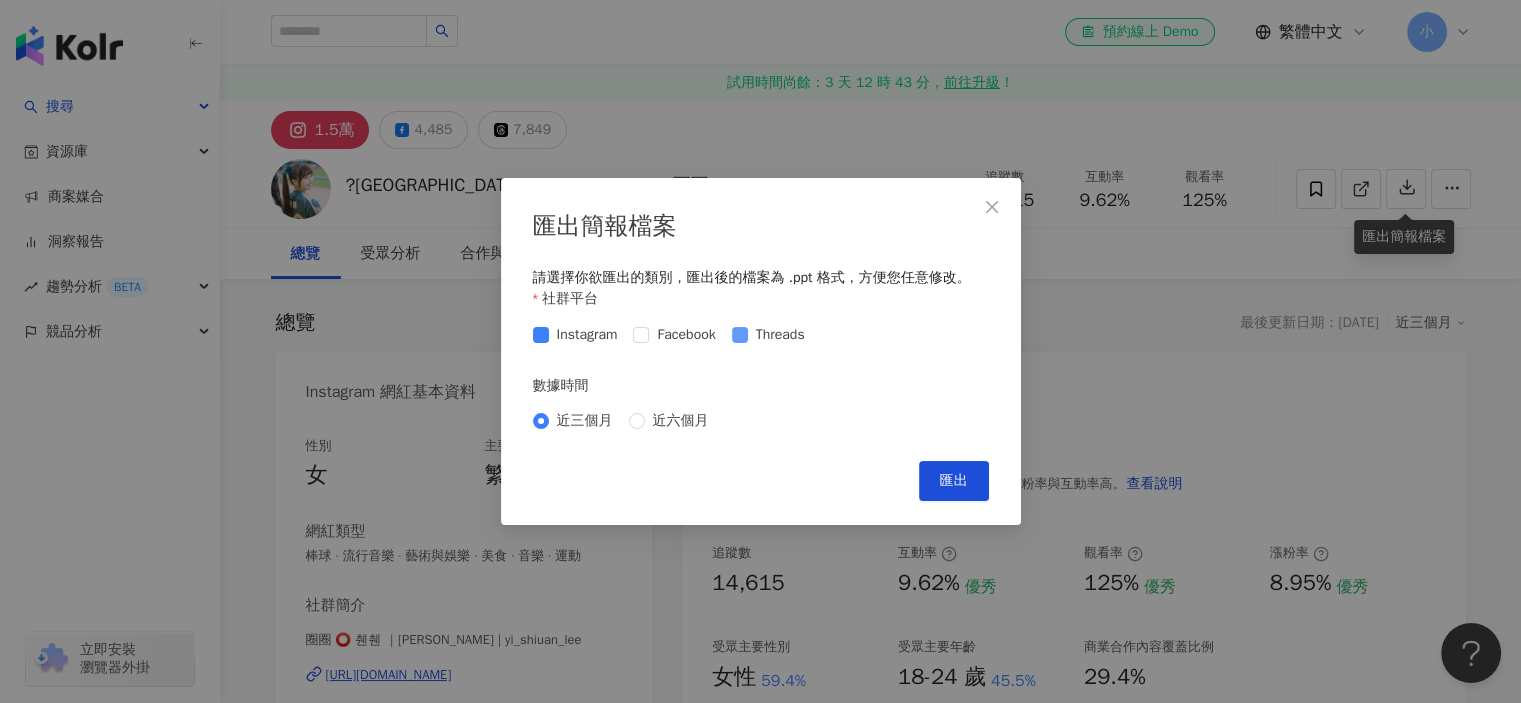 click on "Threads" at bounding box center [780, 335] 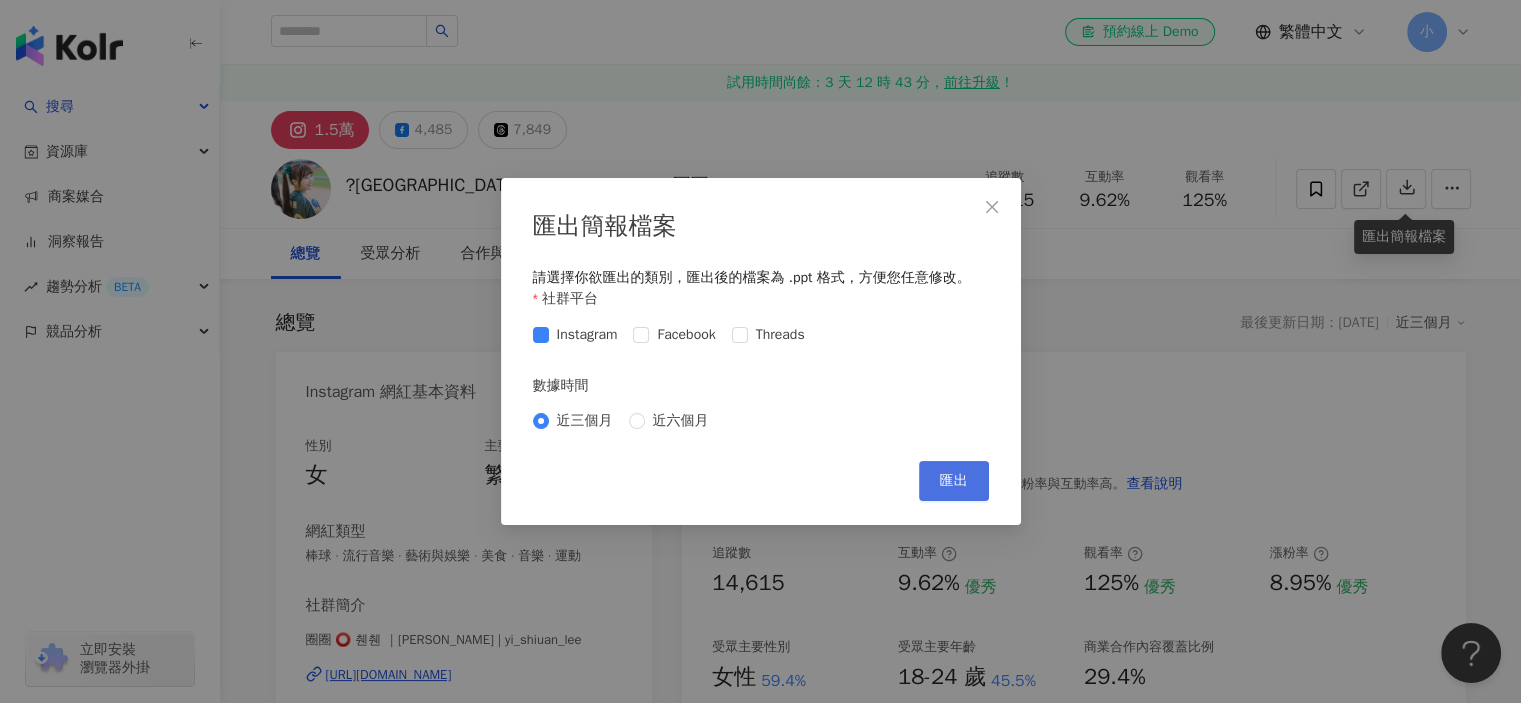click on "匯出" at bounding box center [954, 481] 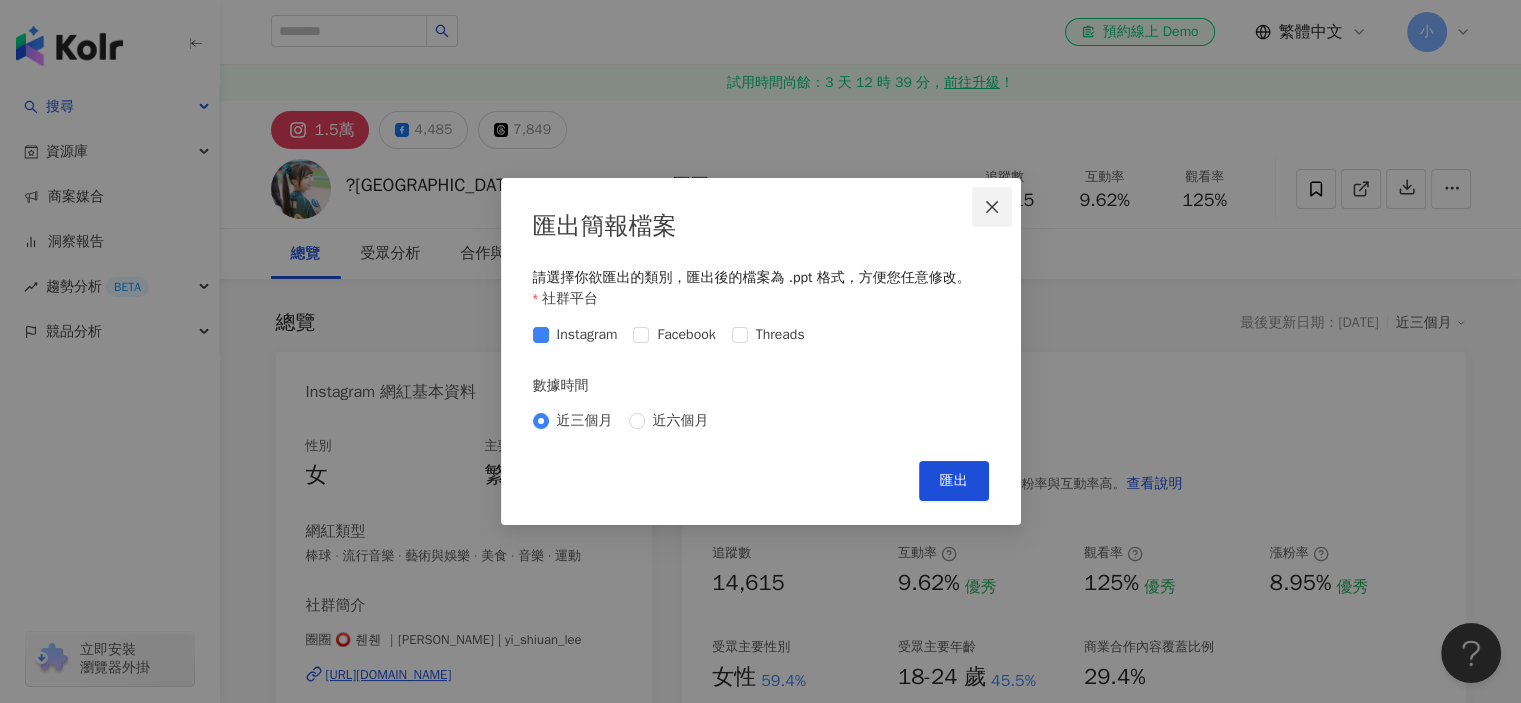 click at bounding box center (992, 207) 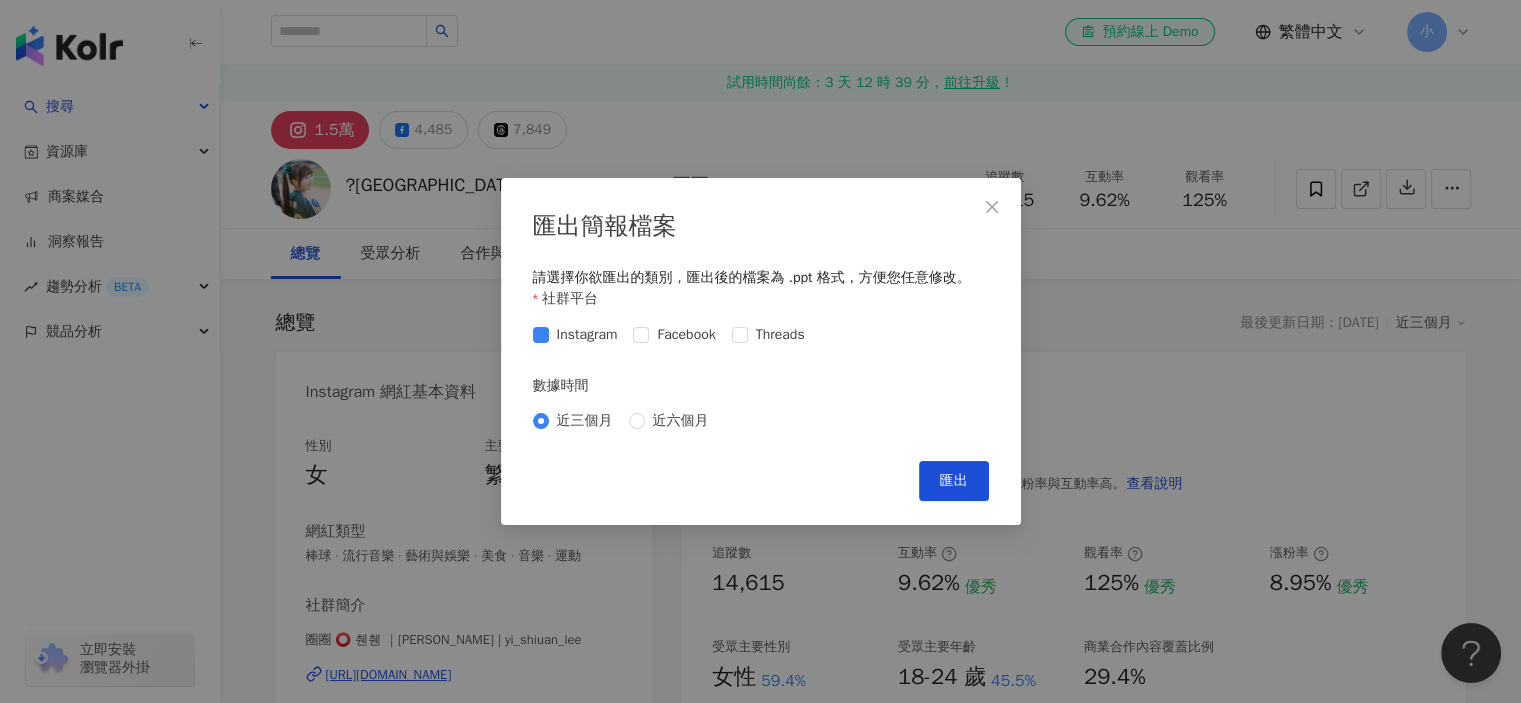 click on "匯出簡報檔案 請選擇你欲匯出的類別，匯出後的檔案為 .ppt 格式，方便您任意修改。 社群平台 Instagram Facebook Threads 數據時間 近三個月 近六個月 Cancel 匯出" at bounding box center (760, 351) 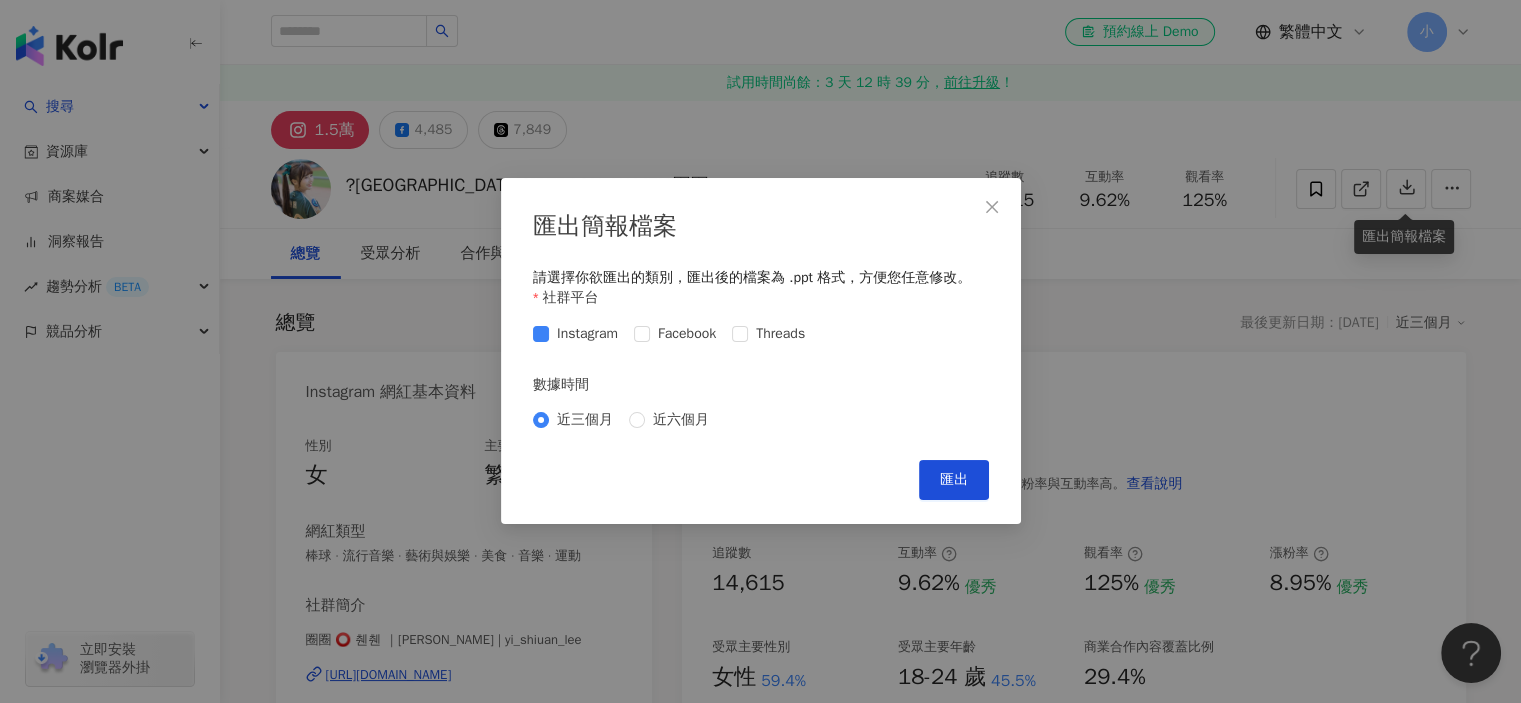 click on "匯出簡報檔案 請選擇你欲匯出的類別，匯出後的檔案為 .ppt 格式，方便您任意修改。 社群平台 Instagram Facebook Threads 數據時間 近三個月 近六個月 Cancel 匯出" at bounding box center (760, 351) 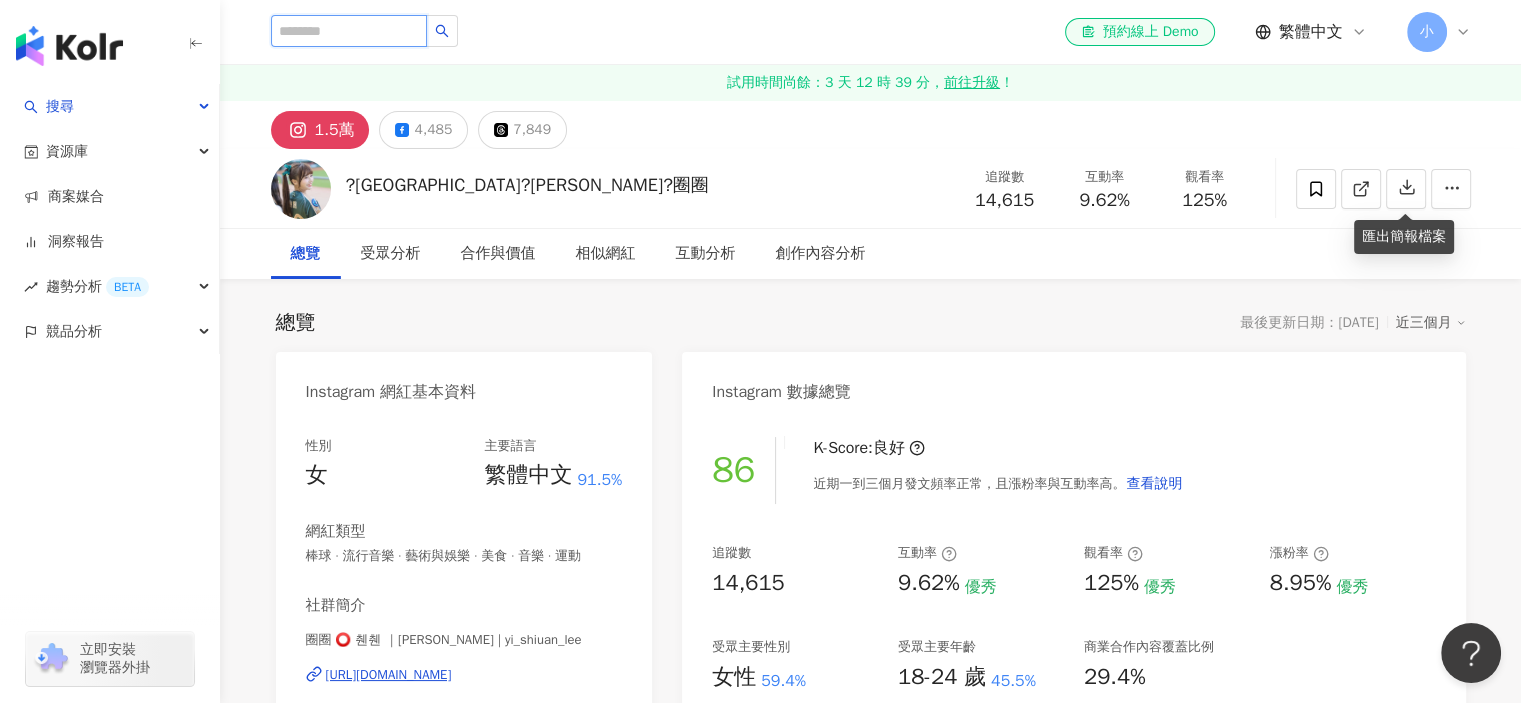 click at bounding box center (349, 31) 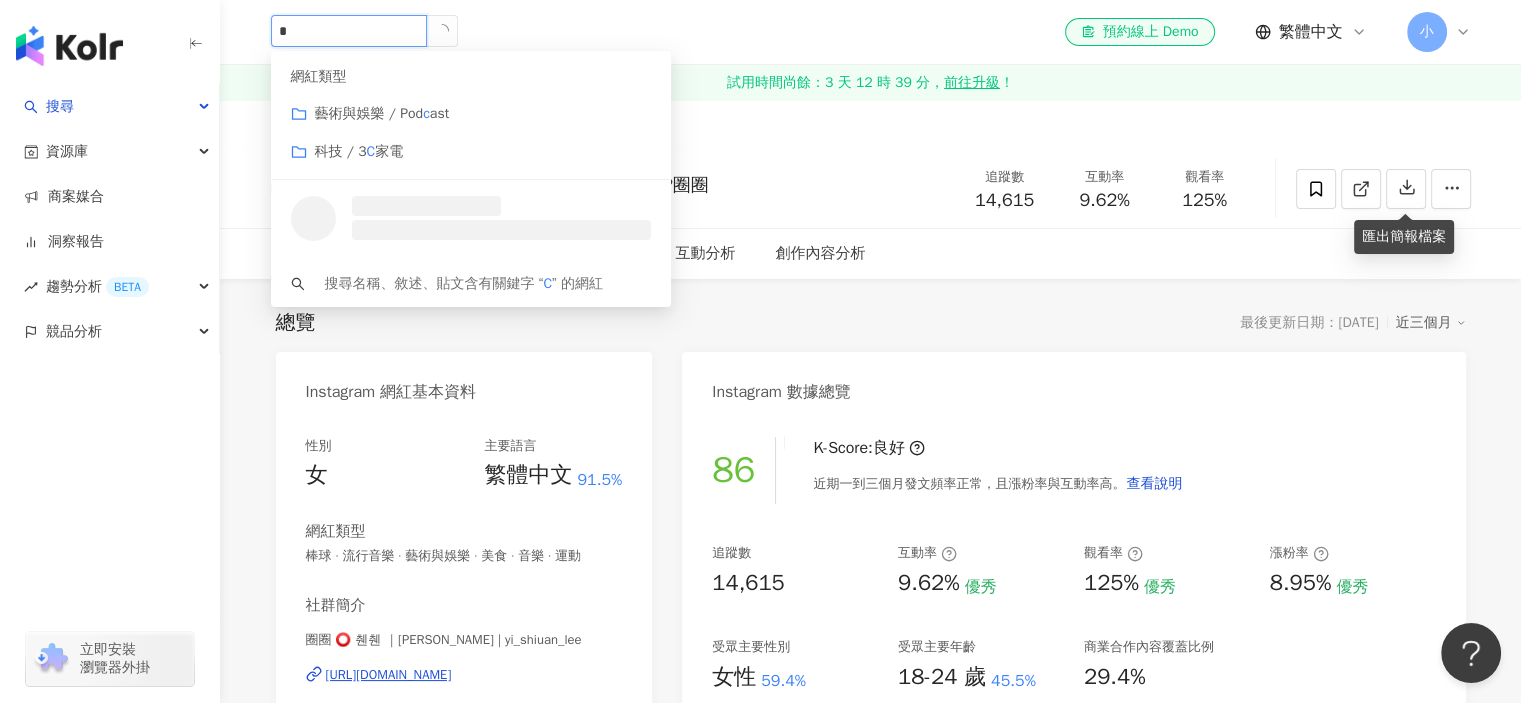 type 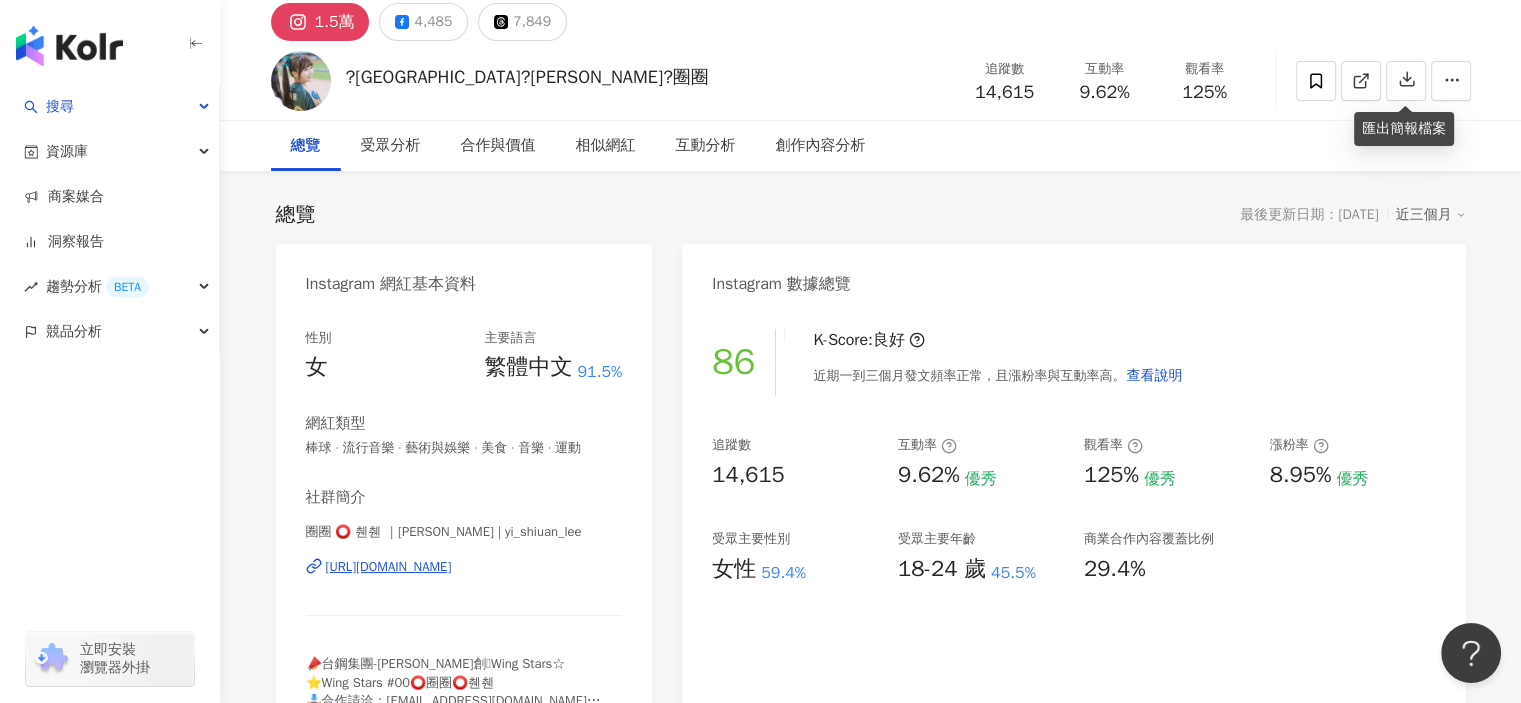 scroll, scrollTop: 200, scrollLeft: 0, axis: vertical 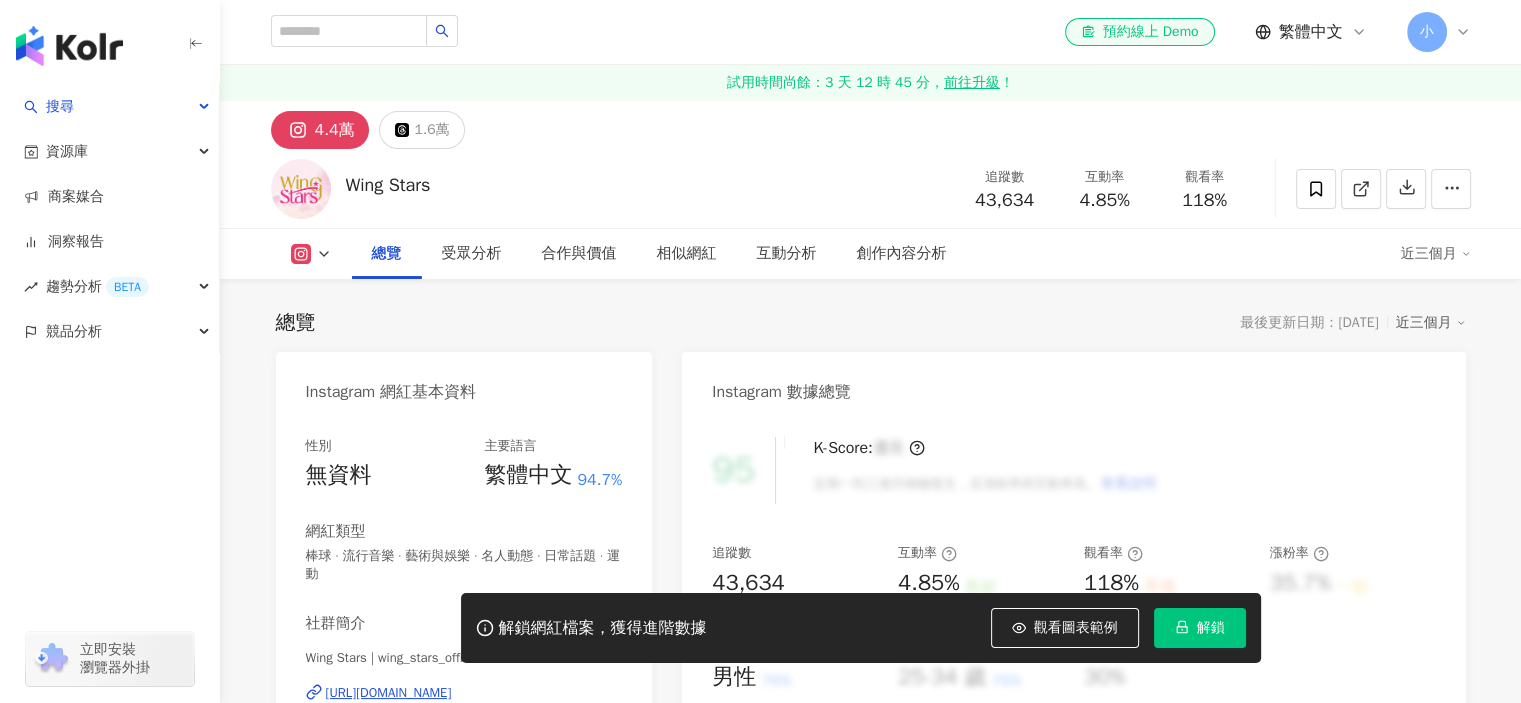 click on "解鎖" at bounding box center [1200, 628] 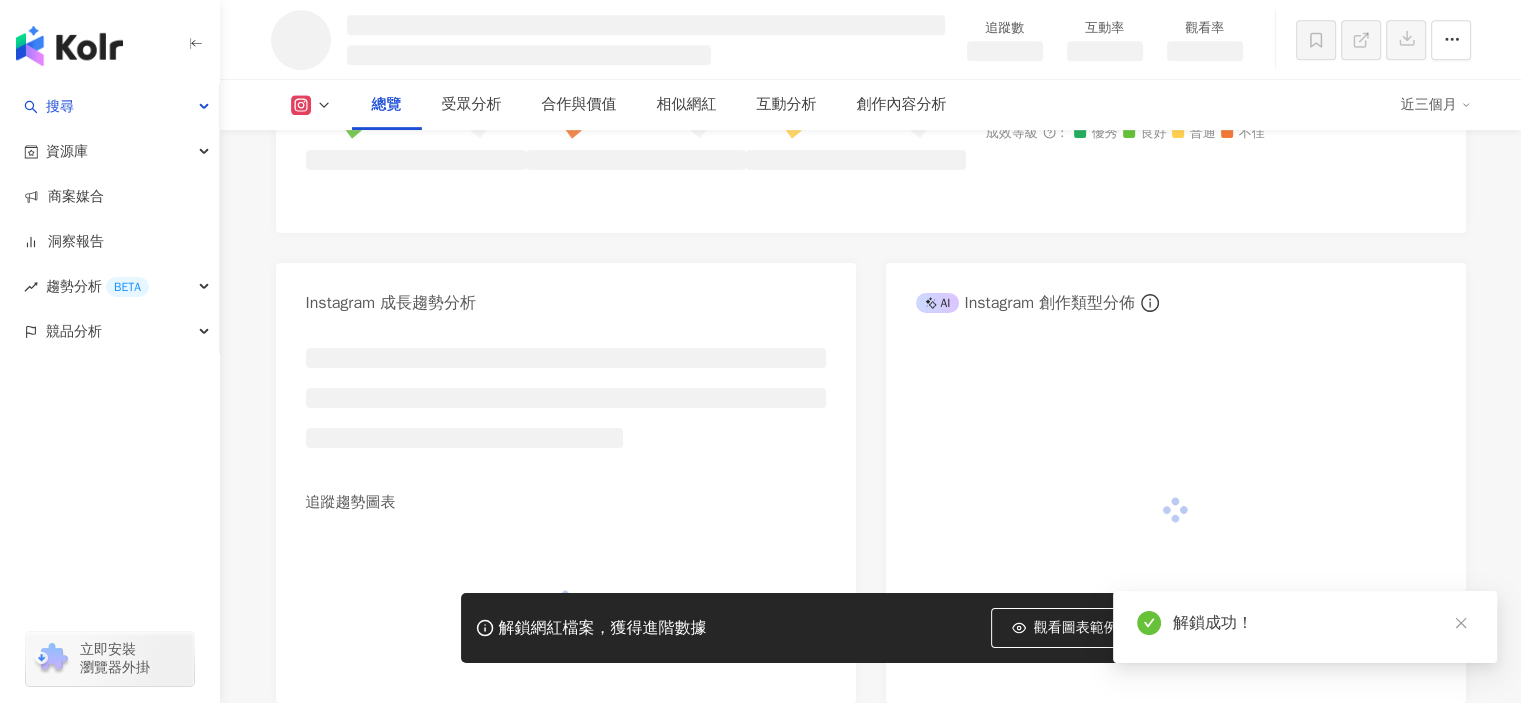 scroll, scrollTop: 955, scrollLeft: 0, axis: vertical 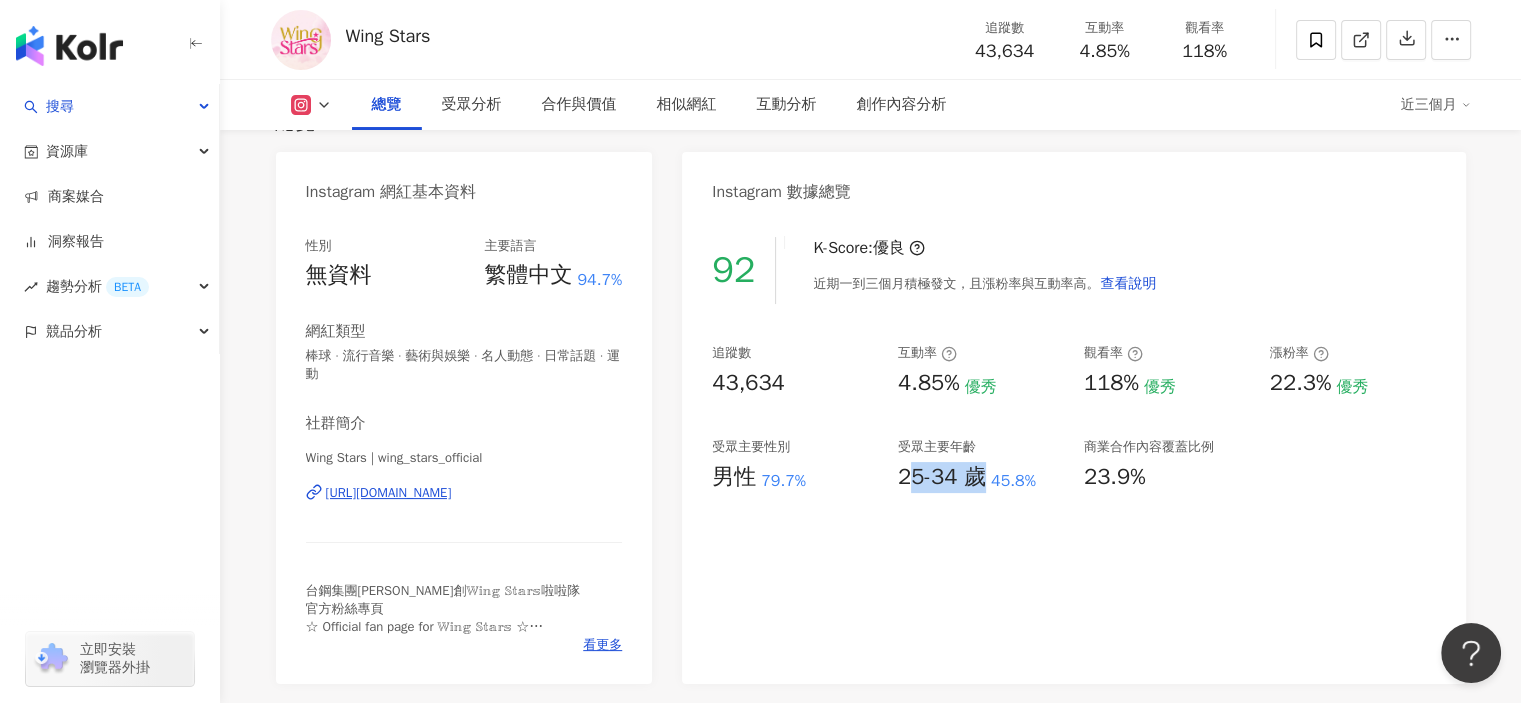 drag, startPoint x: 908, startPoint y: 459, endPoint x: 978, endPoint y: 491, distance: 76.96753 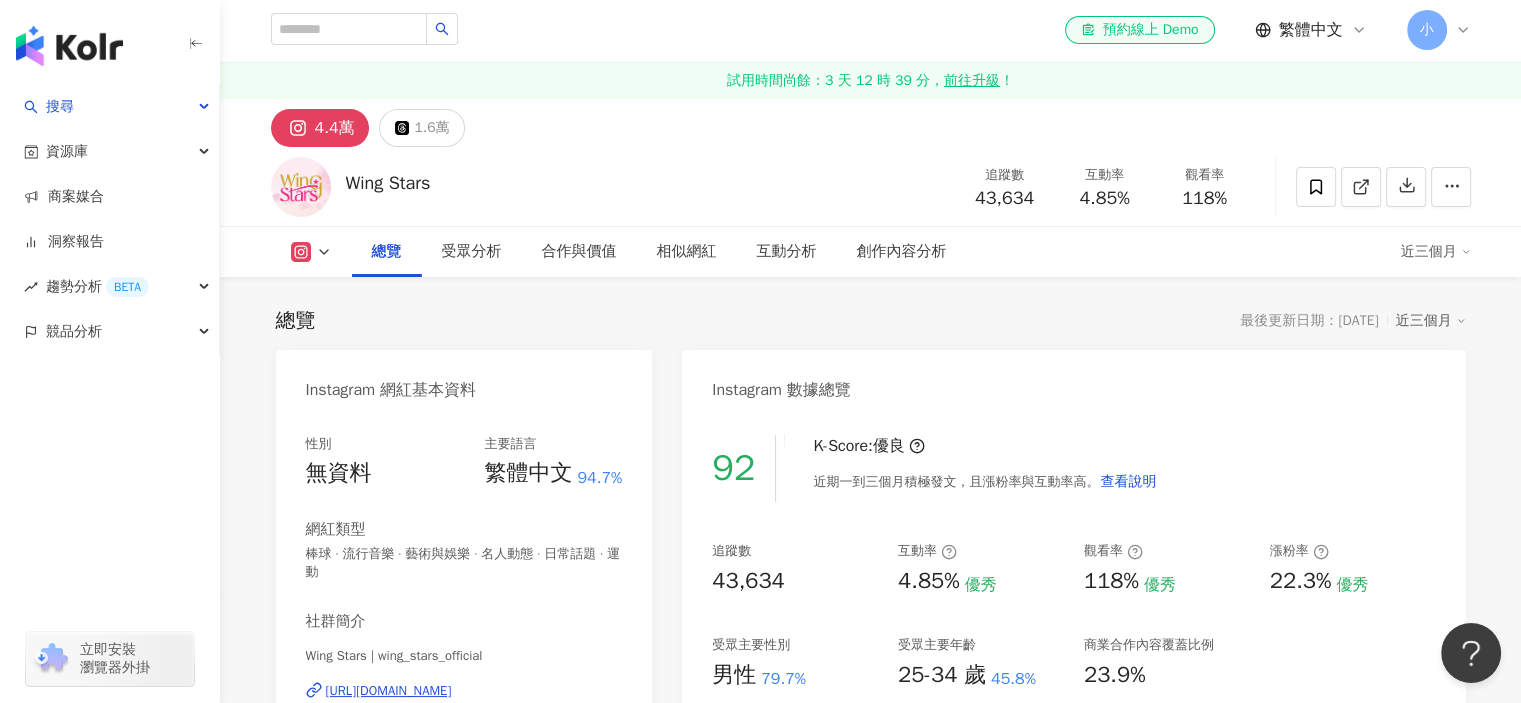 scroll, scrollTop: 0, scrollLeft: 0, axis: both 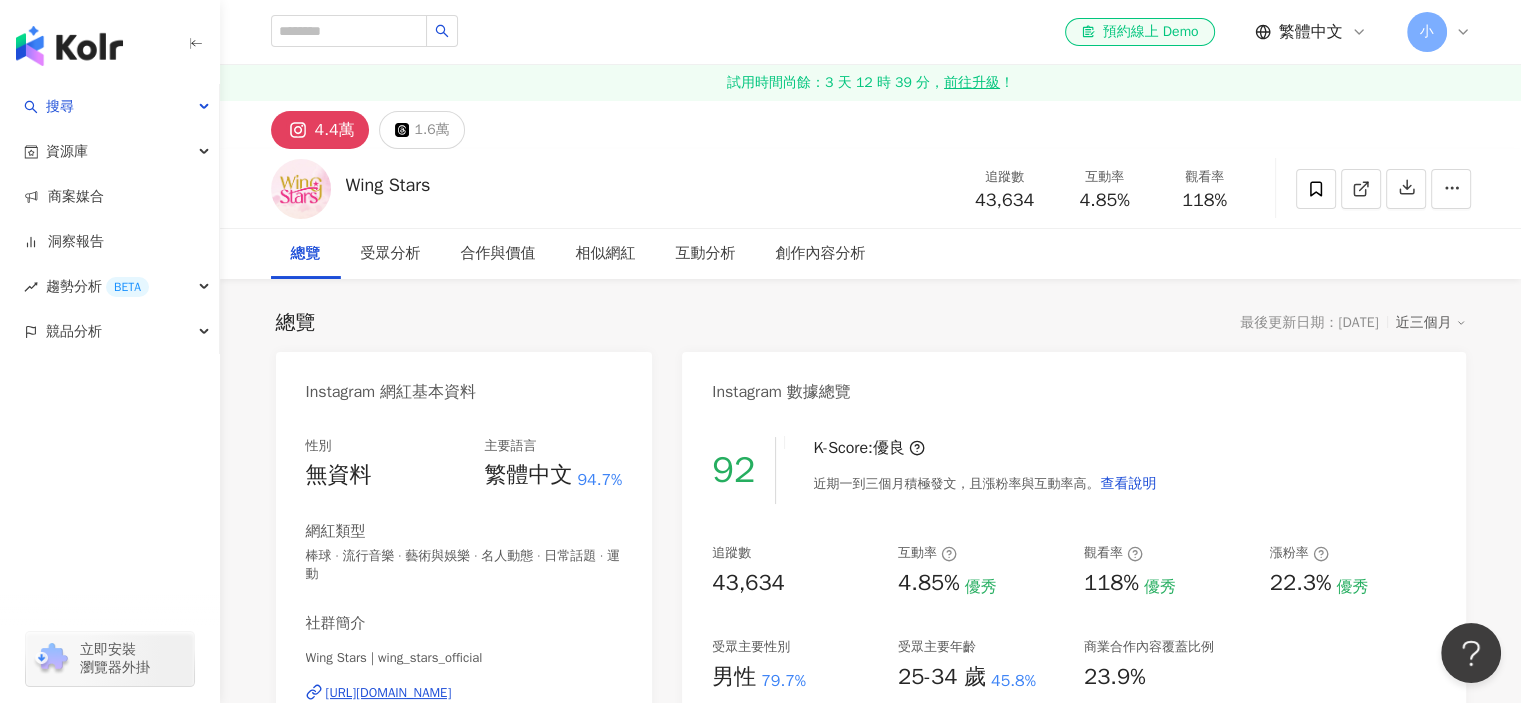 click on "小" at bounding box center [1427, 32] 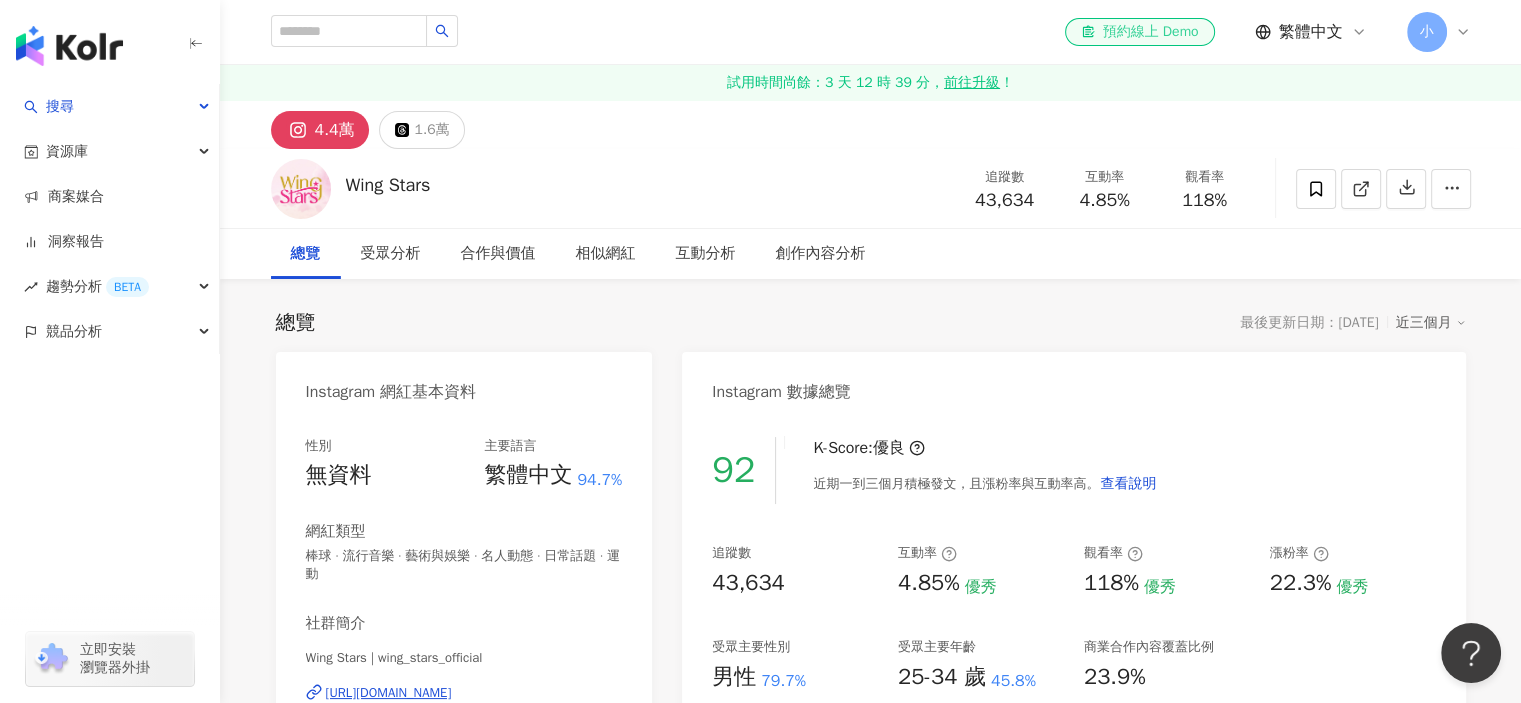click on "el-icon-cs 預約線上 Demo" at bounding box center [1140, 32] 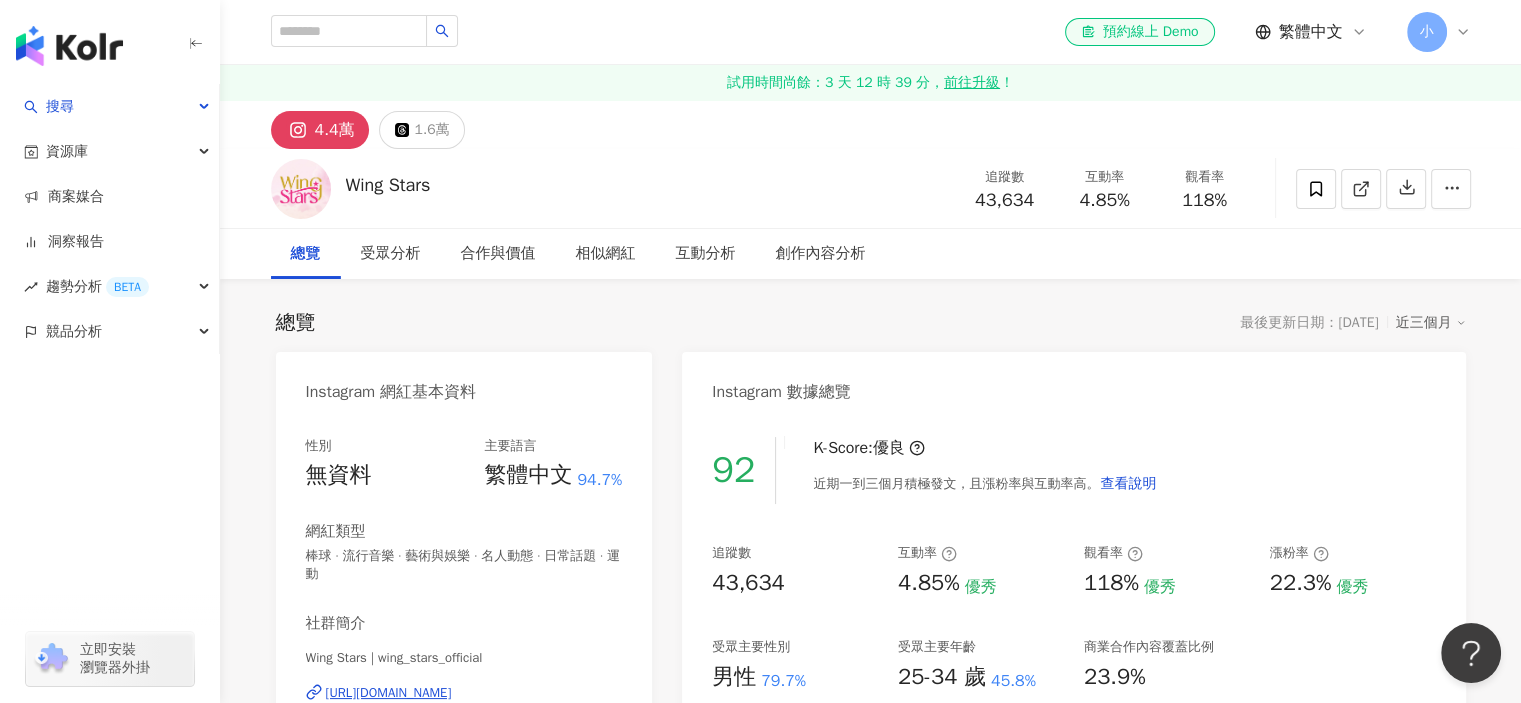 click on "前往升級" at bounding box center (972, 83) 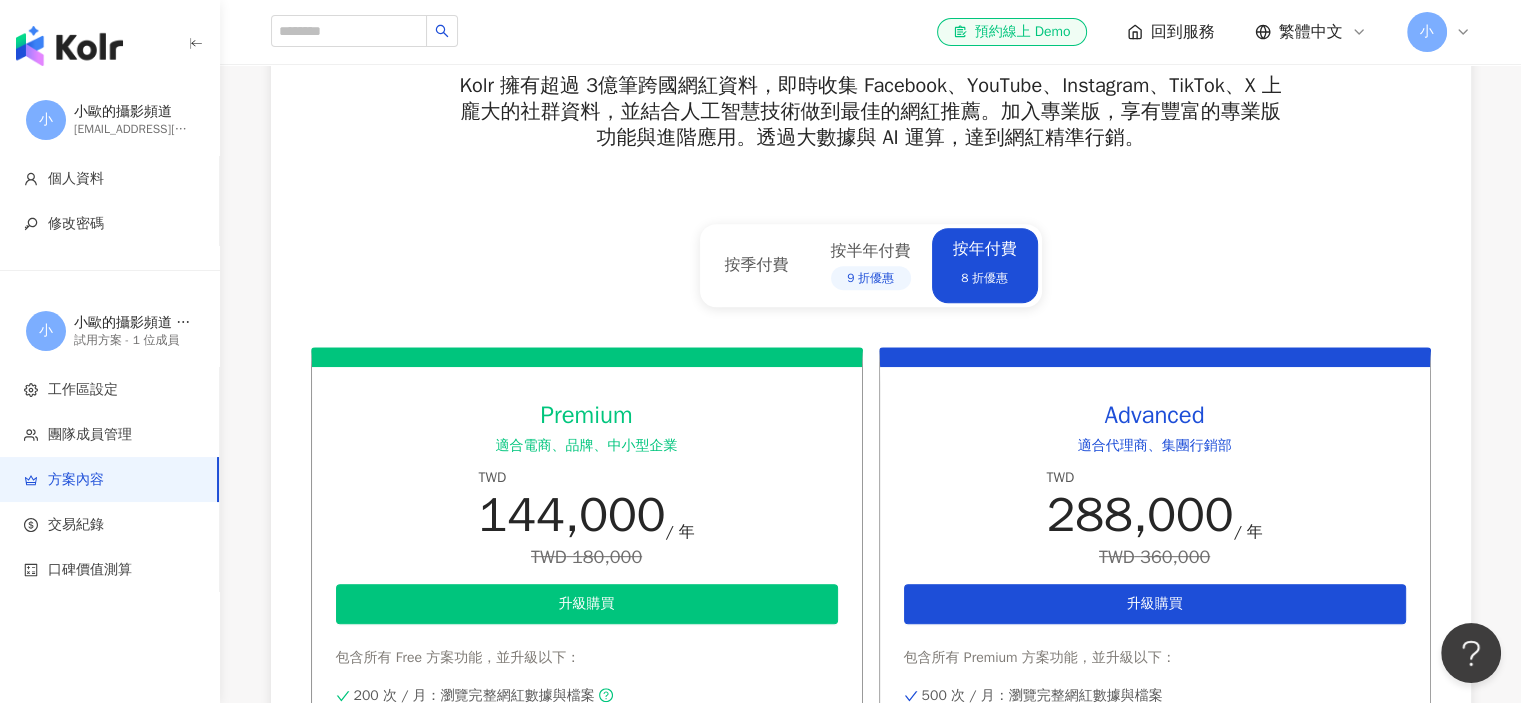 scroll, scrollTop: 600, scrollLeft: 0, axis: vertical 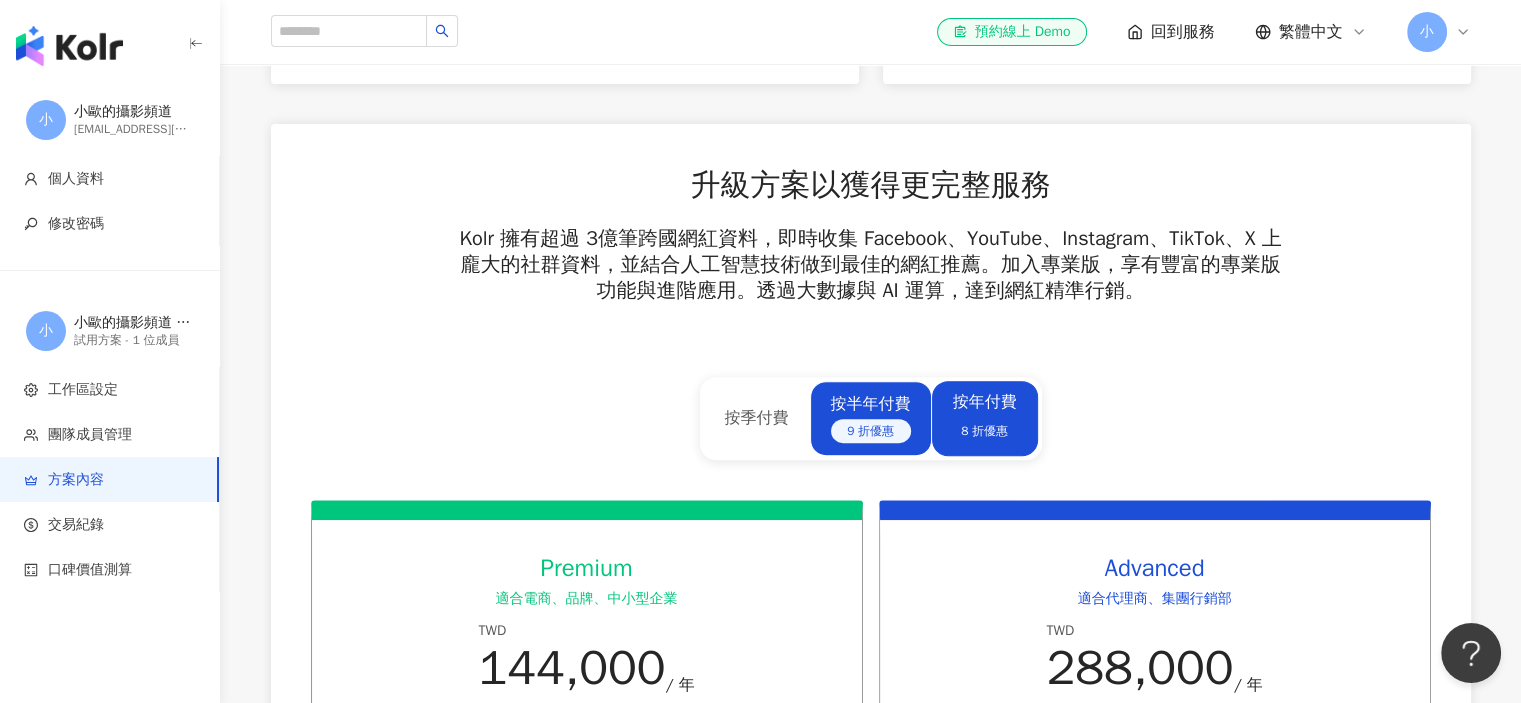 click on "按半年付費 9 折優惠" at bounding box center (871, 418) 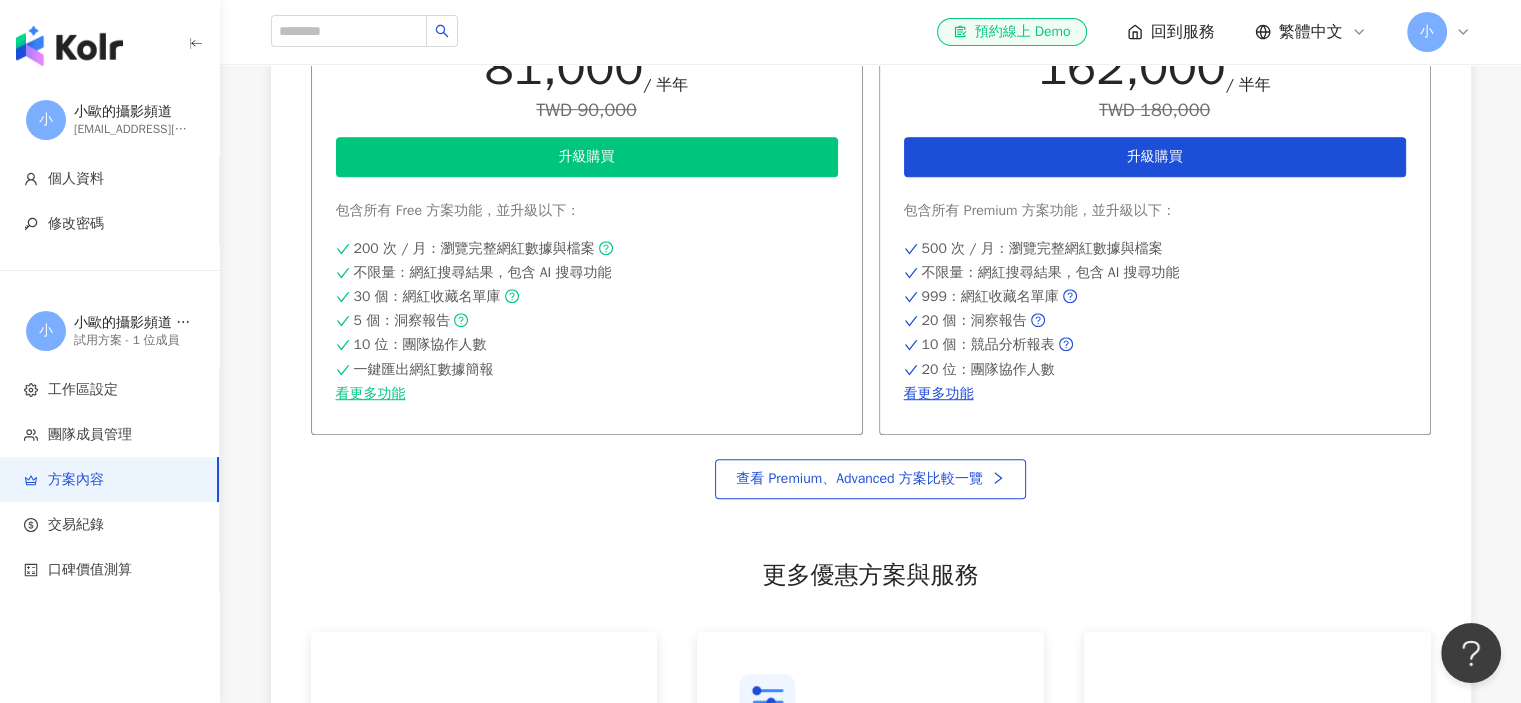 scroll, scrollTop: 800, scrollLeft: 0, axis: vertical 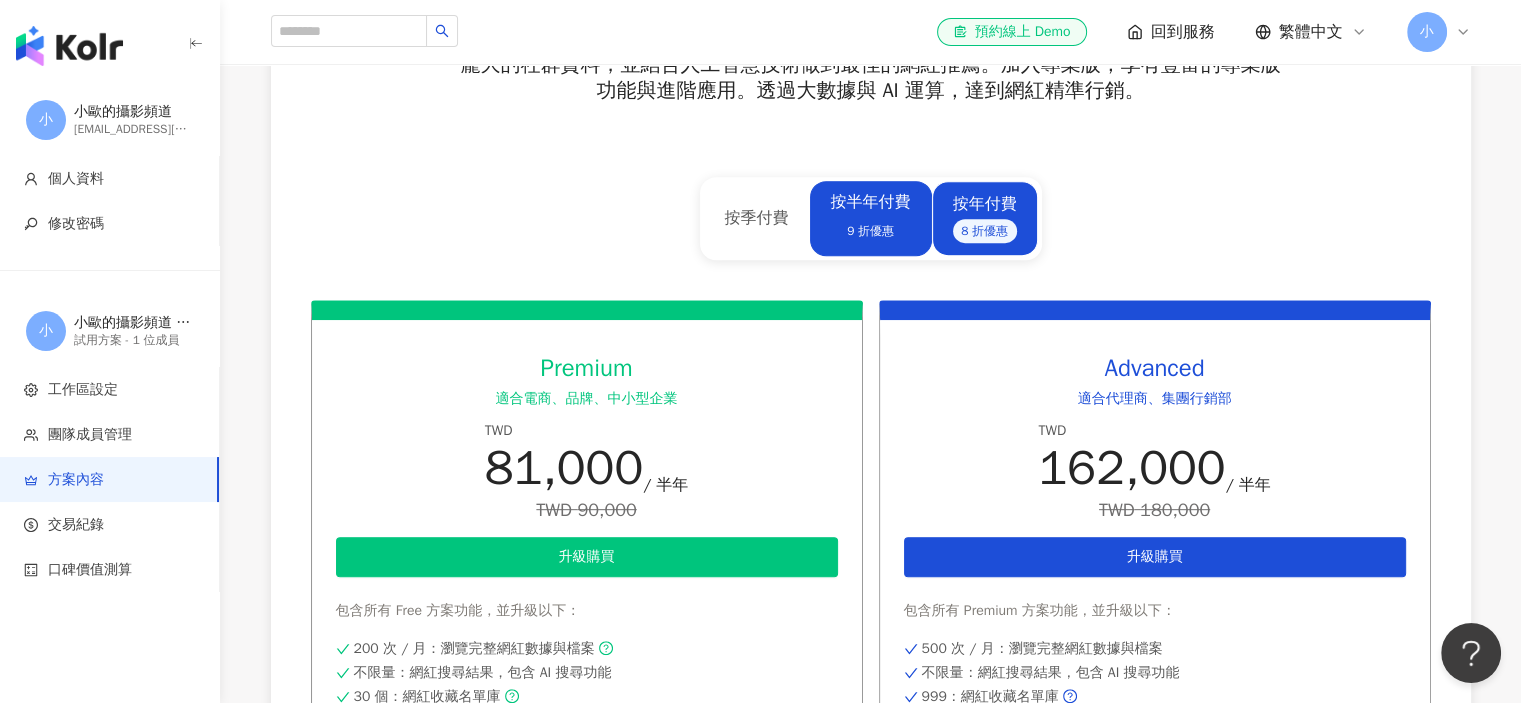 click on "按年付費 8 折優惠" at bounding box center [985, 218] 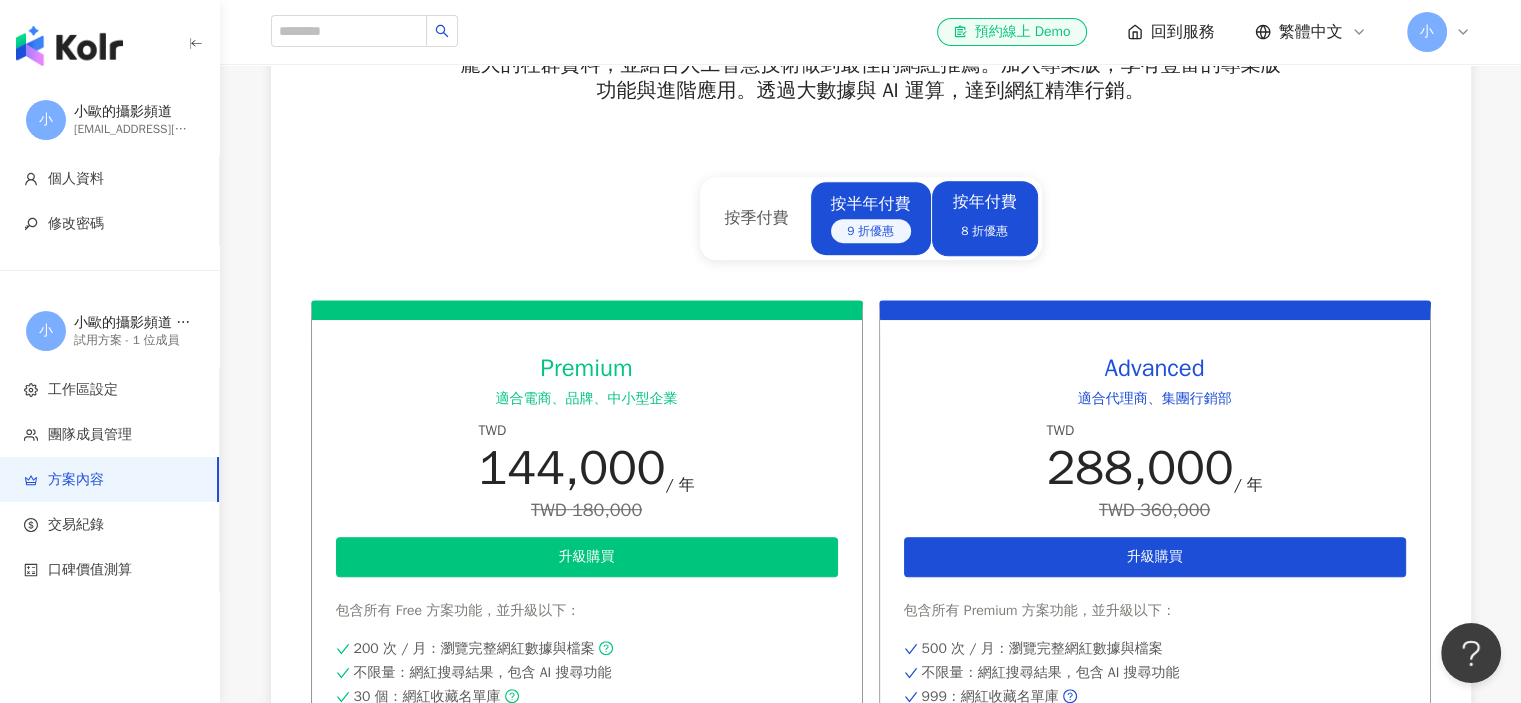 click on "按半年付費 9 折優惠" at bounding box center [871, 218] 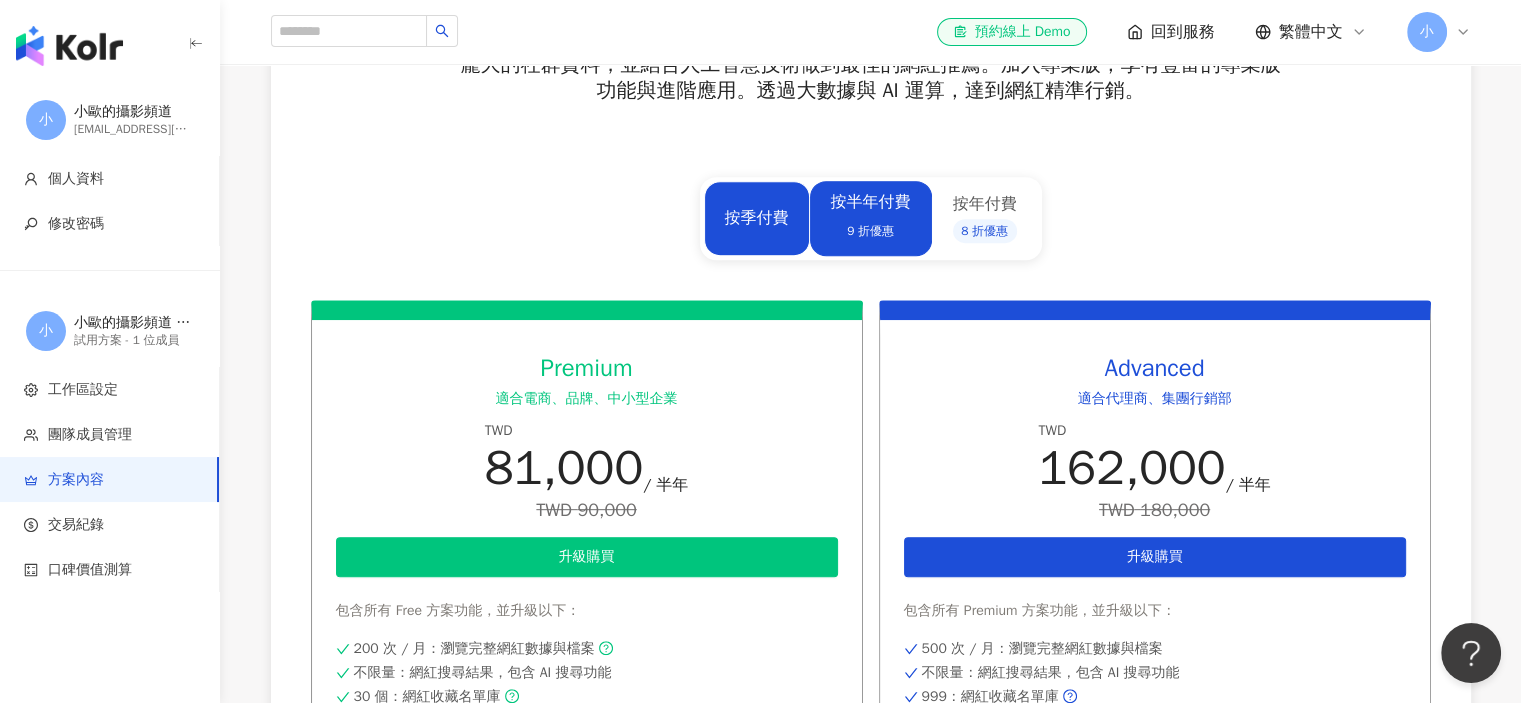 click on "按季付費" at bounding box center [757, 218] 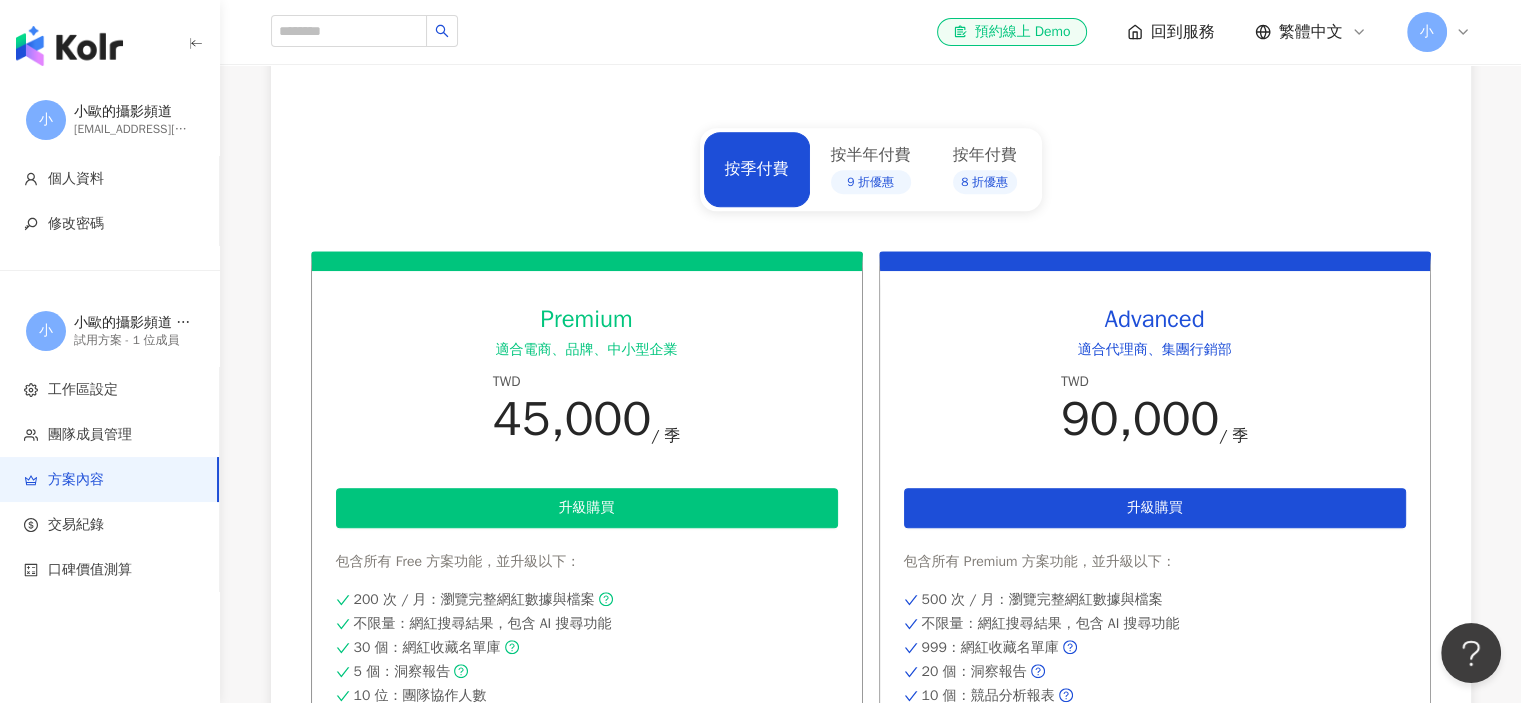 scroll, scrollTop: 1000, scrollLeft: 0, axis: vertical 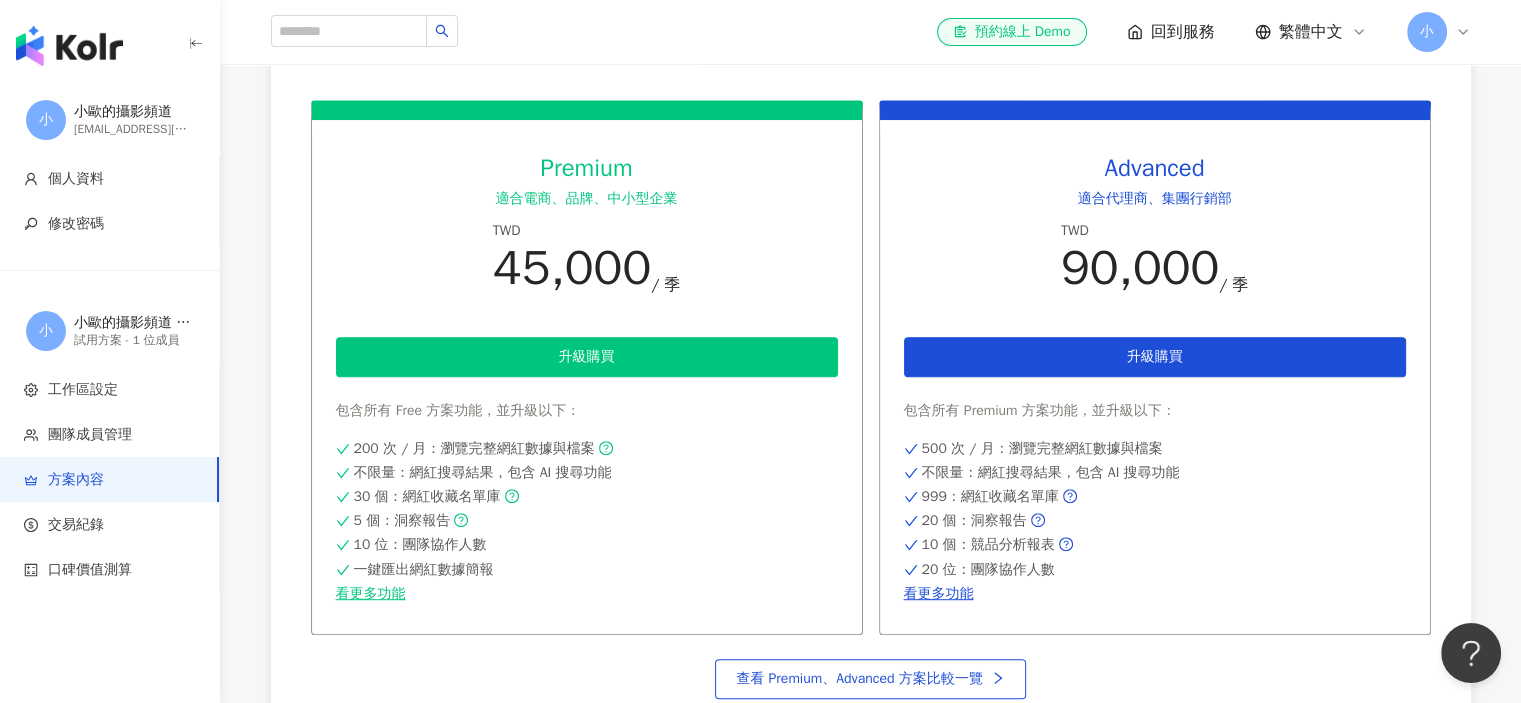 click on "查看 Premium、Advanced 方案比較一覽" at bounding box center [871, 677] 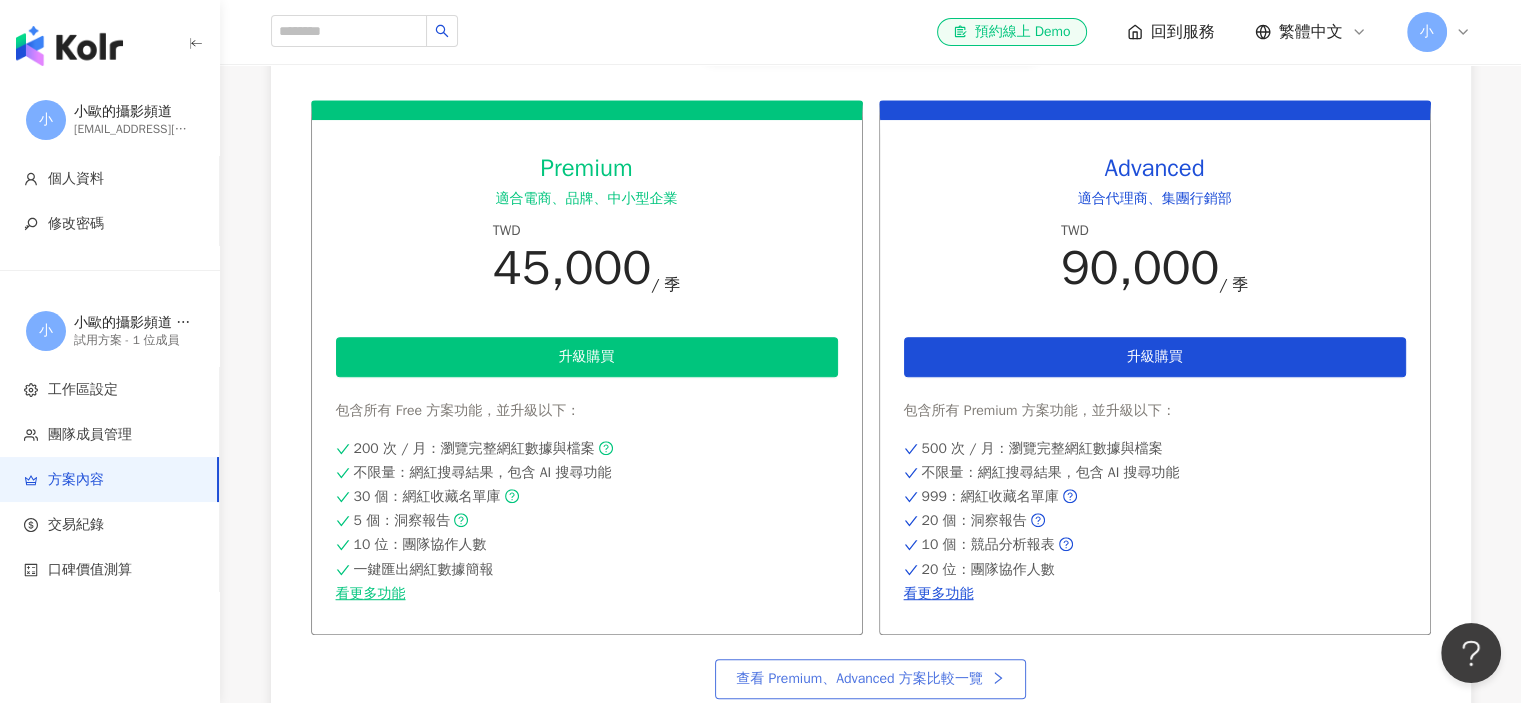 click on "查看 Premium、Advanced 方案比較一覽" at bounding box center [870, 679] 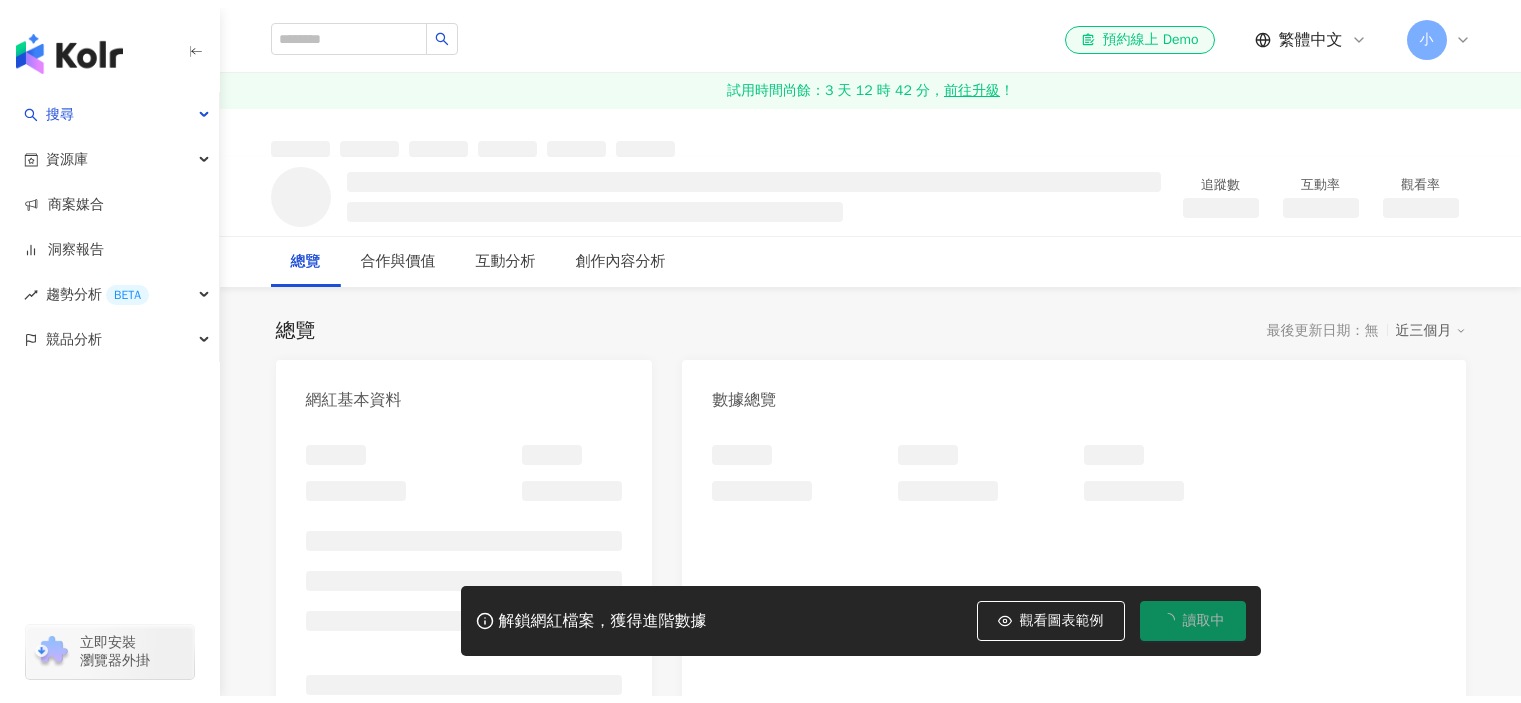 scroll, scrollTop: 0, scrollLeft: 0, axis: both 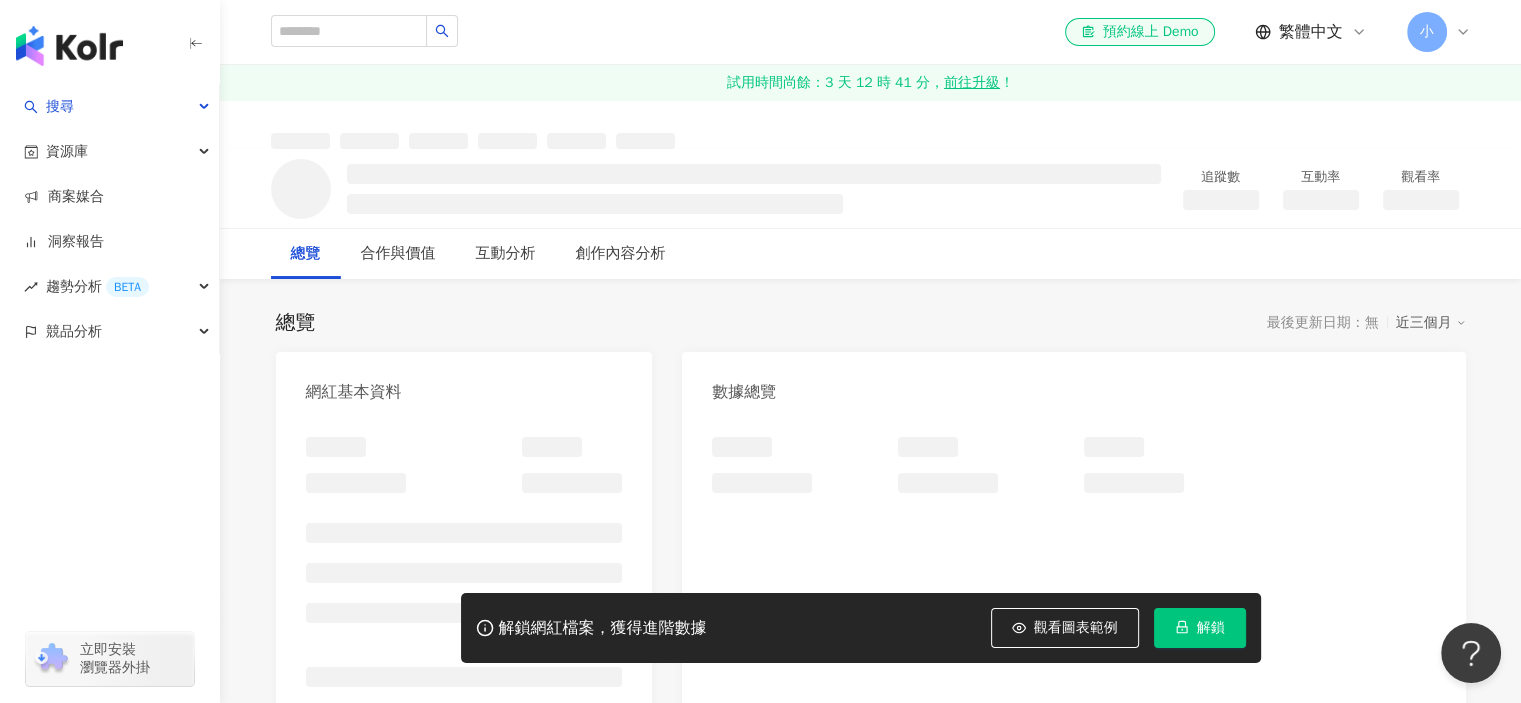 click on "解鎖" at bounding box center [1200, 628] 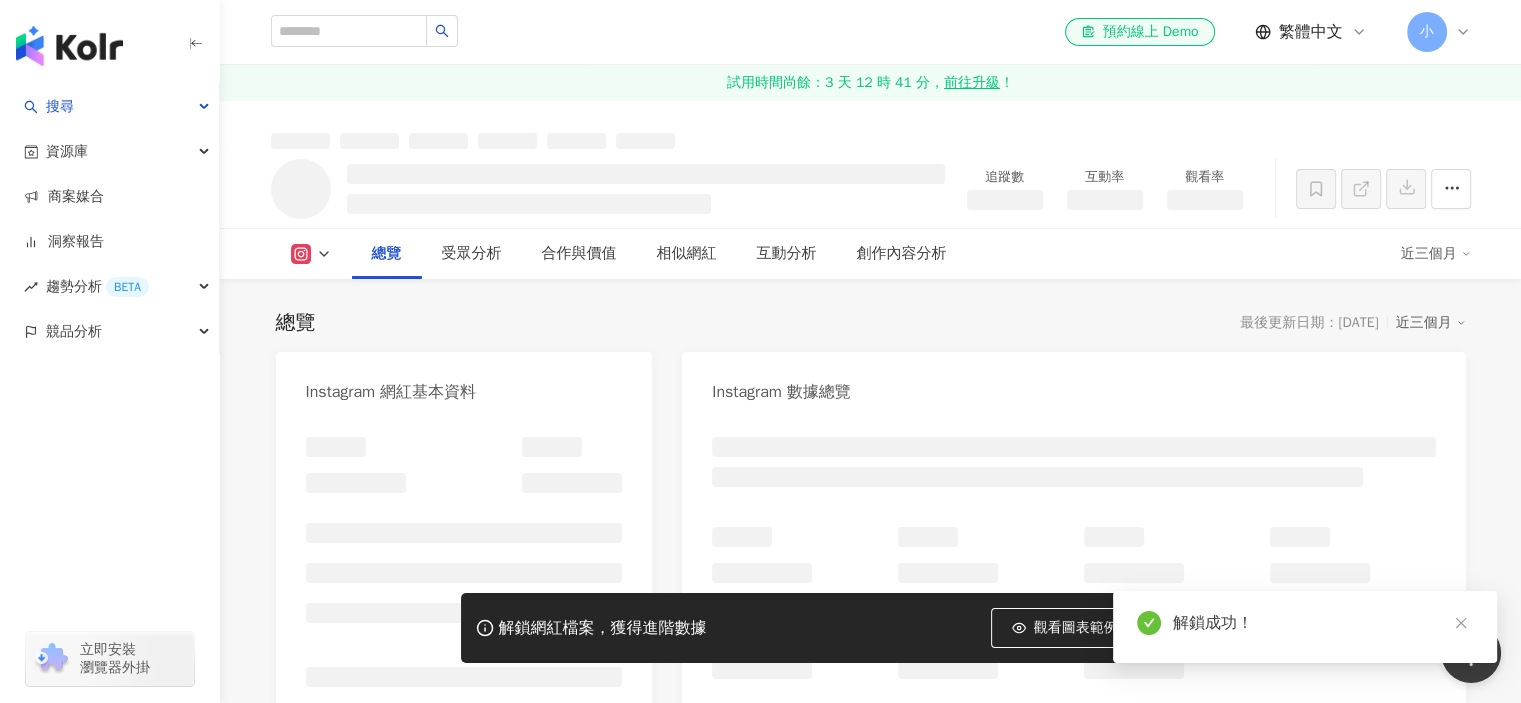 click 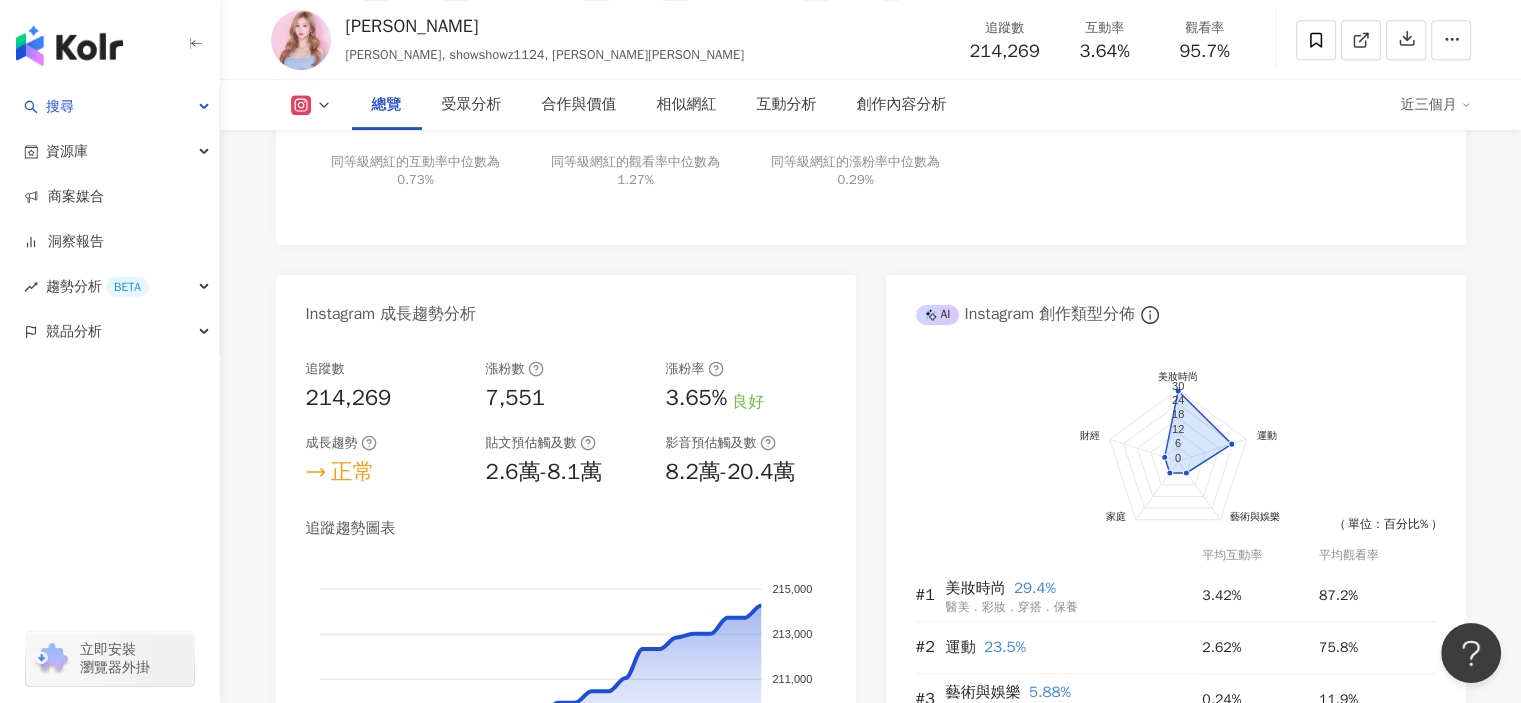 scroll, scrollTop: 1200, scrollLeft: 0, axis: vertical 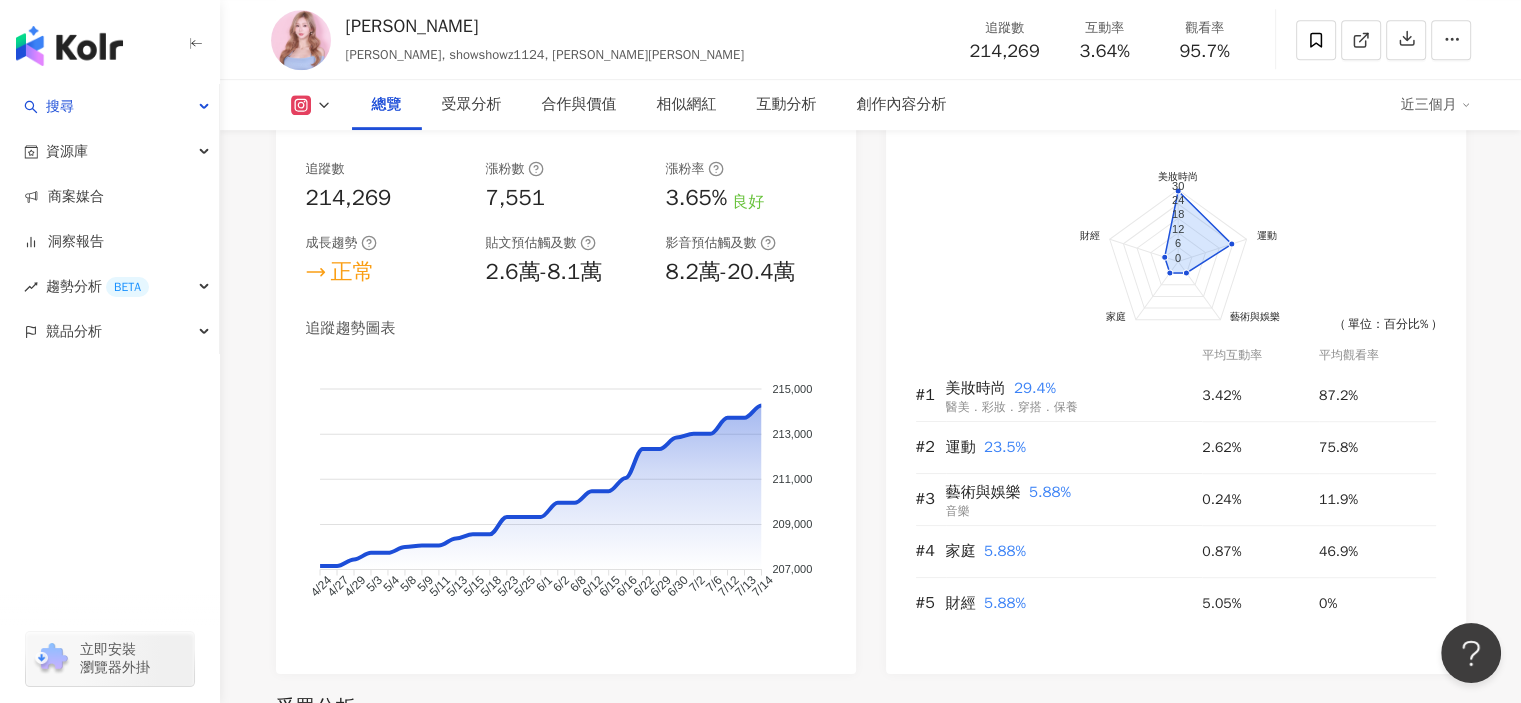 click on "立即安裝
瀏覽器外掛" at bounding box center (115, 659) 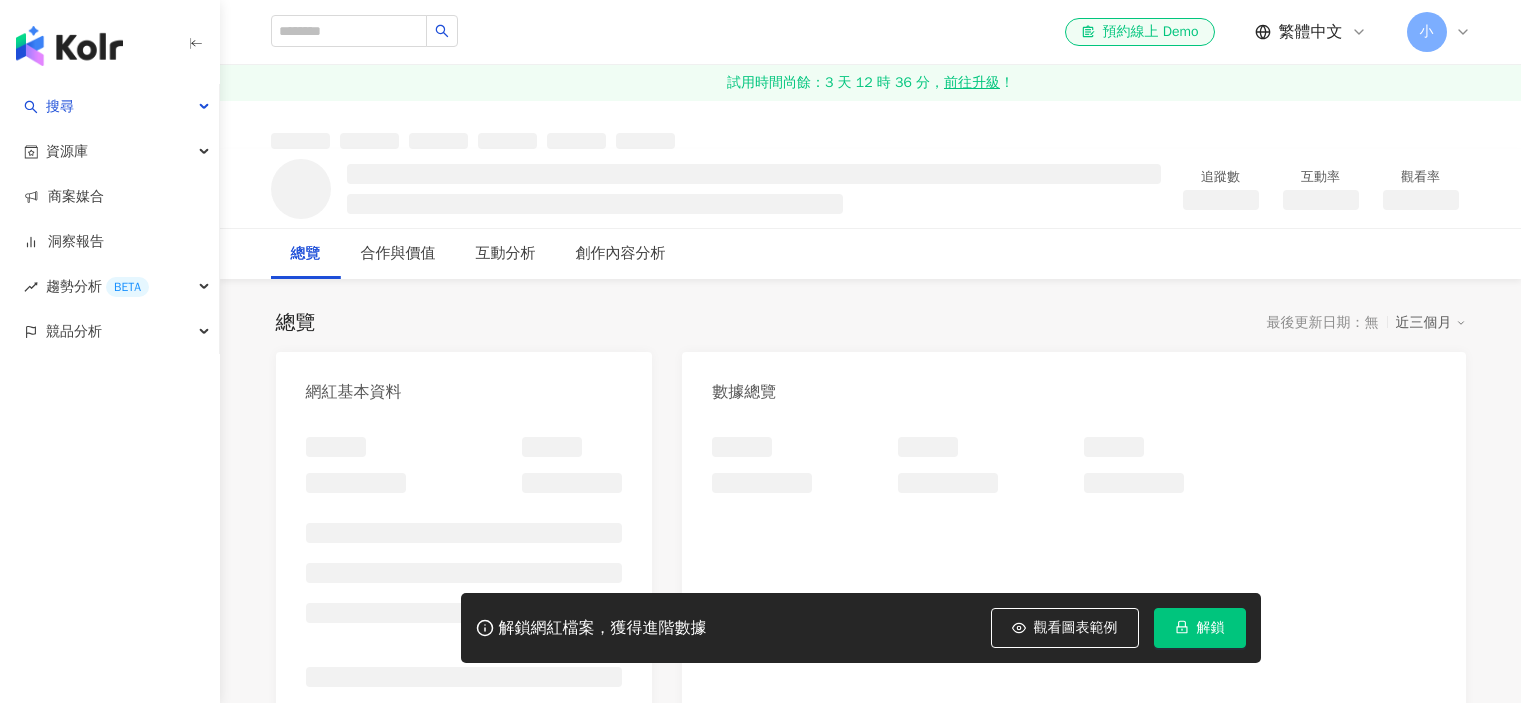 scroll, scrollTop: 0, scrollLeft: 0, axis: both 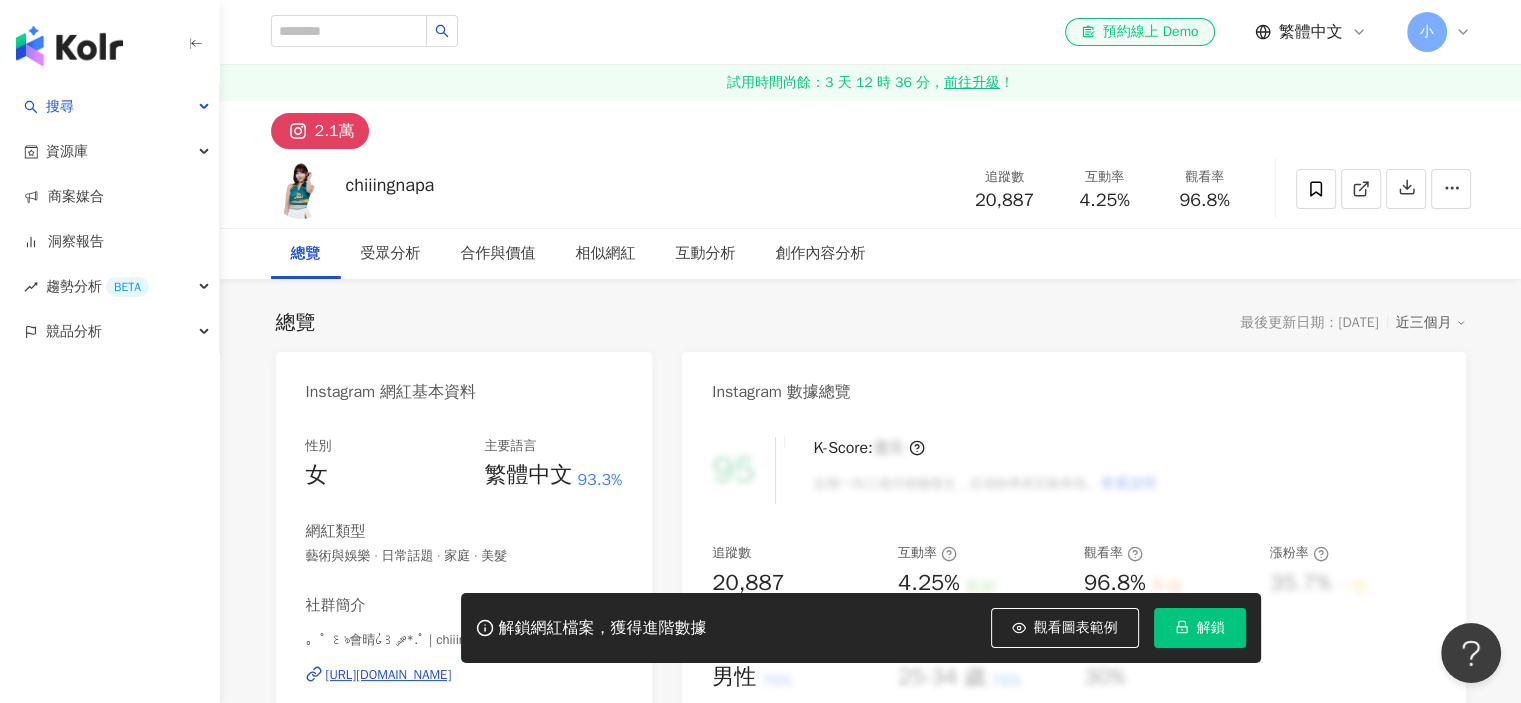 click on "解鎖" at bounding box center (1200, 628) 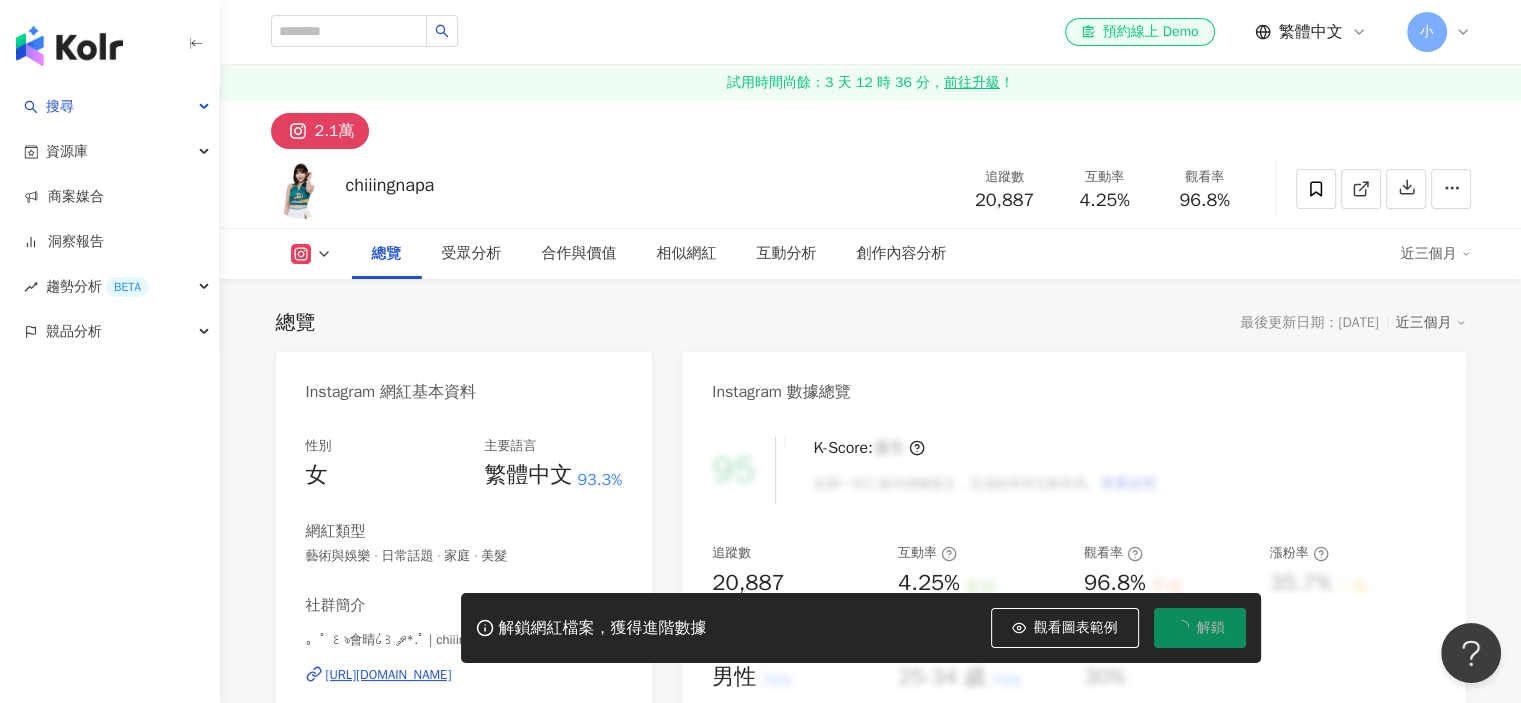 scroll, scrollTop: 159, scrollLeft: 0, axis: vertical 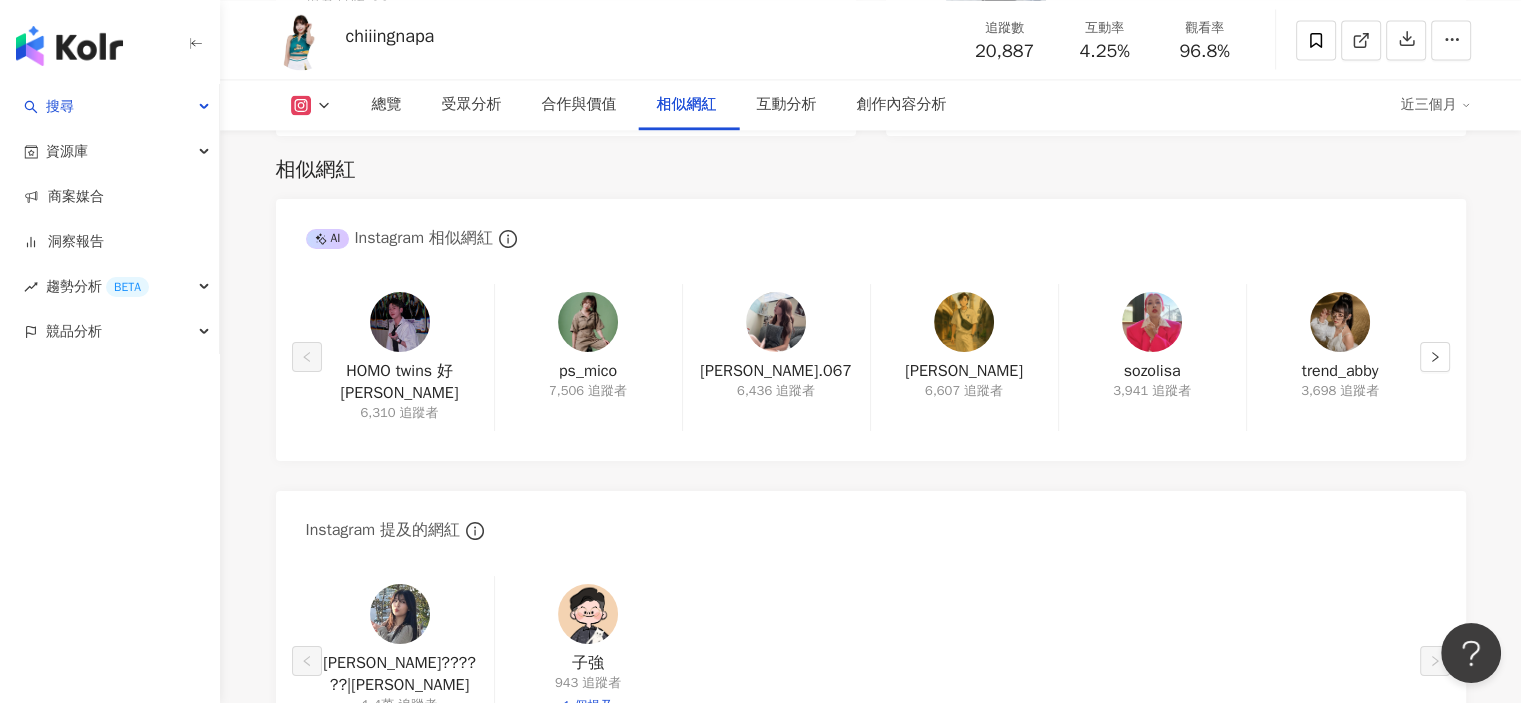 click at bounding box center (400, 614) 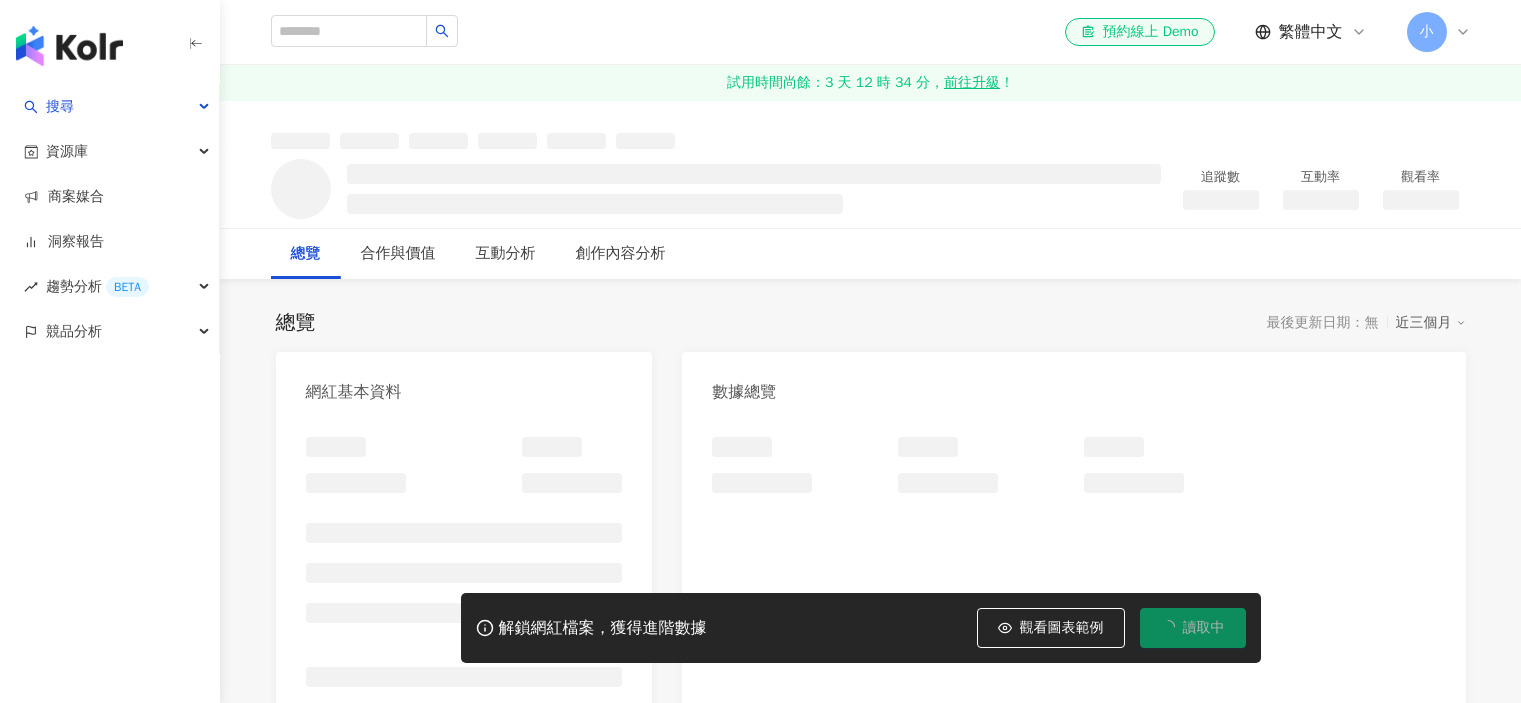 scroll, scrollTop: 0, scrollLeft: 0, axis: both 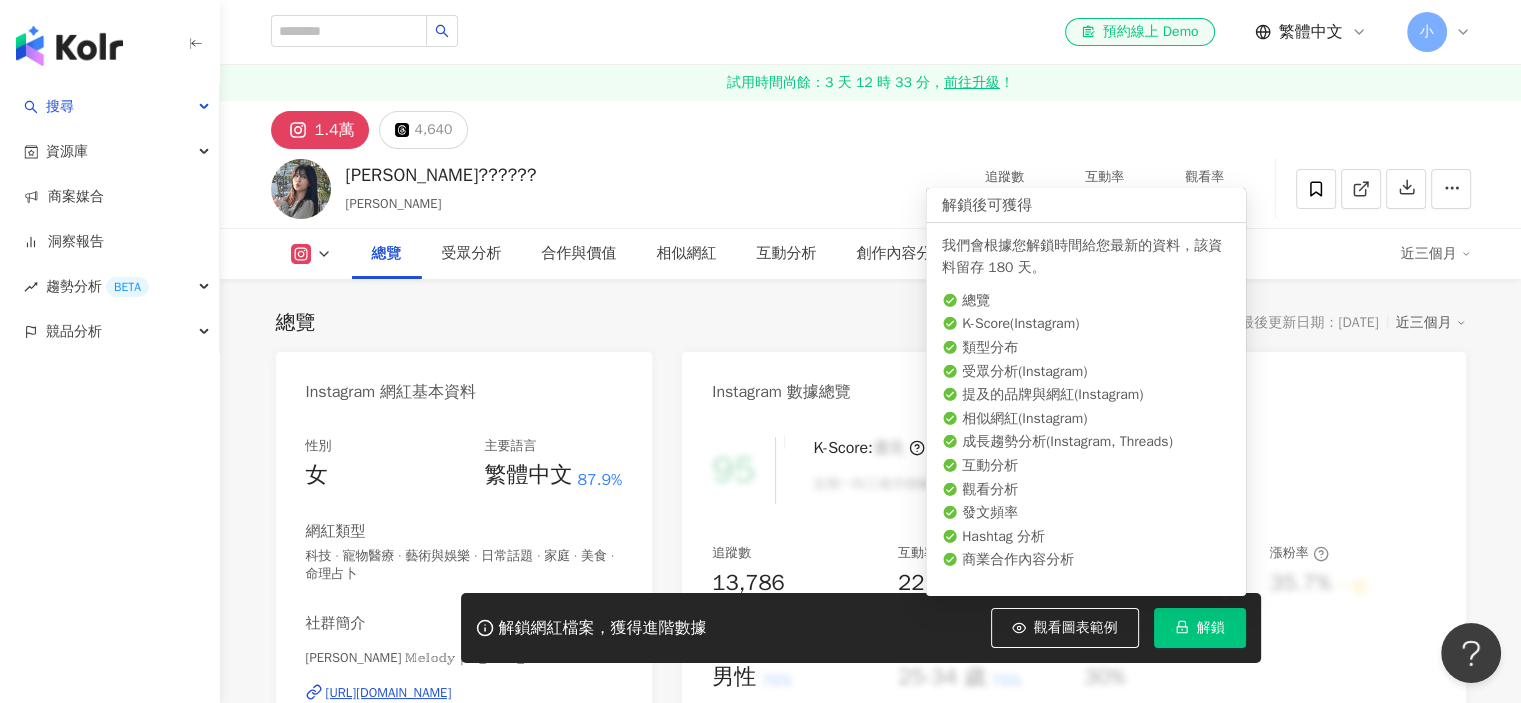 click on "解鎖" at bounding box center [1211, 628] 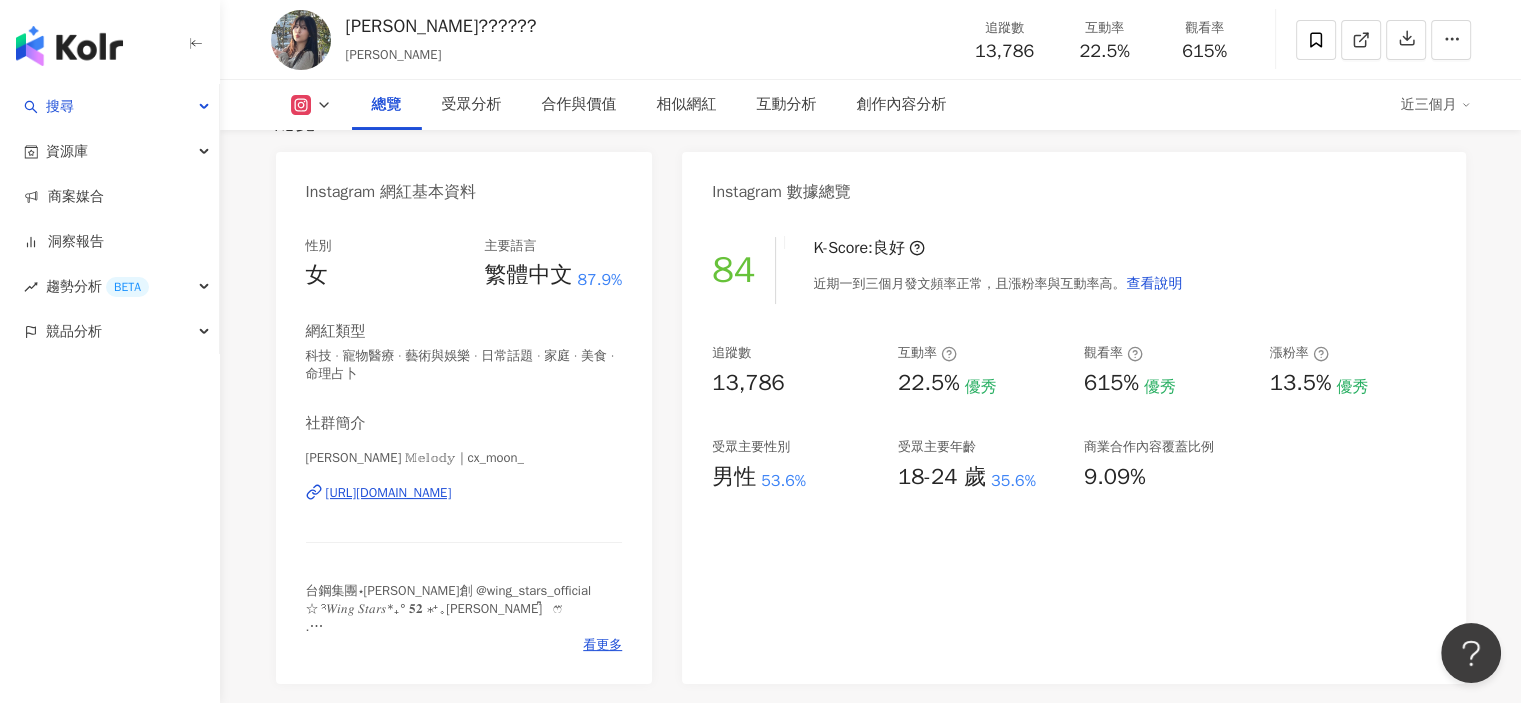 scroll, scrollTop: 0, scrollLeft: 0, axis: both 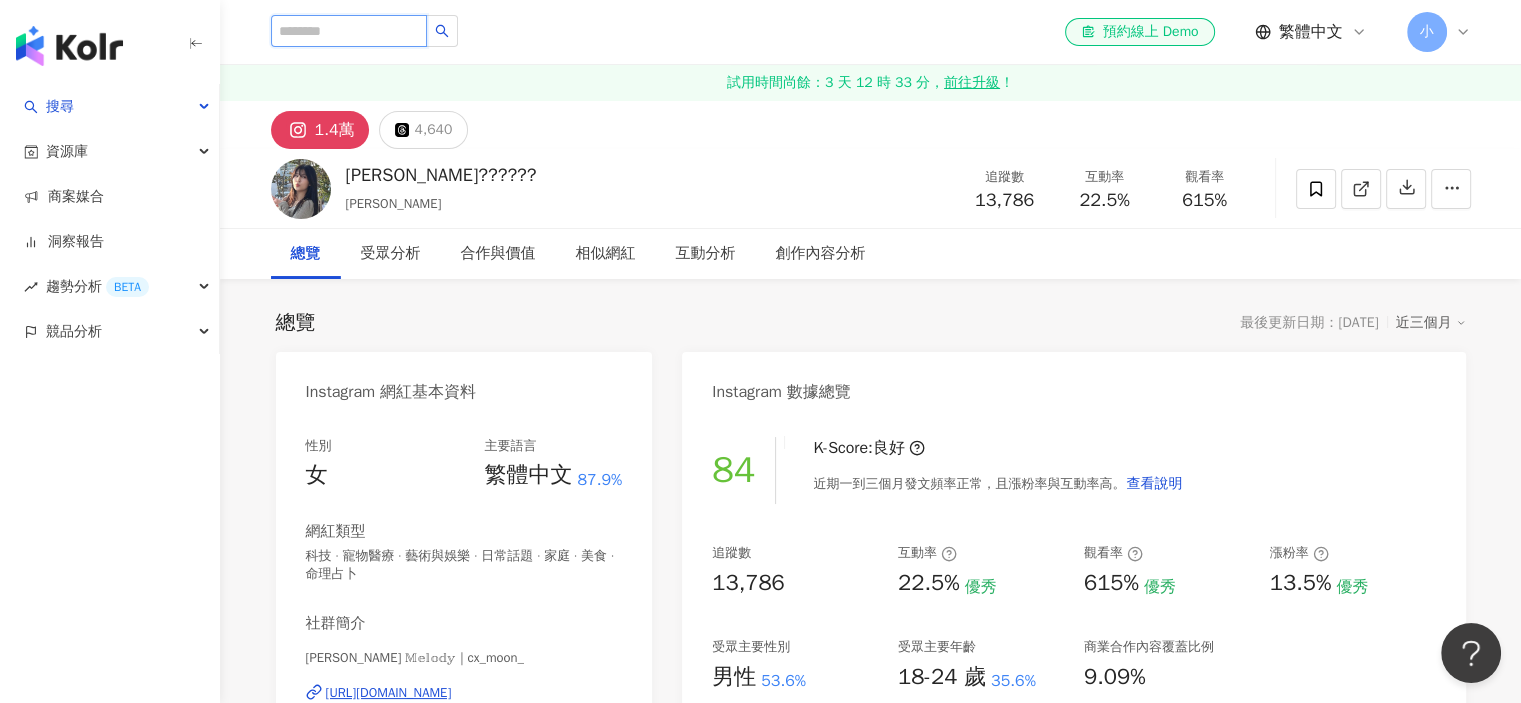 click at bounding box center (349, 31) 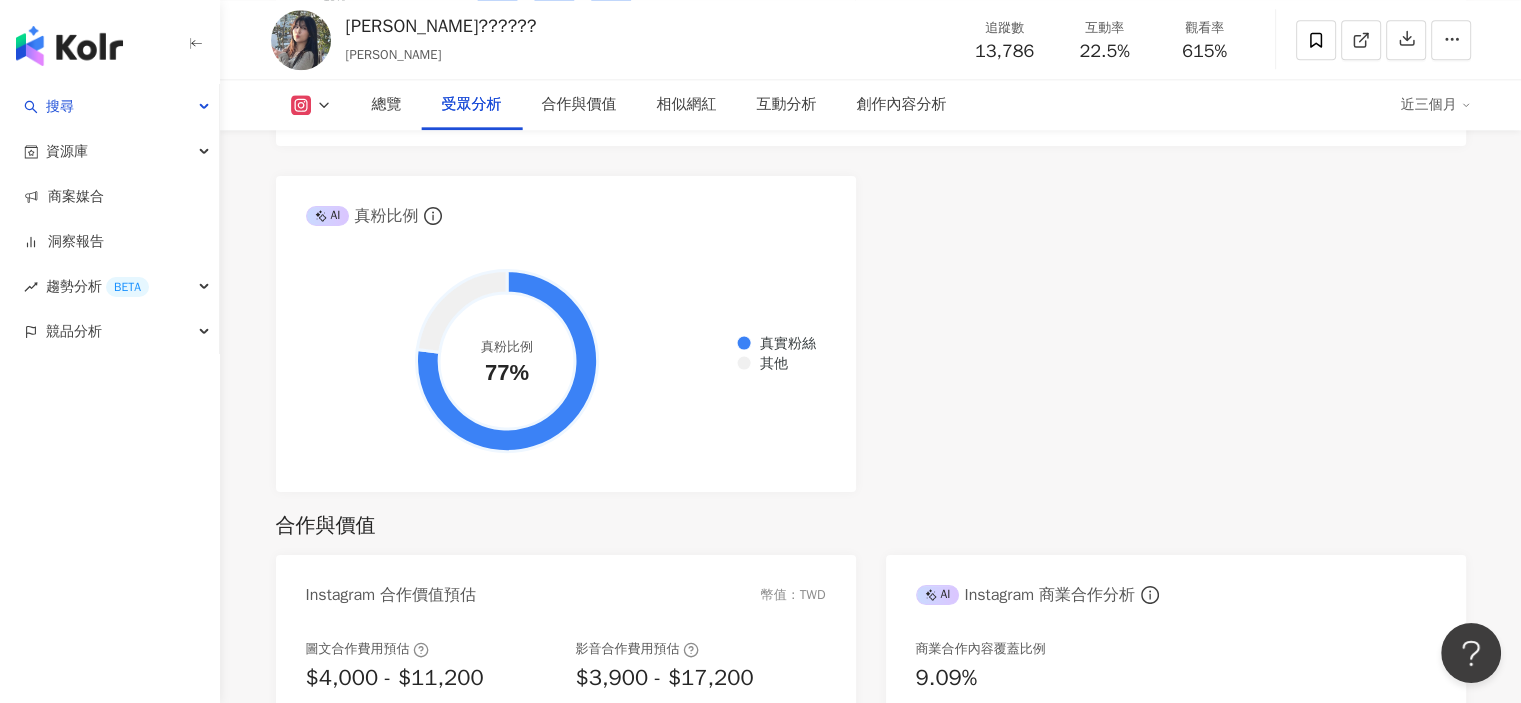 scroll, scrollTop: 3400, scrollLeft: 0, axis: vertical 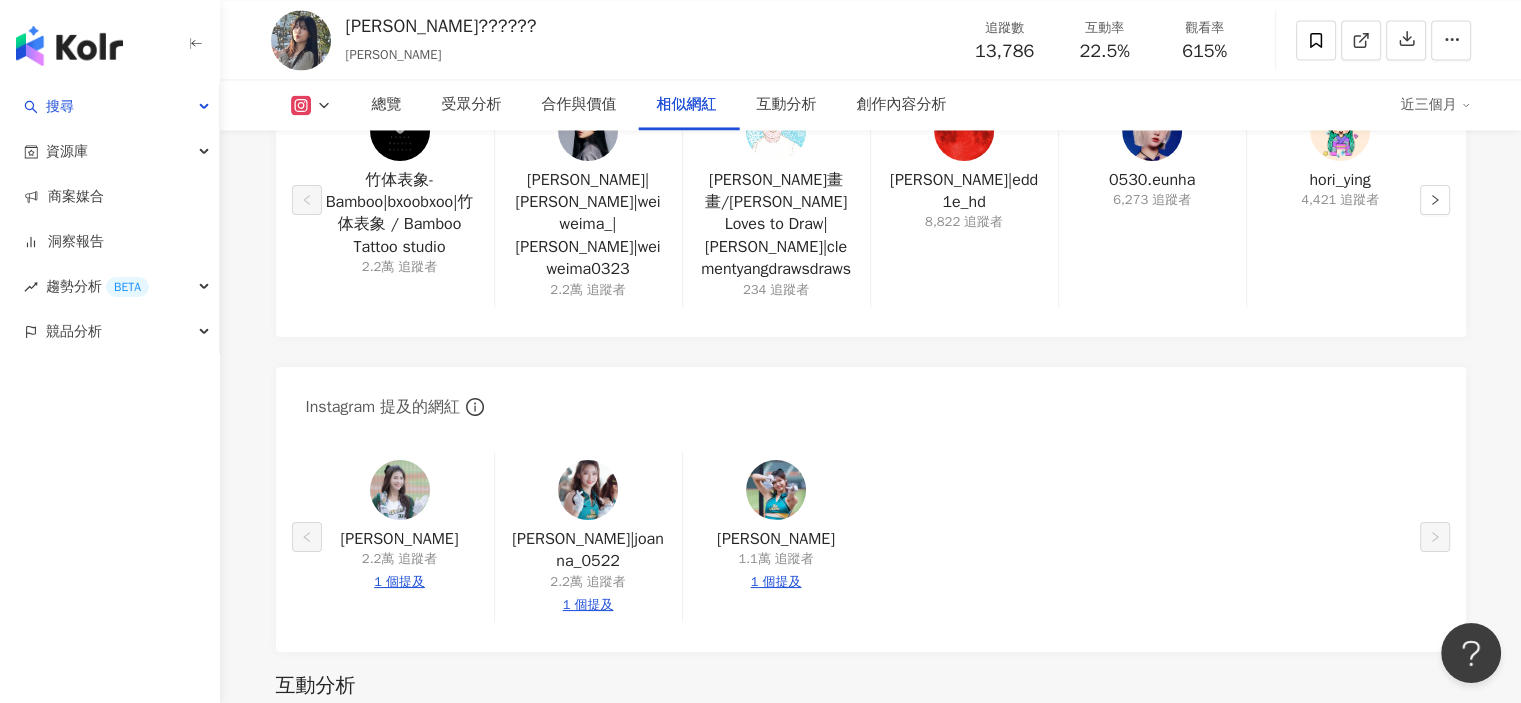 click at bounding box center (588, 490) 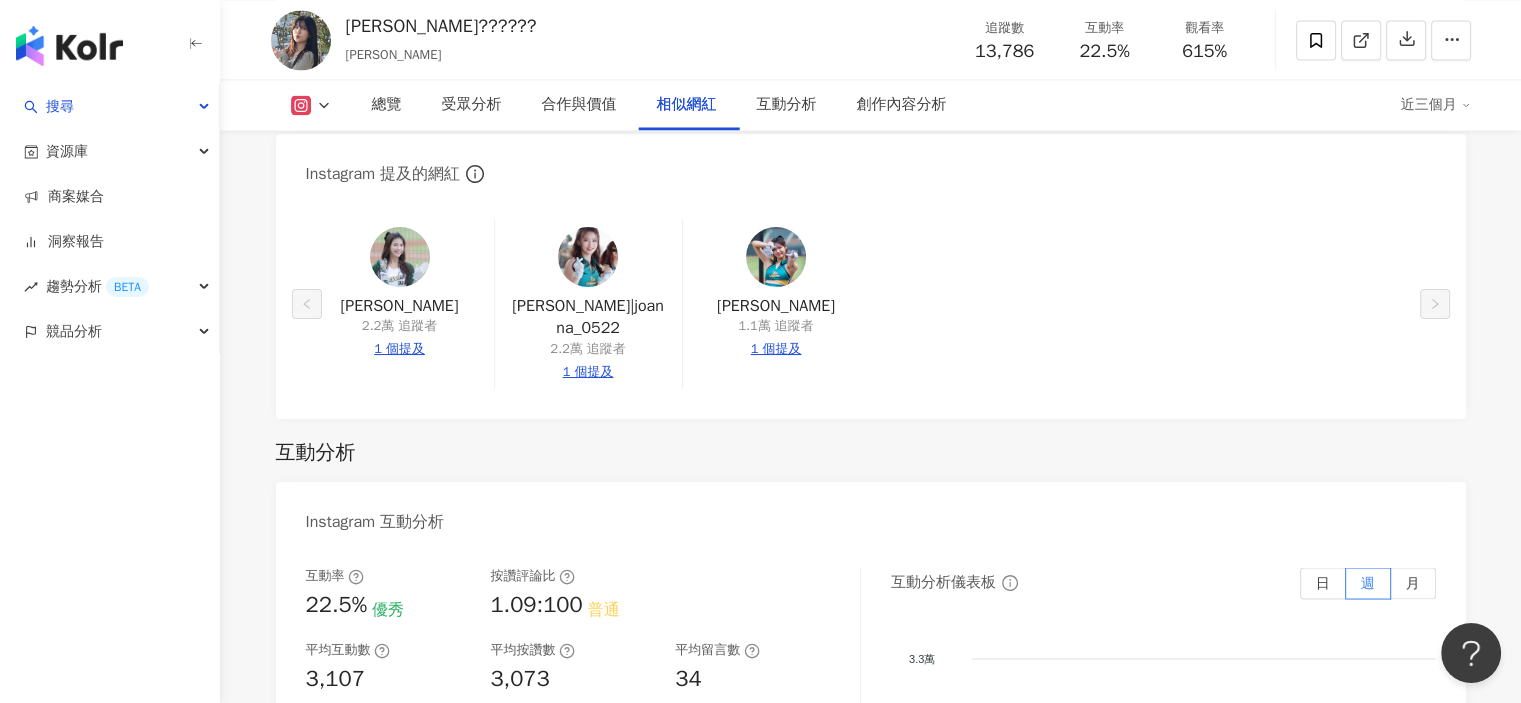 scroll, scrollTop: 3600, scrollLeft: 0, axis: vertical 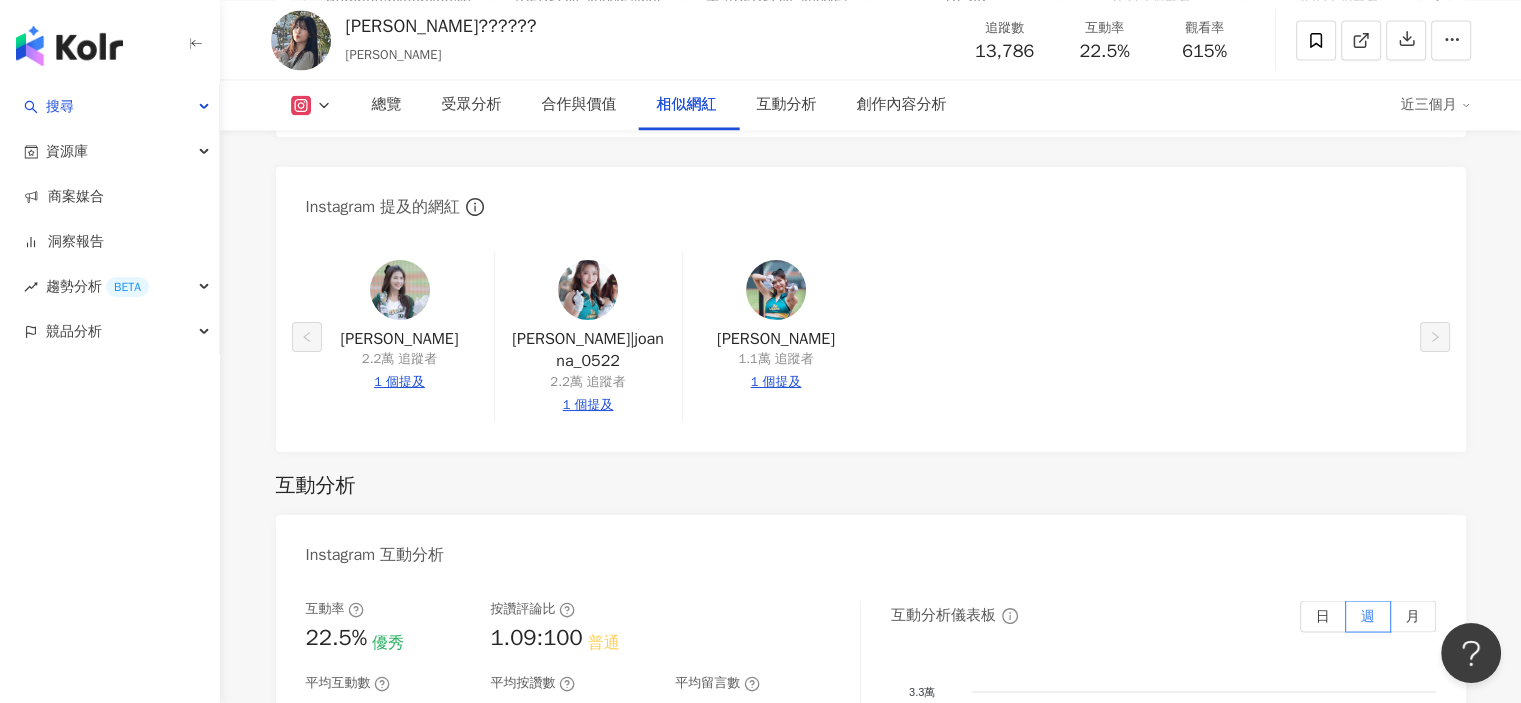 click on "Instagram 提及的網紅" at bounding box center (383, 207) 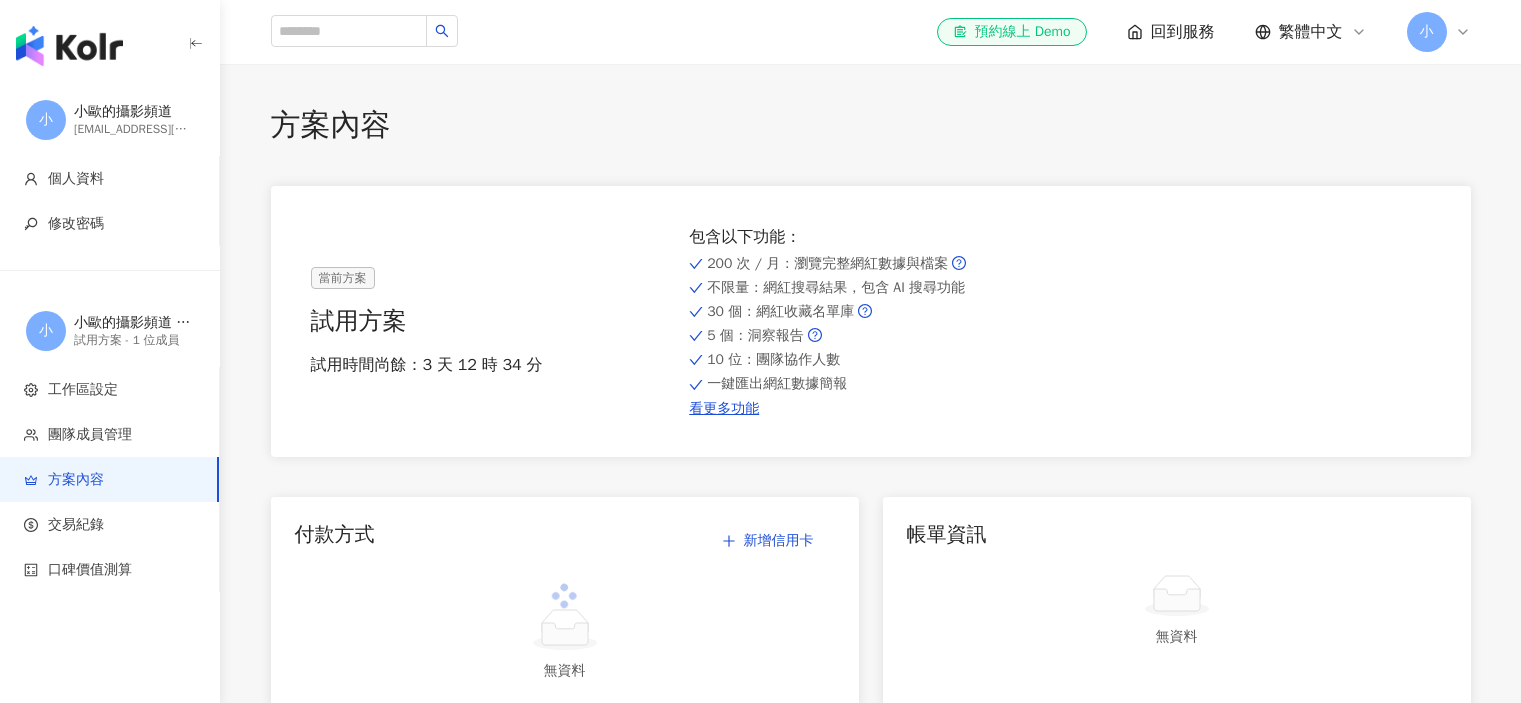 scroll, scrollTop: 0, scrollLeft: 0, axis: both 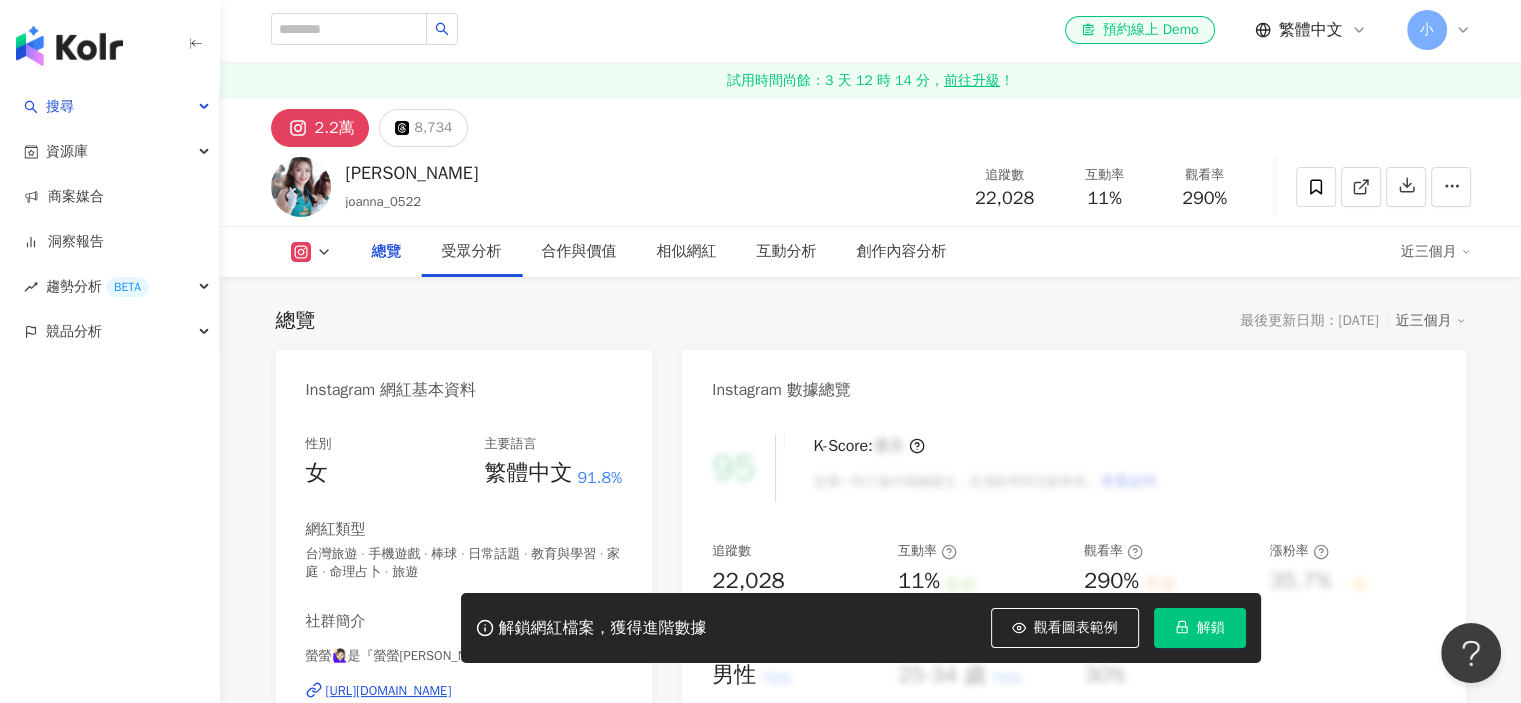 drag, startPoint x: 1392, startPoint y: 19, endPoint x: 1472, endPoint y: 47, distance: 84.758484 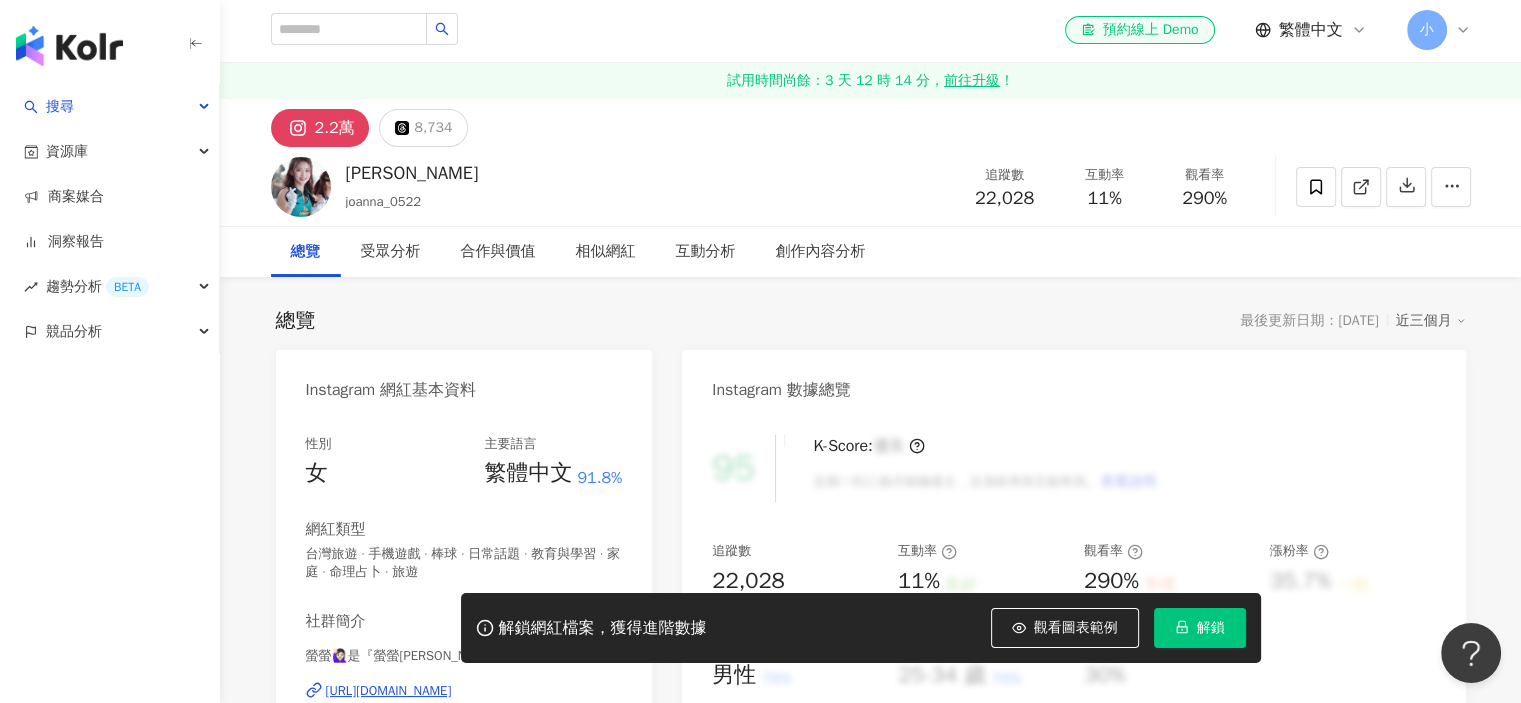 click on "小" at bounding box center [1427, 30] 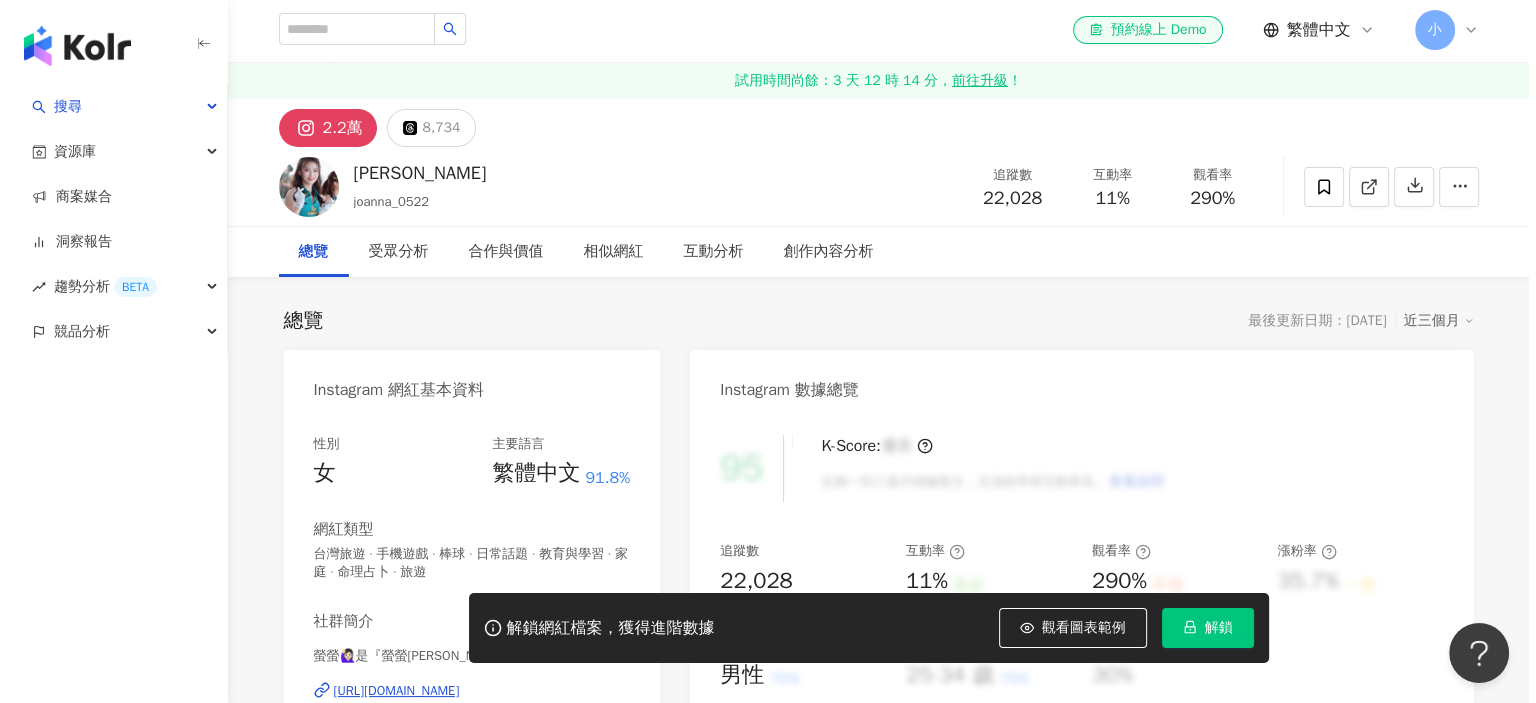 scroll, scrollTop: 0, scrollLeft: 0, axis: both 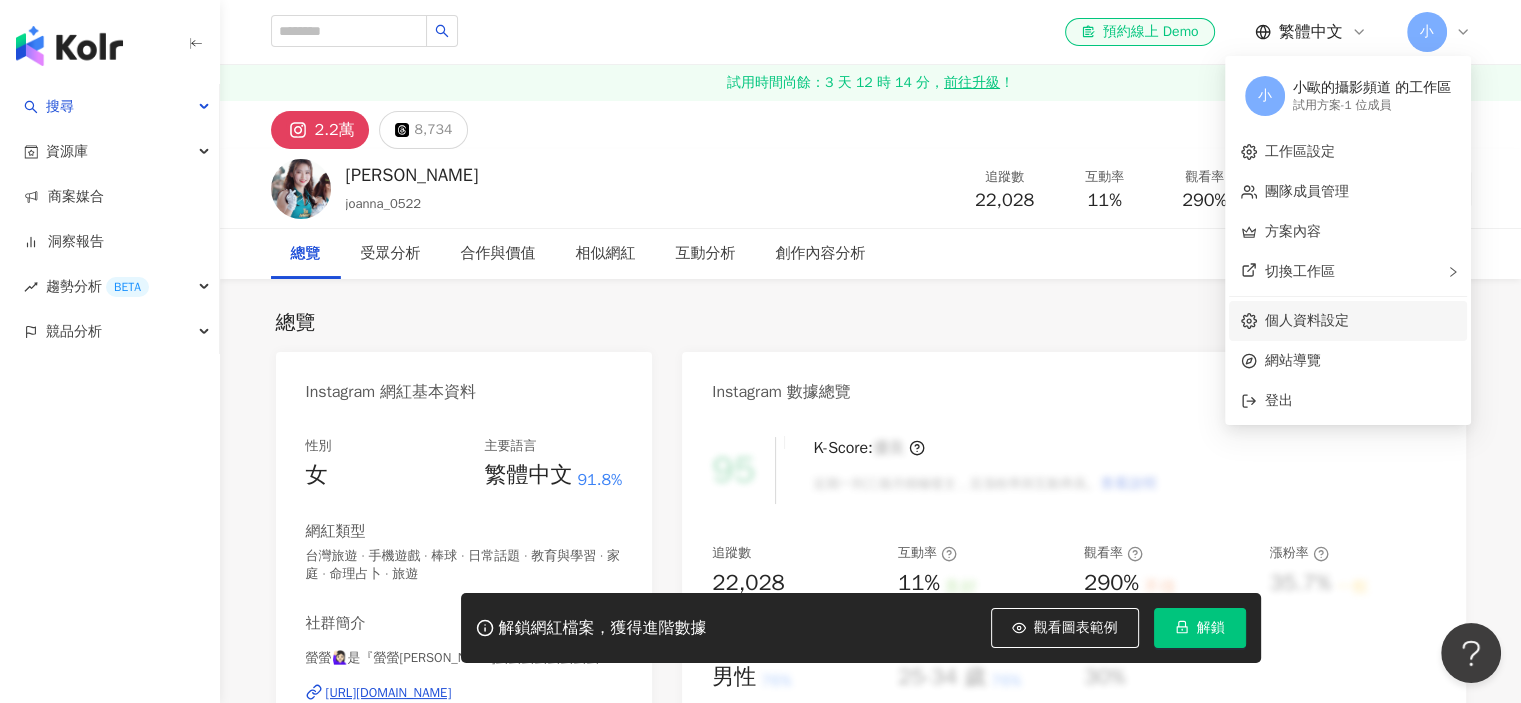 click on "個人資料設定" at bounding box center [1307, 320] 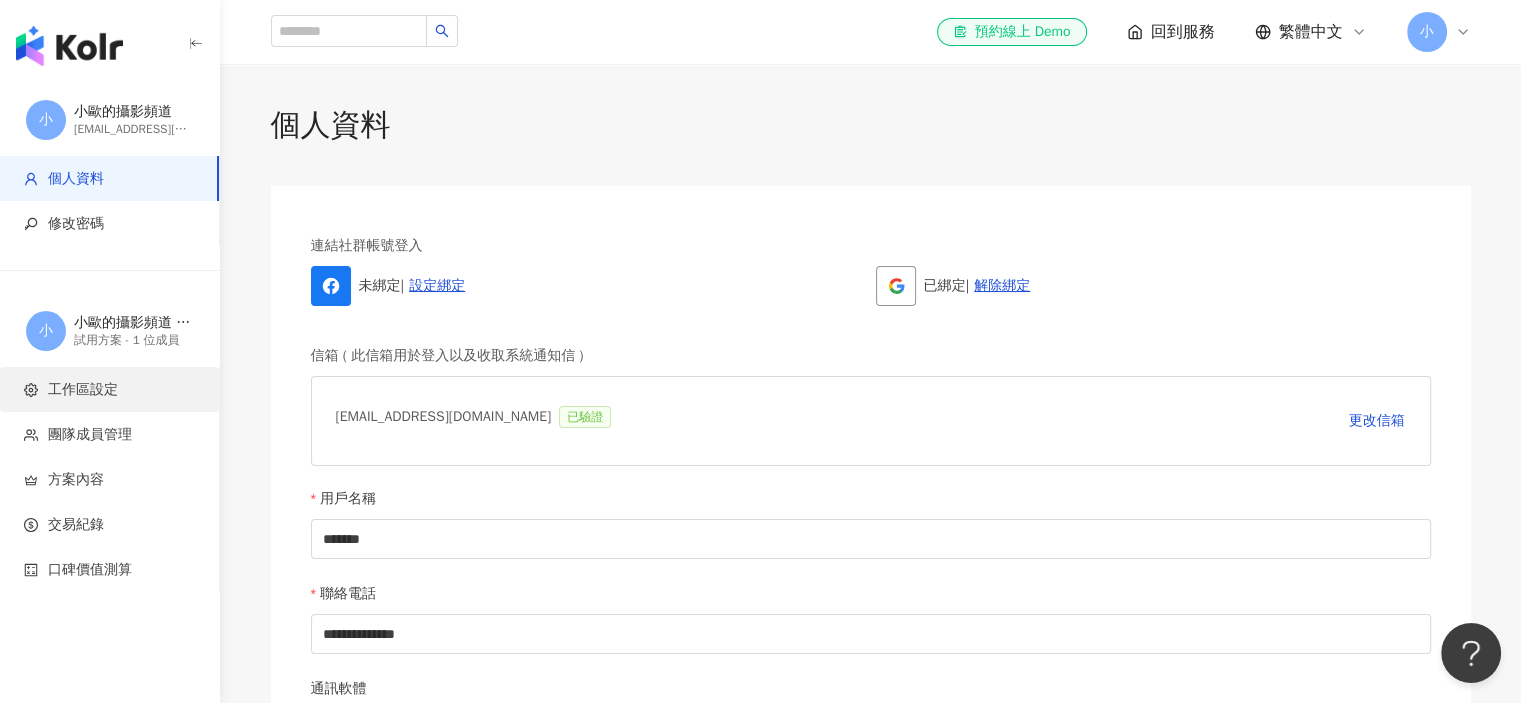 click on "工作區設定" at bounding box center [83, 390] 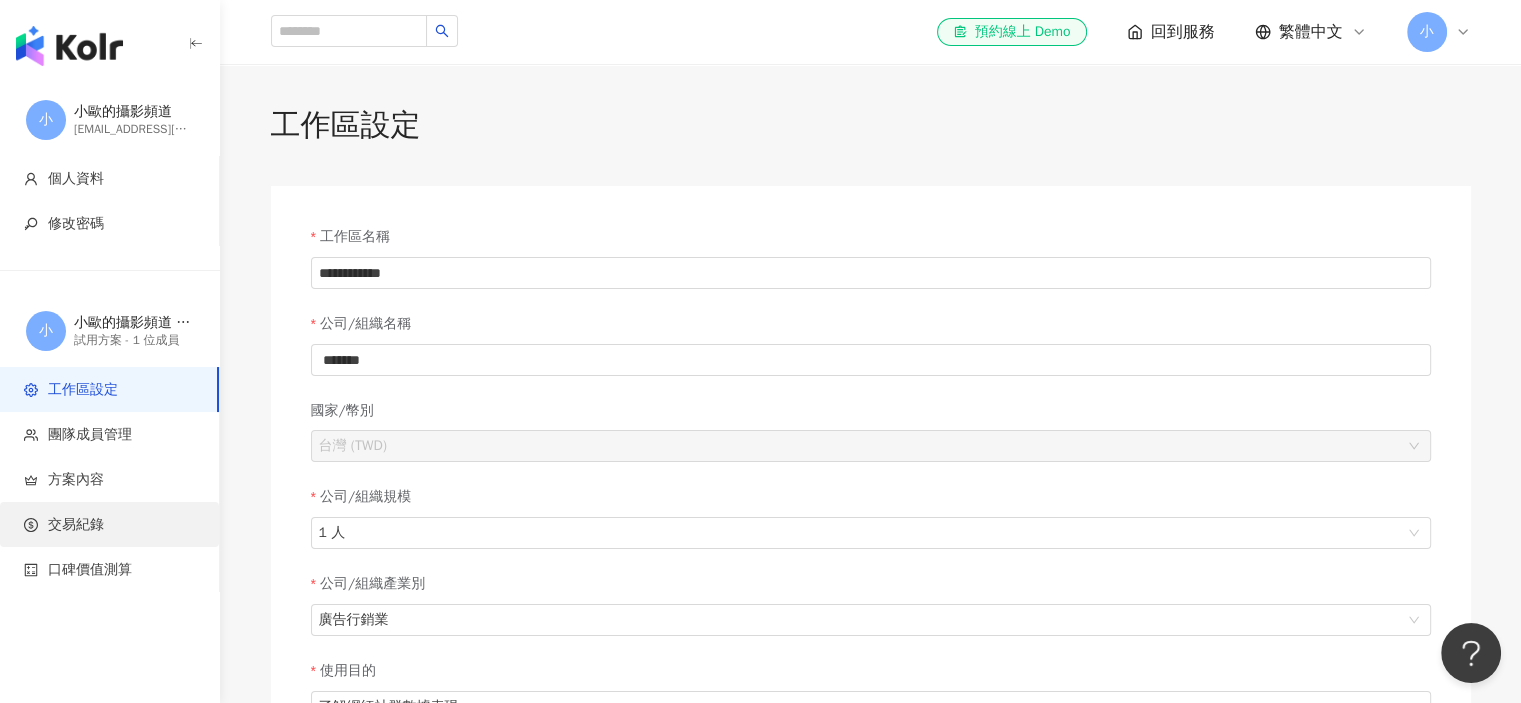 click on "交易紀錄" at bounding box center (109, 524) 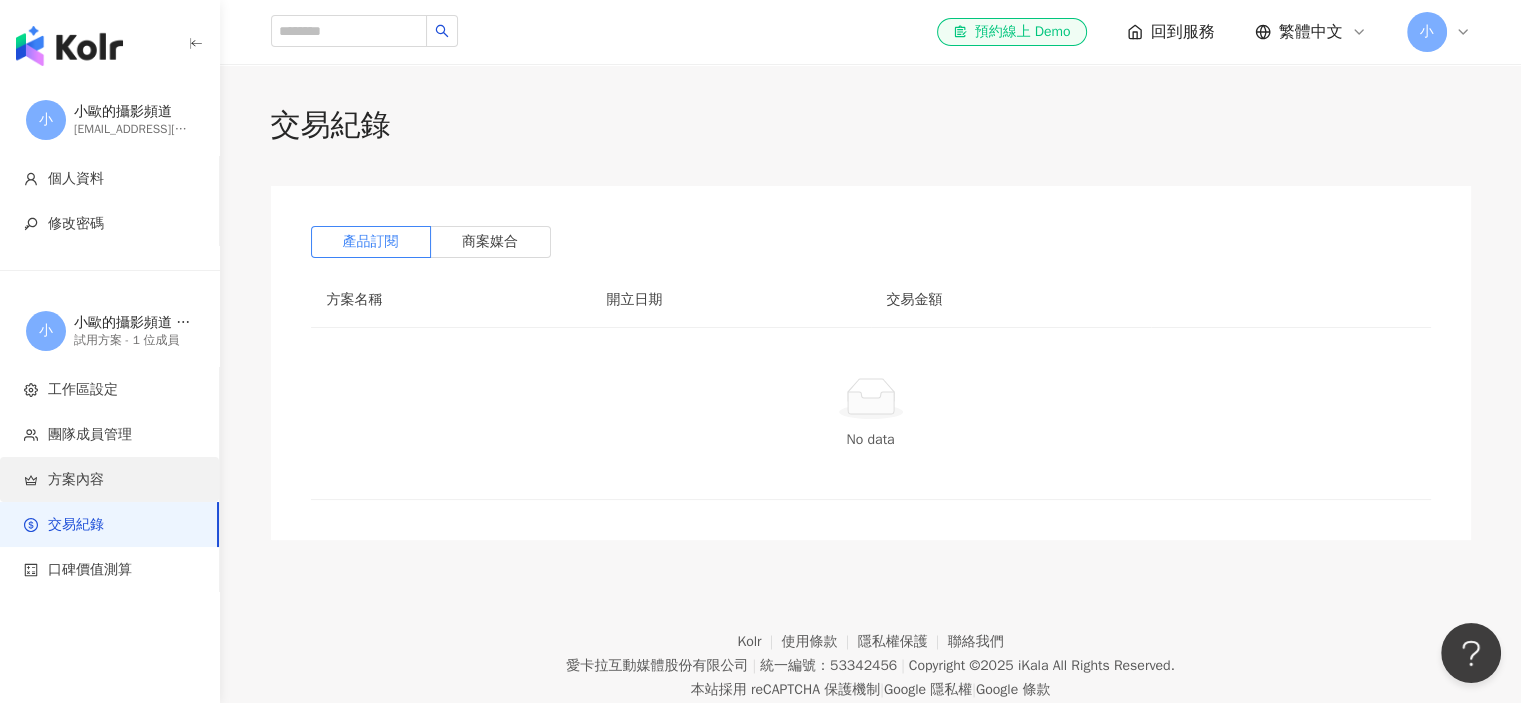 click on "方案內容" at bounding box center (76, 480) 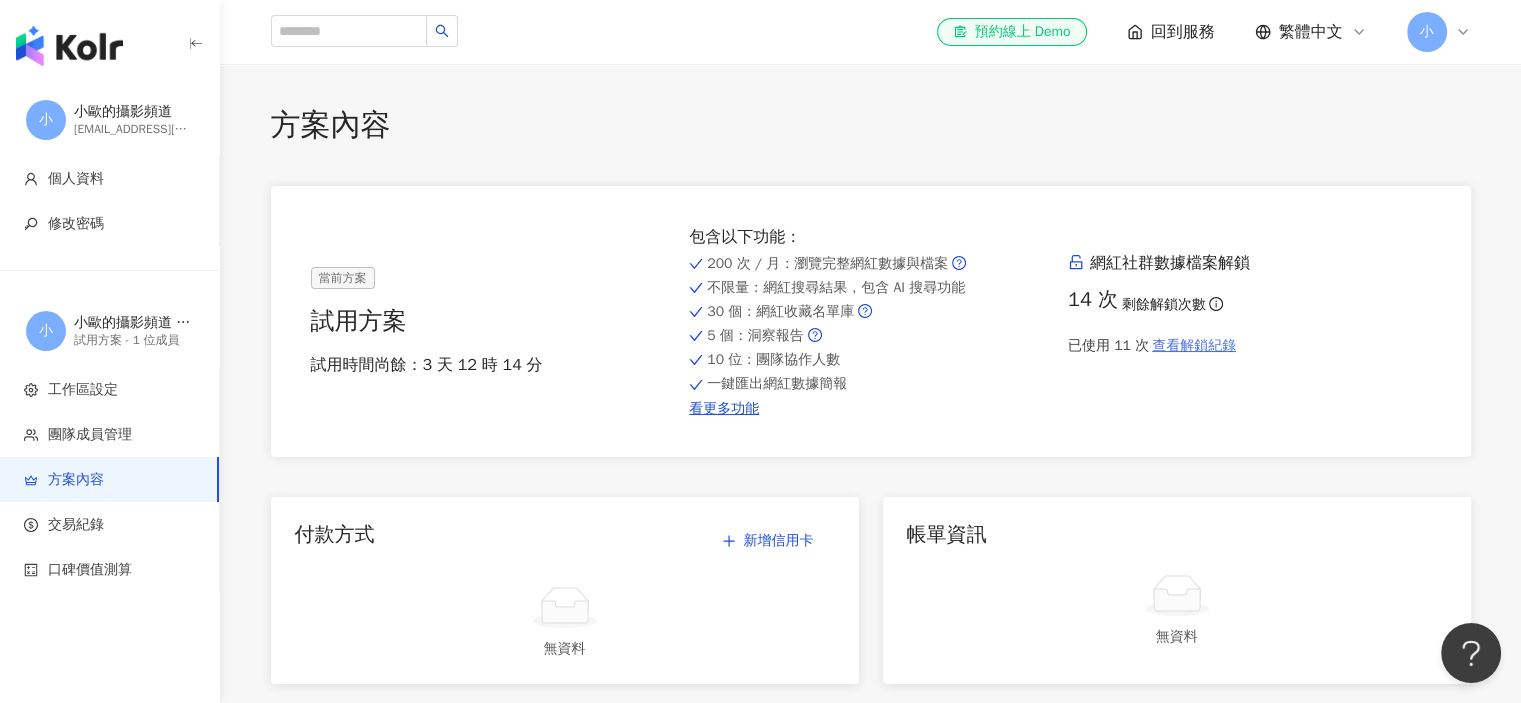 click on "查看解鎖紀錄" at bounding box center [1194, 346] 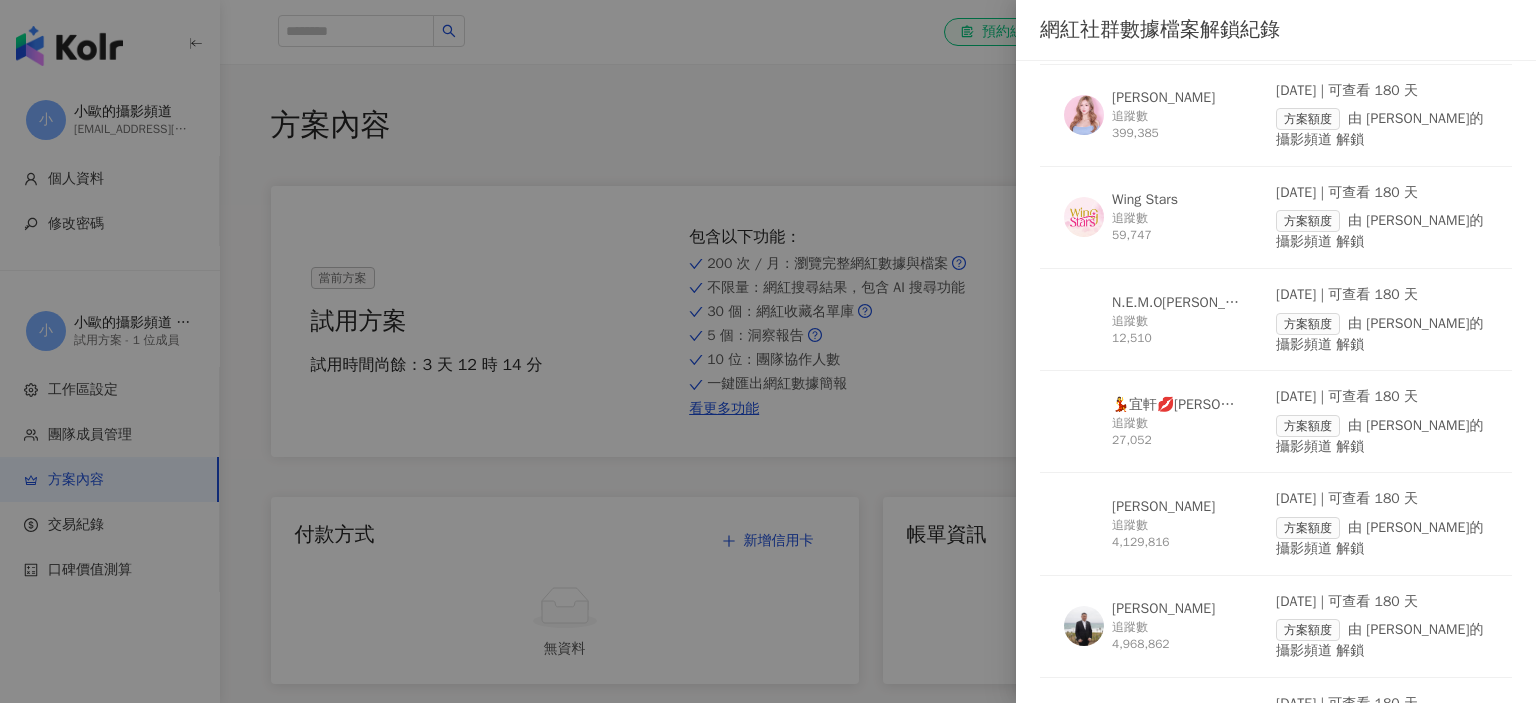 scroll, scrollTop: 400, scrollLeft: 0, axis: vertical 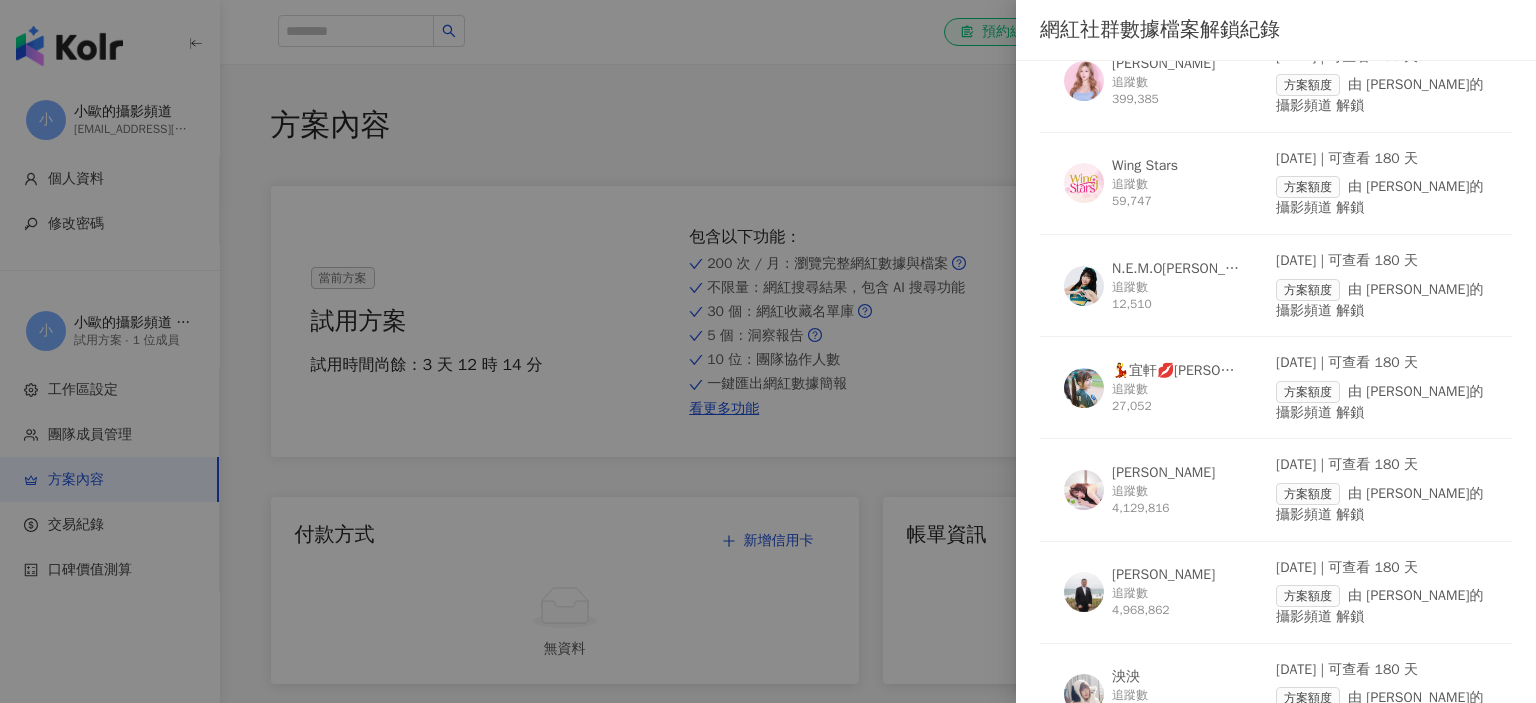 click on "💃宜軒💋Eileen💖圈圈" at bounding box center [1177, 371] 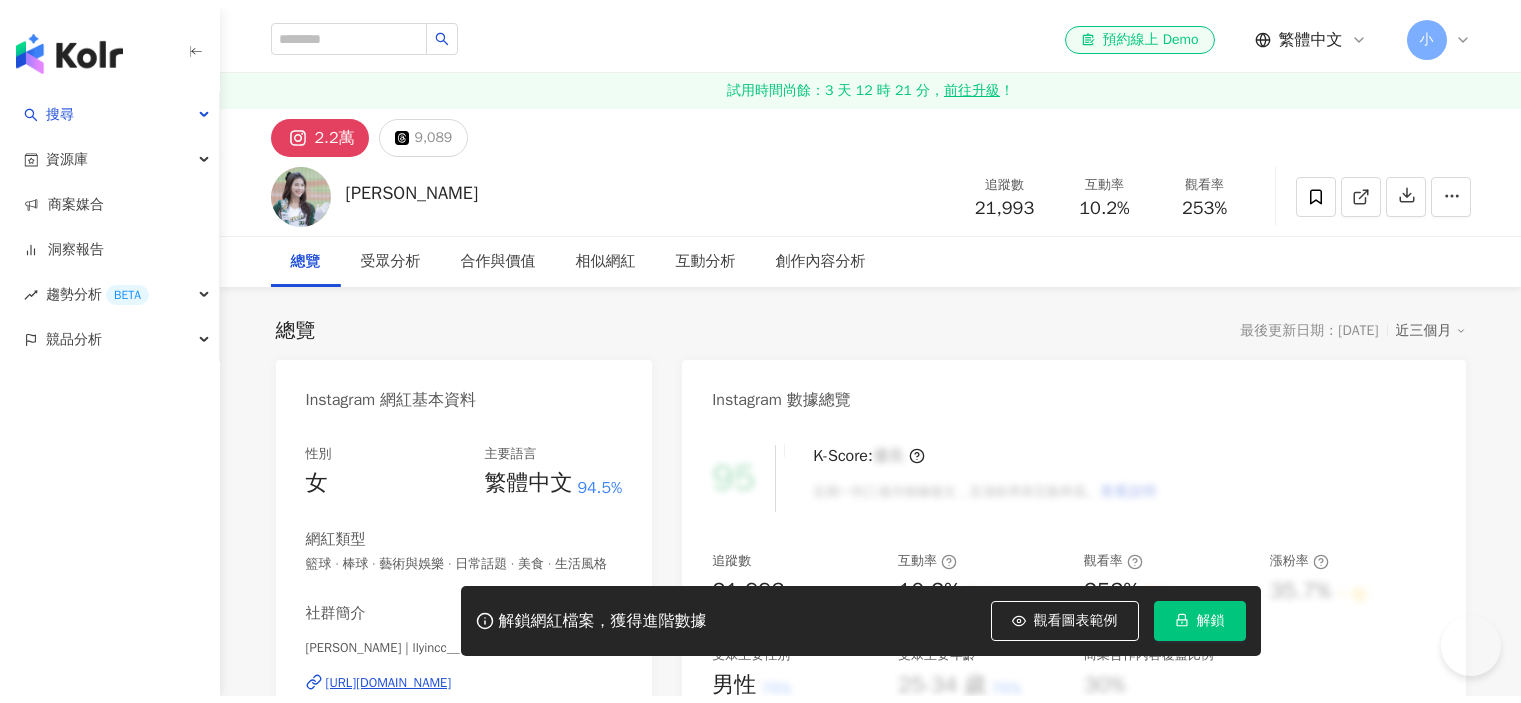 scroll, scrollTop: 0, scrollLeft: 0, axis: both 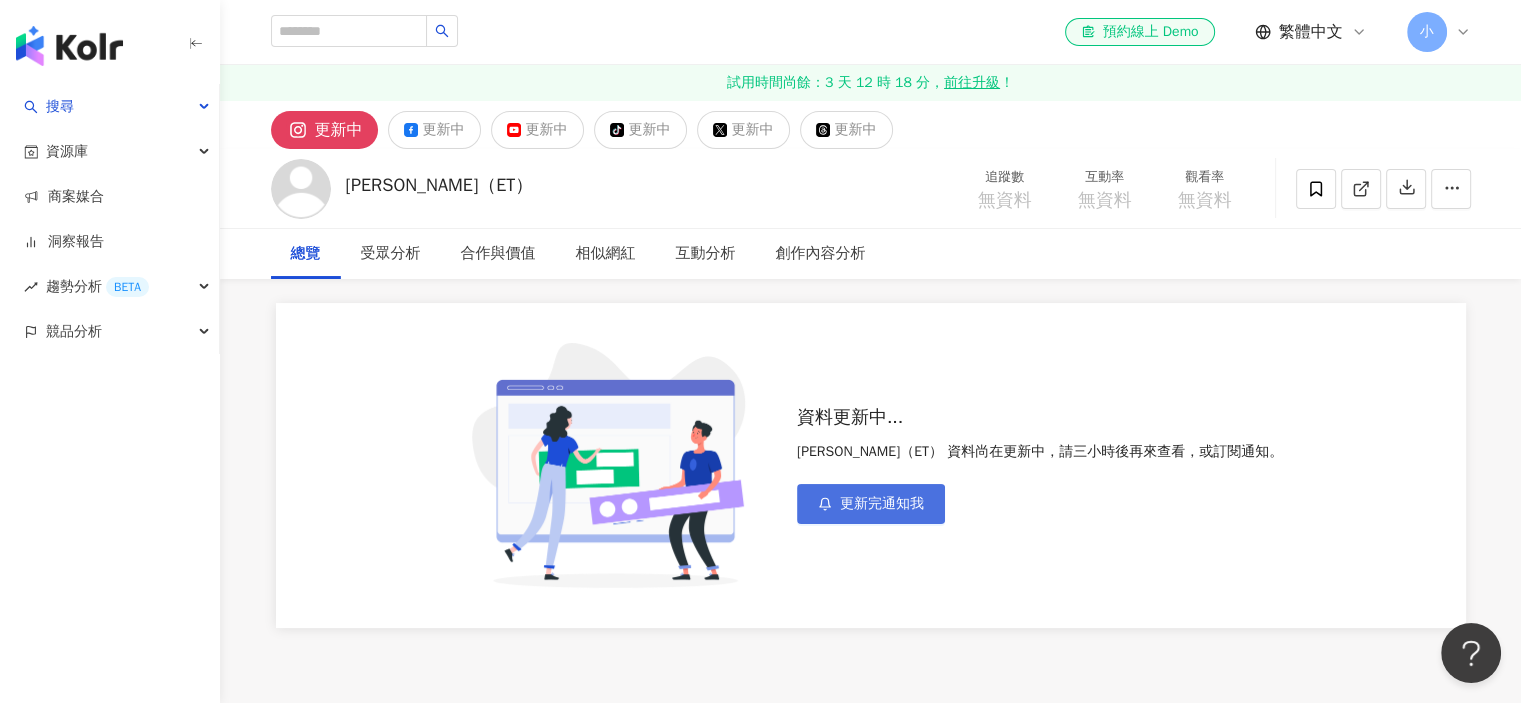 click on "更新完通知我" at bounding box center [871, 504] 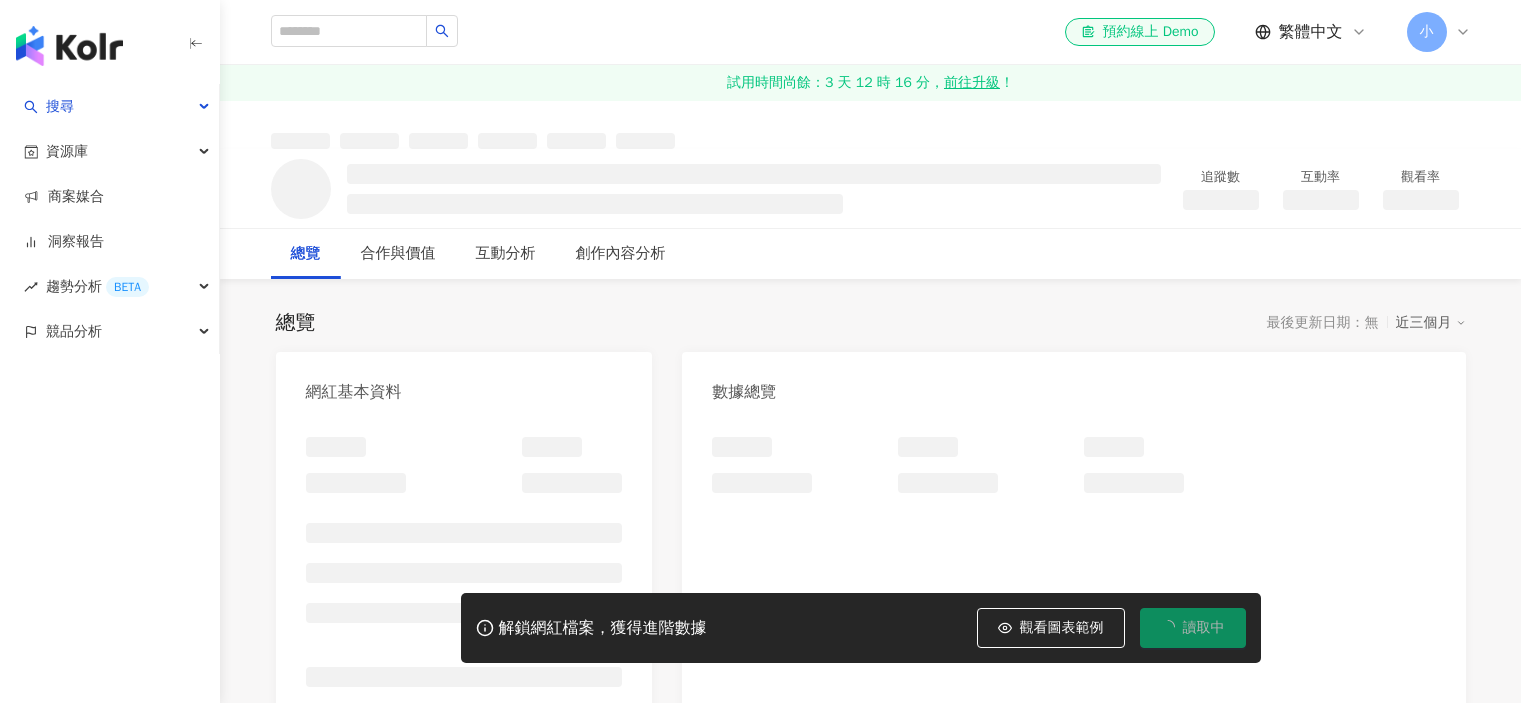 scroll, scrollTop: 0, scrollLeft: 0, axis: both 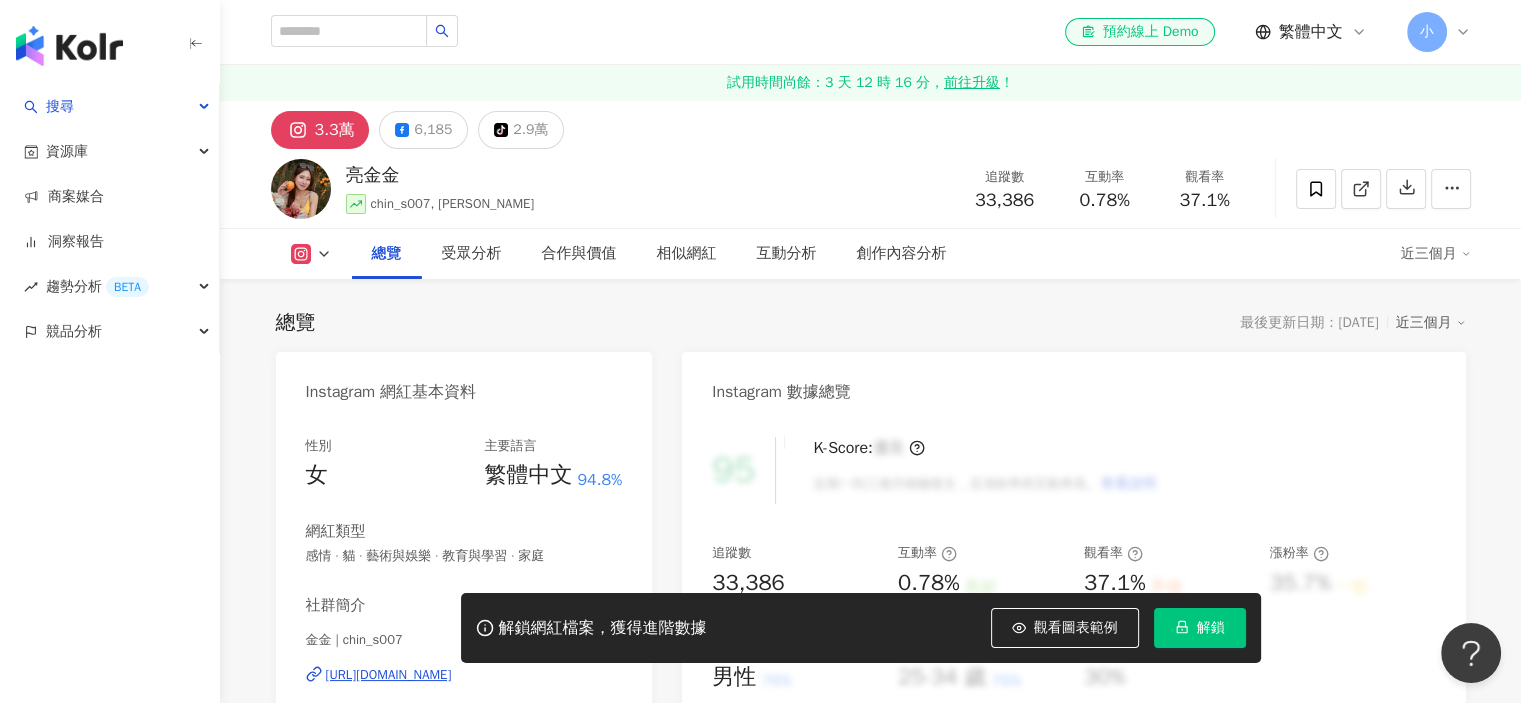 click on "解鎖" at bounding box center (1200, 628) 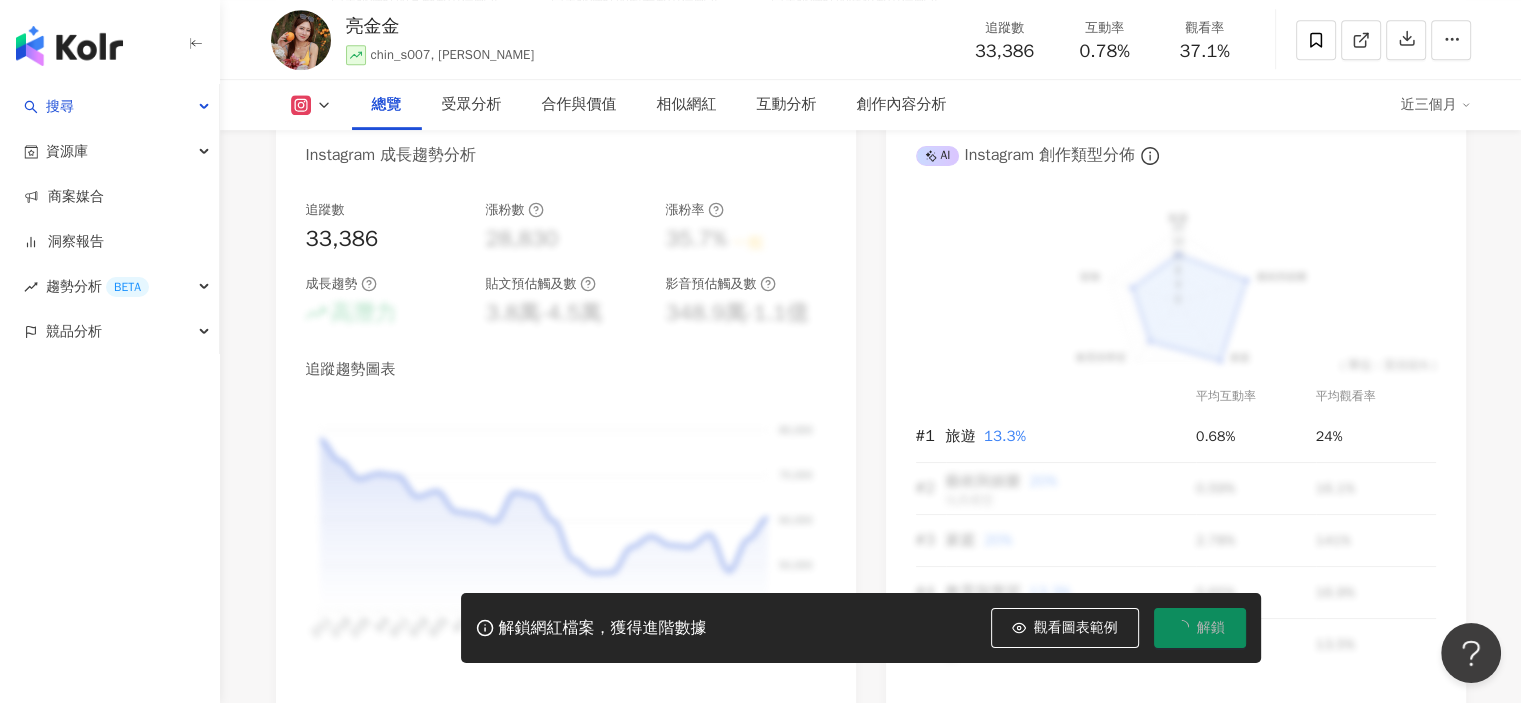 scroll, scrollTop: 213, scrollLeft: 0, axis: vertical 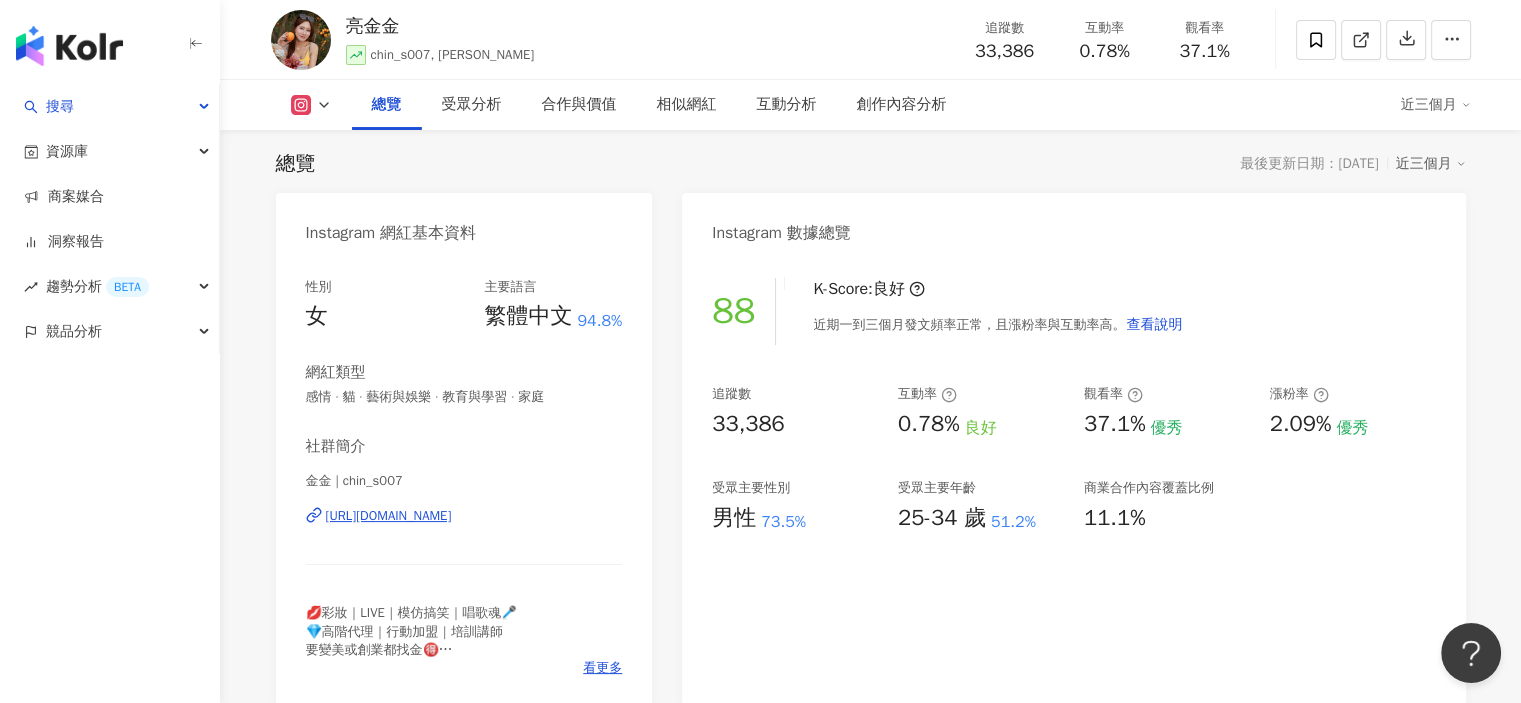 click on "37.1%" at bounding box center (1115, 424) 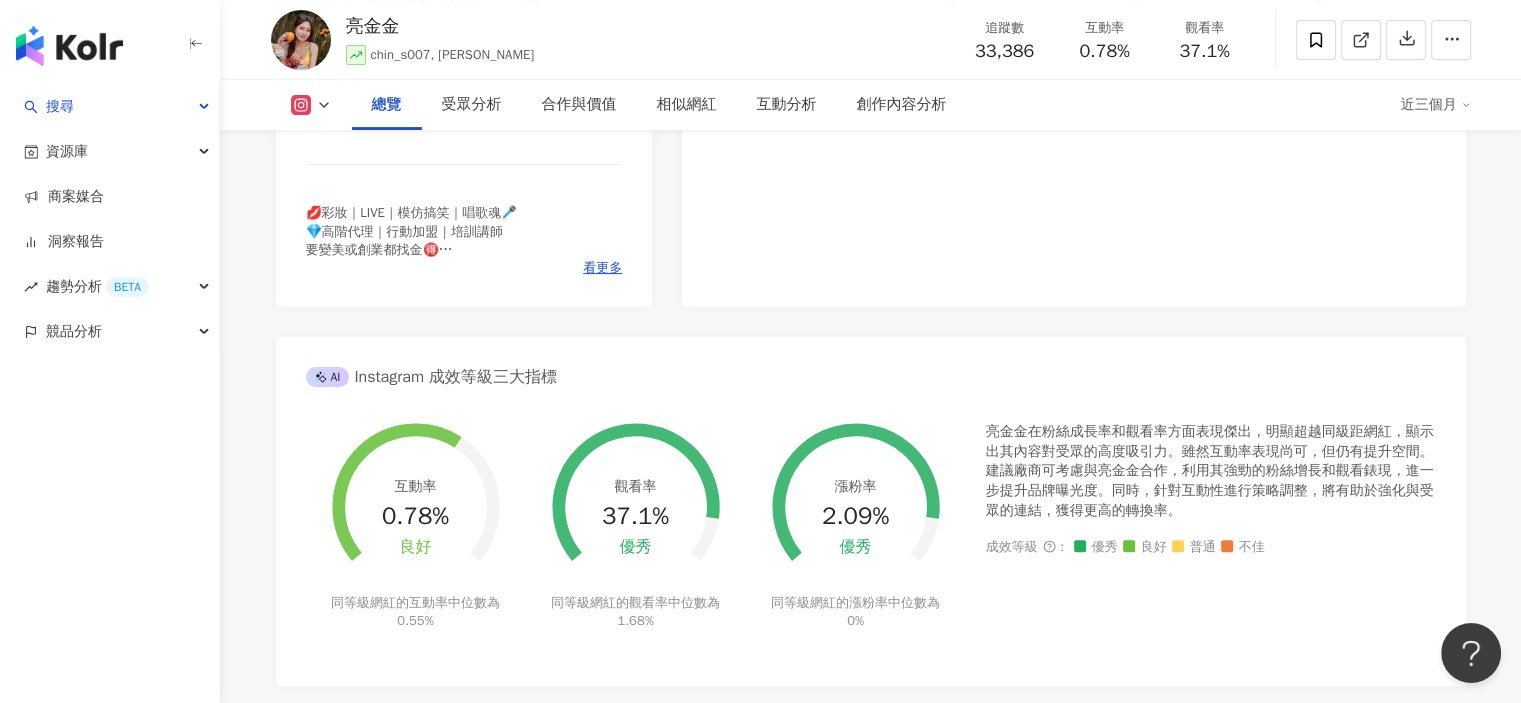 scroll, scrollTop: 1359, scrollLeft: 0, axis: vertical 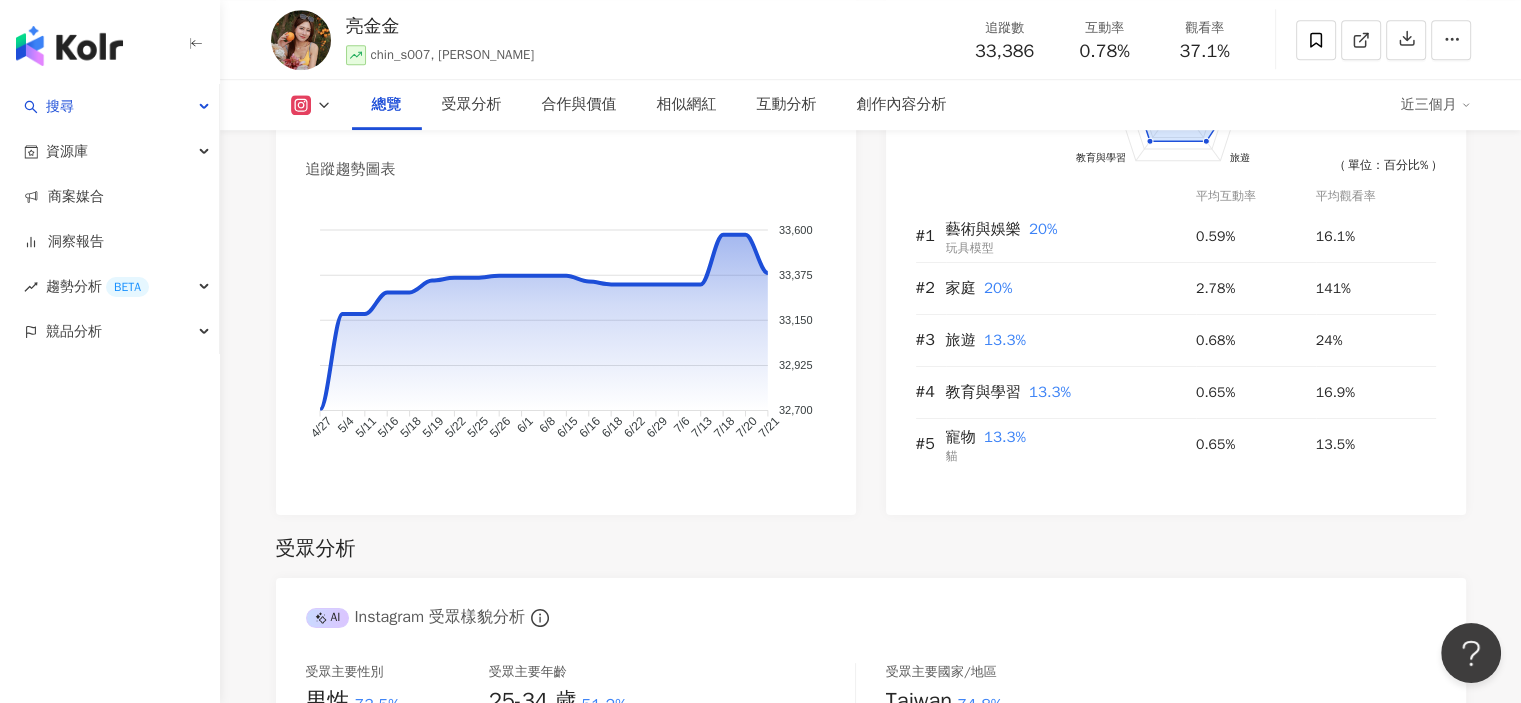 click on "近三個月" at bounding box center [1436, 105] 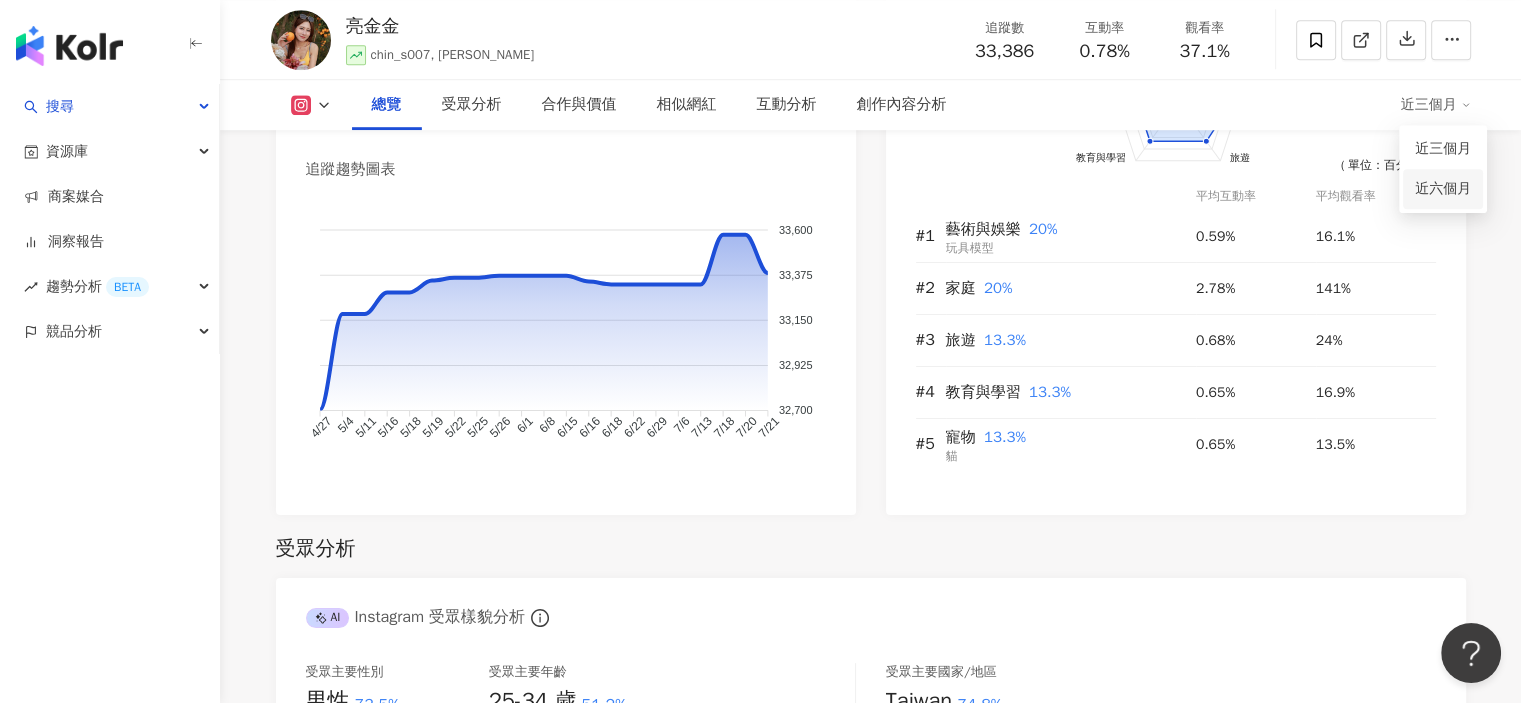 click on "近六個月" at bounding box center (1443, 189) 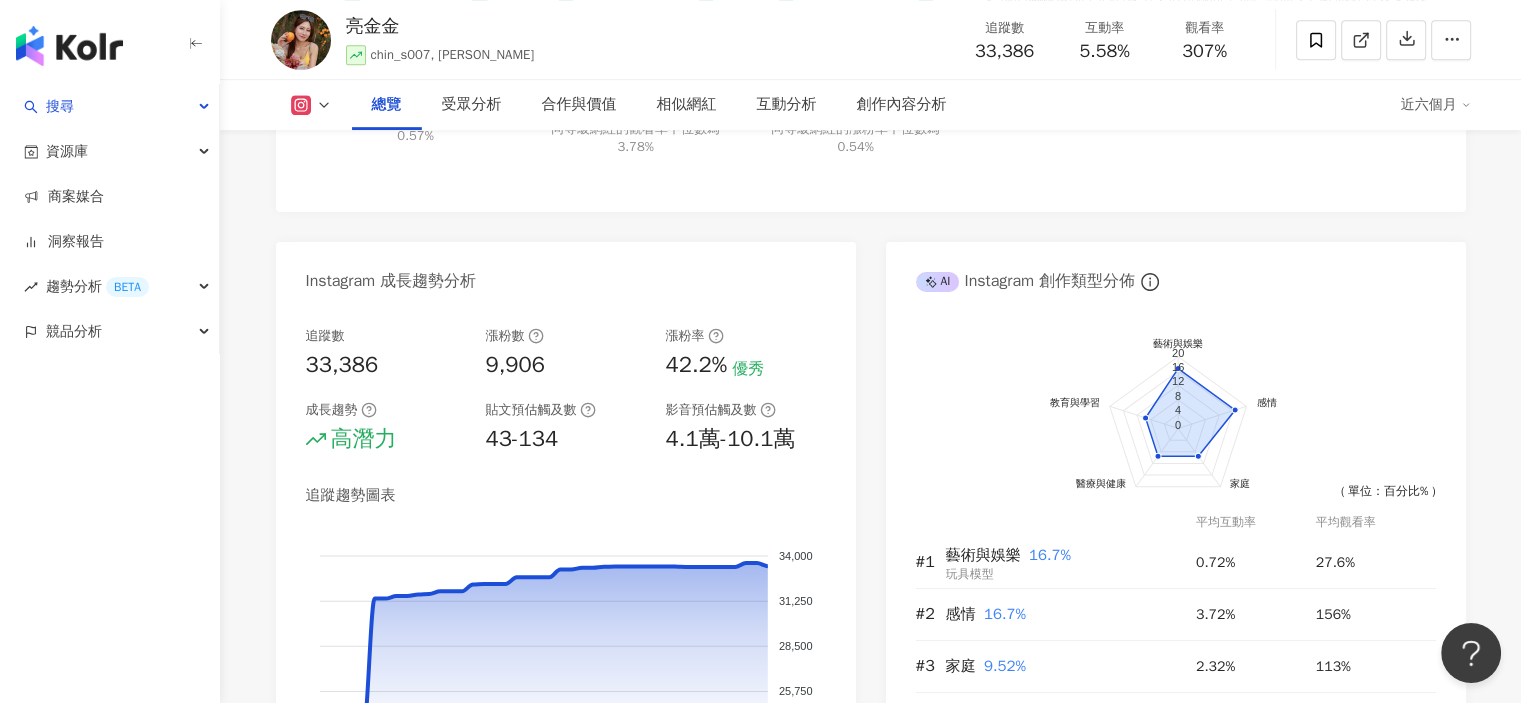 scroll, scrollTop: 759, scrollLeft: 0, axis: vertical 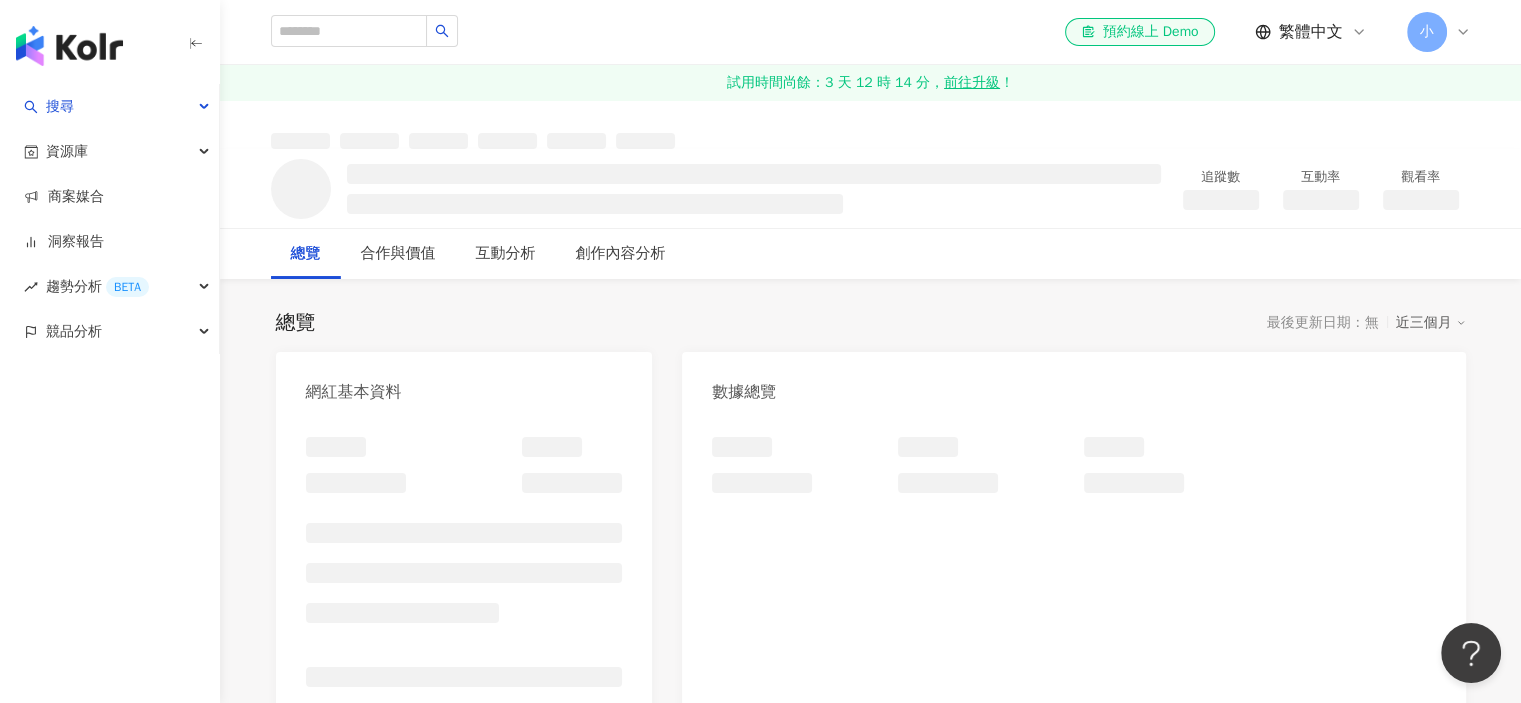 click on "近三個月" at bounding box center (1431, 323) 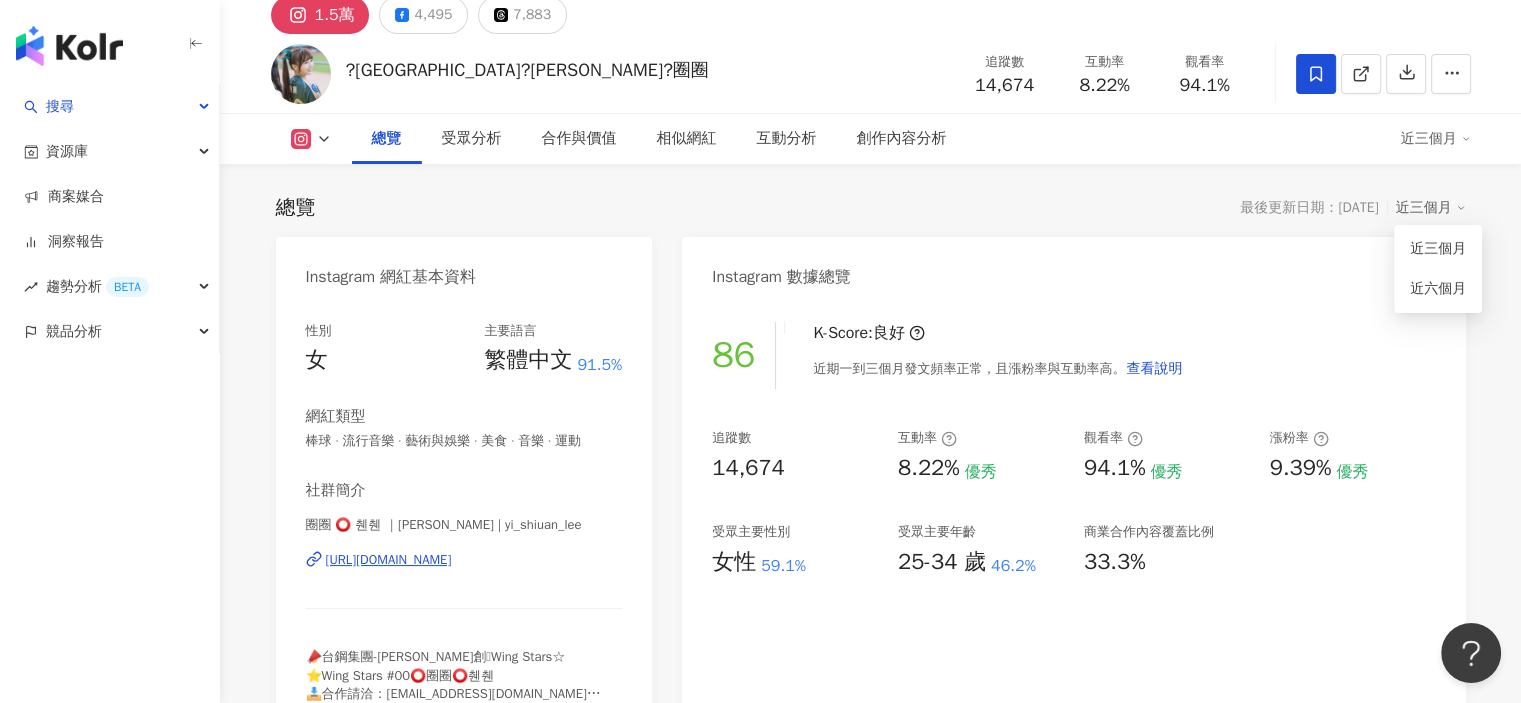 scroll, scrollTop: 0, scrollLeft: 0, axis: both 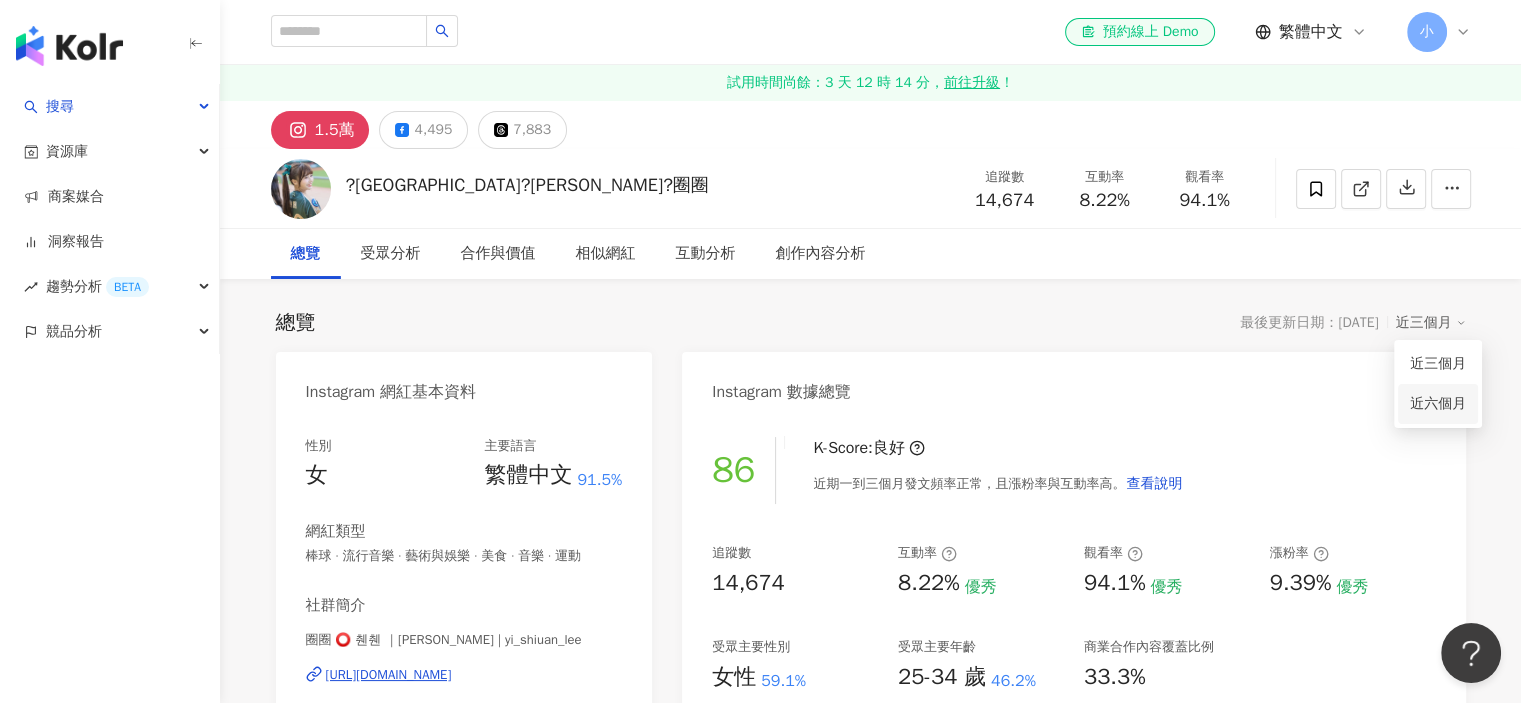 click on "近六個月" at bounding box center (1438, 404) 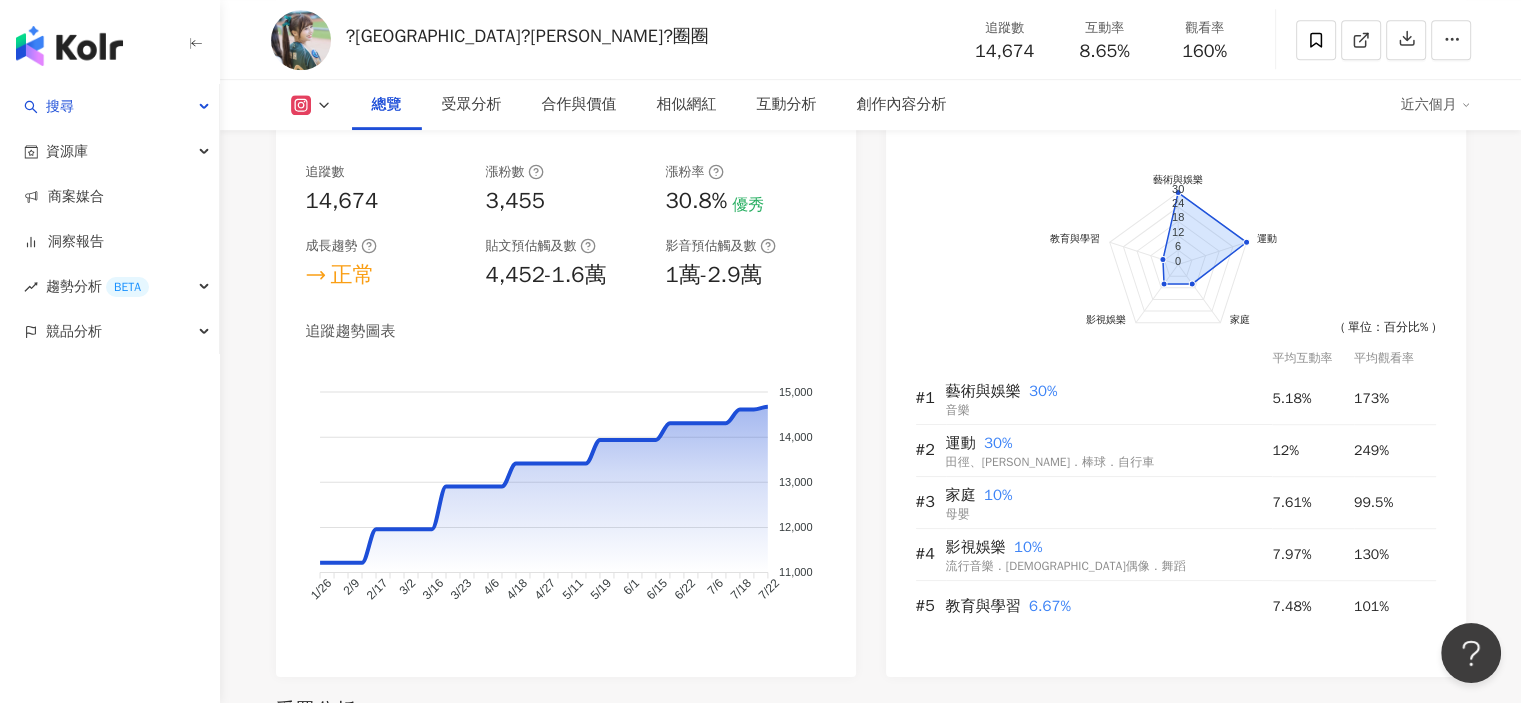 scroll, scrollTop: 1200, scrollLeft: 0, axis: vertical 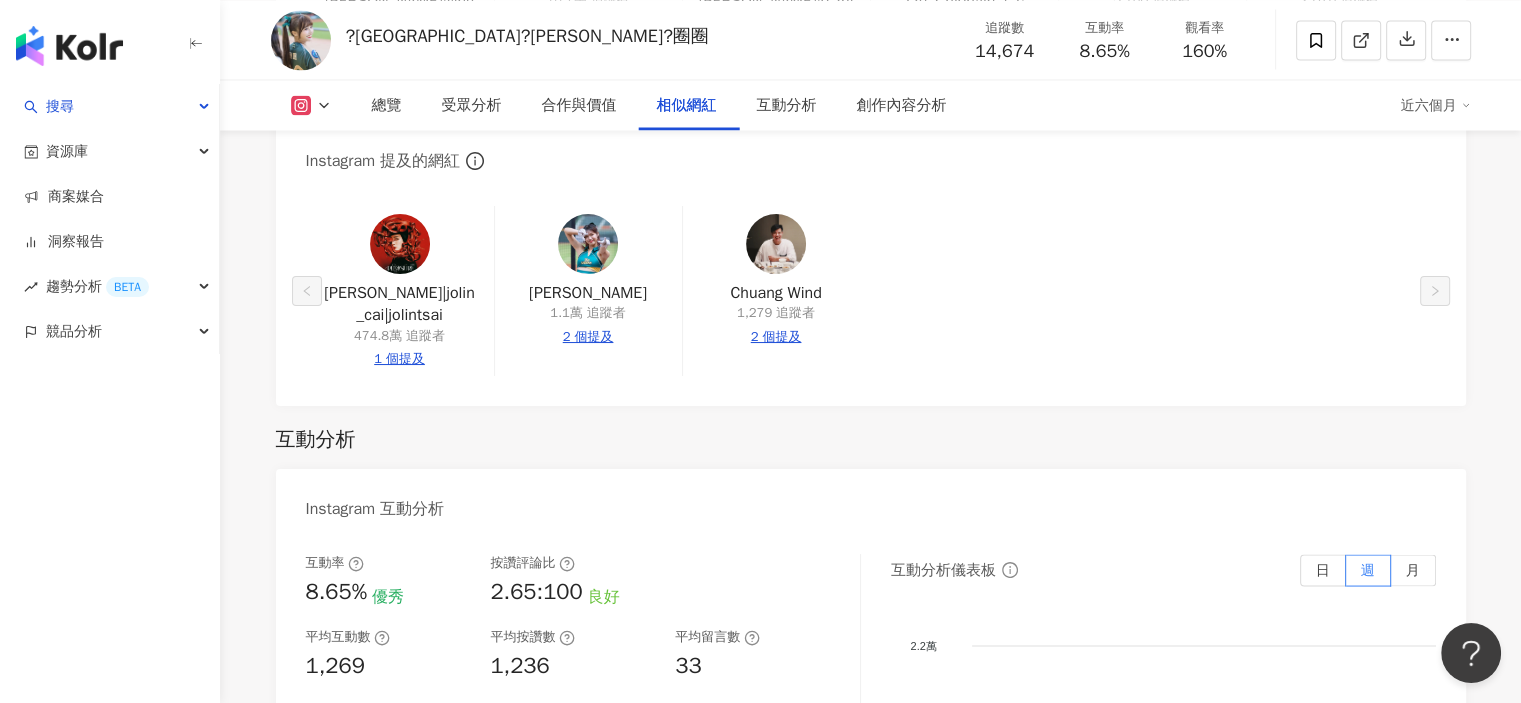 click at bounding box center (776, 248) 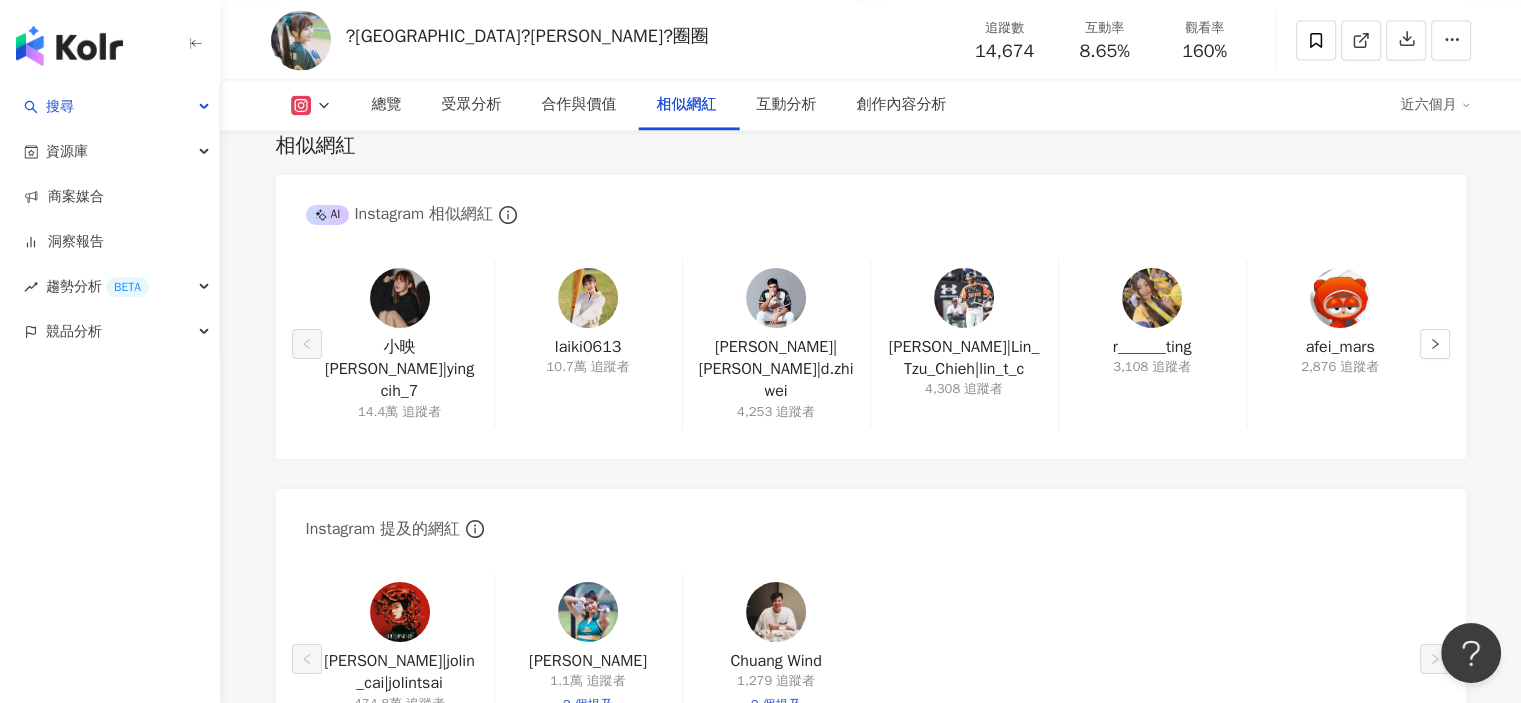scroll, scrollTop: 3298, scrollLeft: 0, axis: vertical 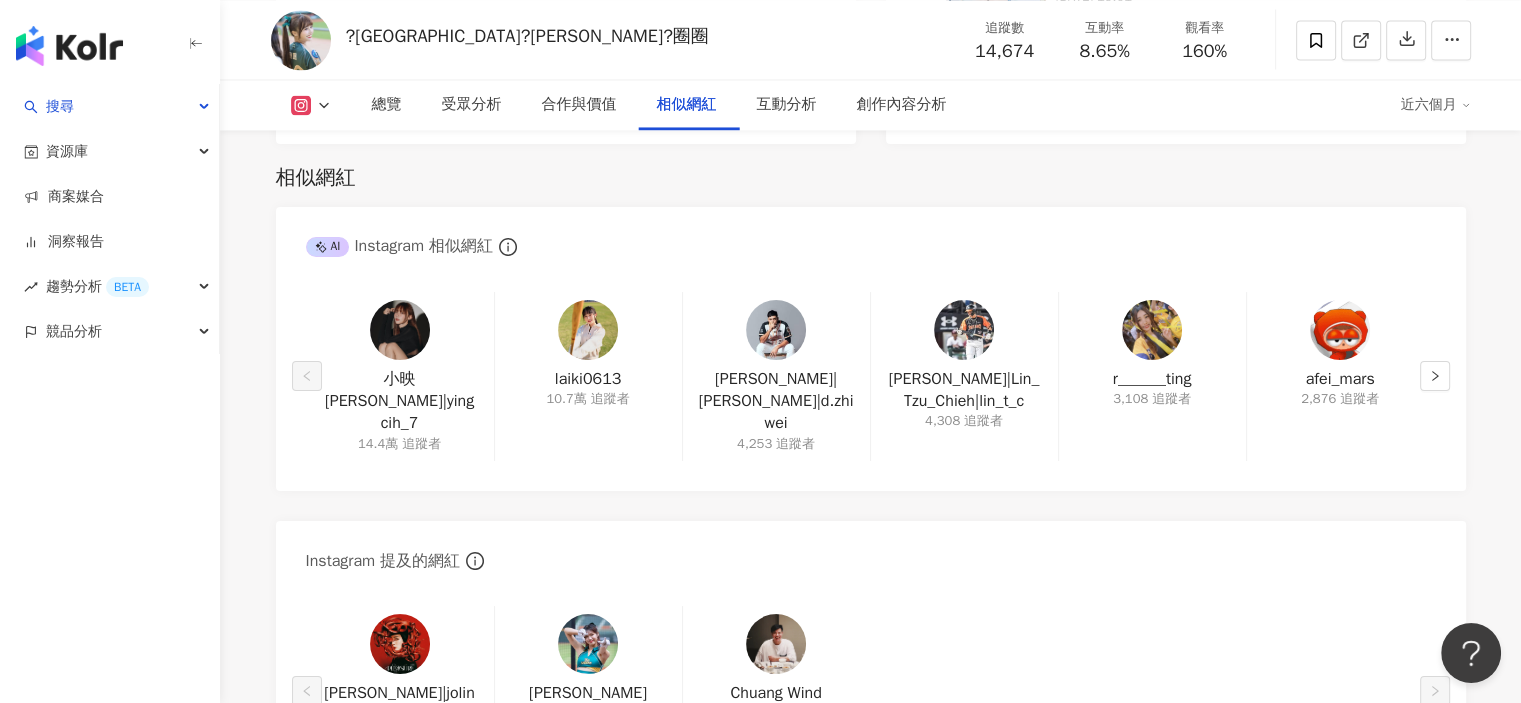 click 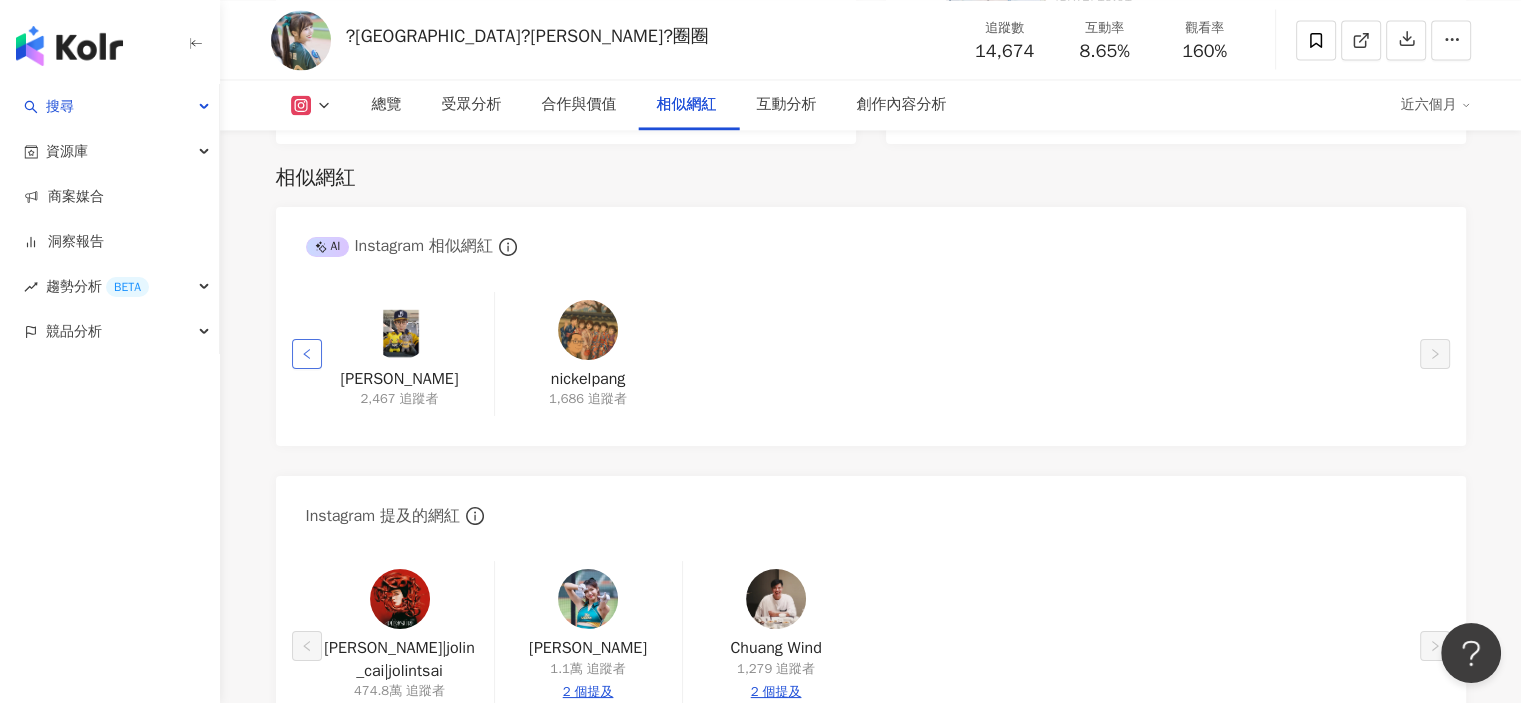 click 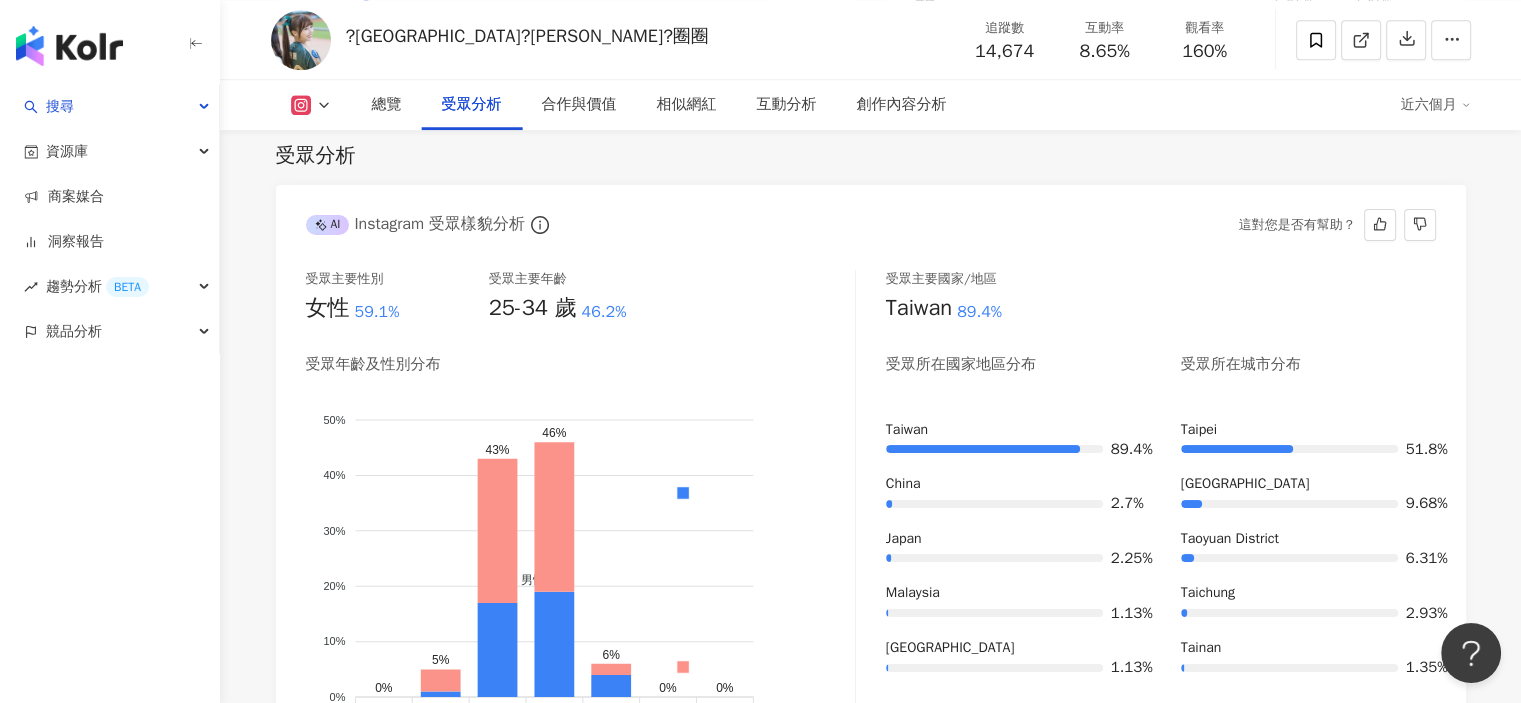 scroll, scrollTop: 1698, scrollLeft: 0, axis: vertical 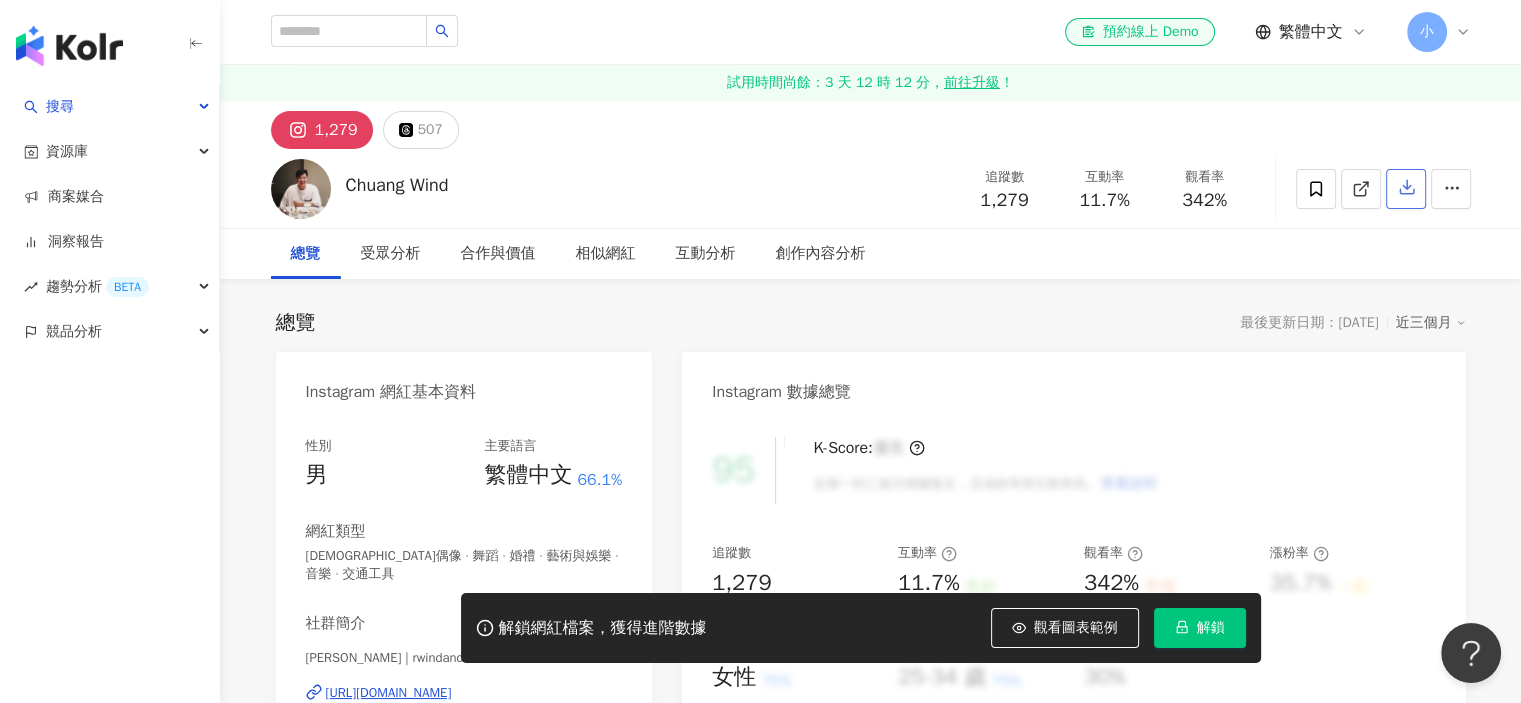 click 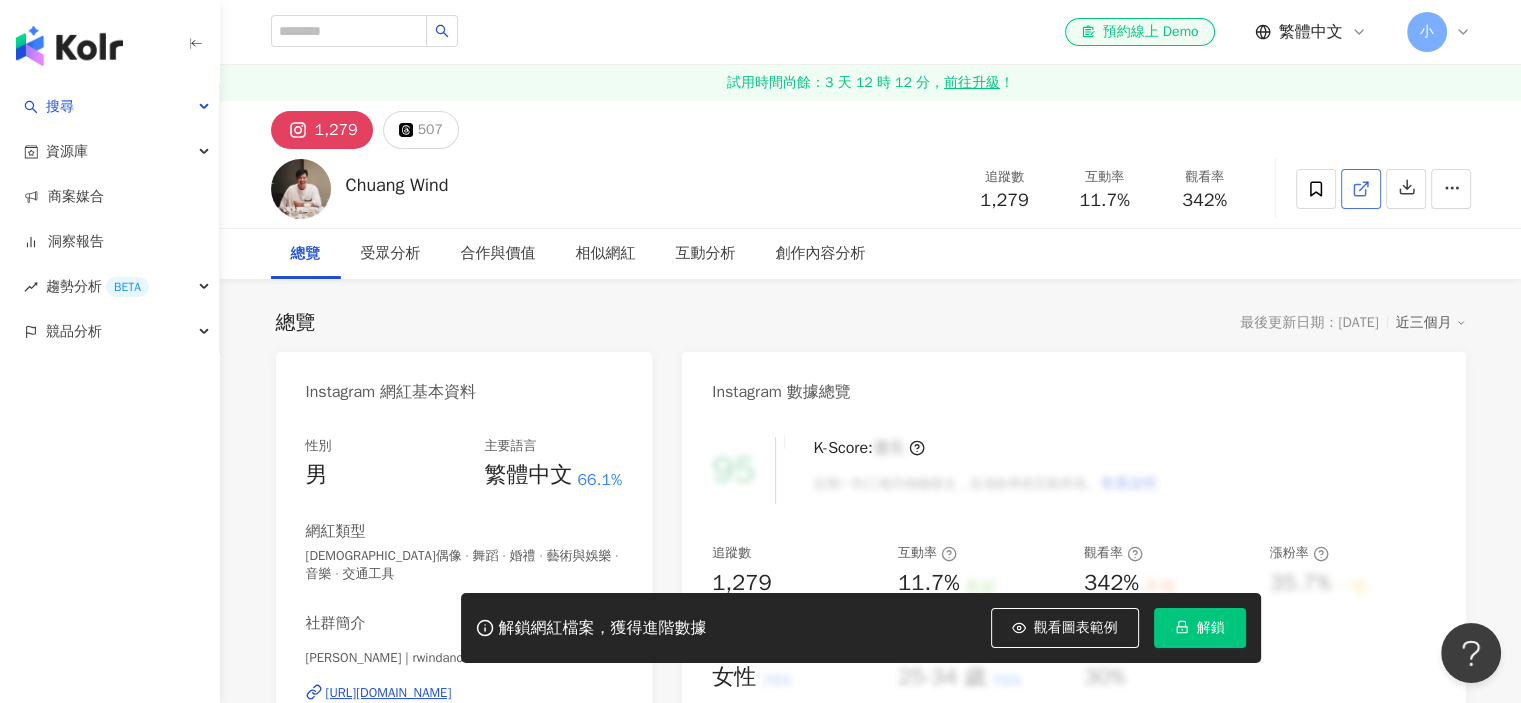 drag, startPoint x: 1407, startPoint y: 187, endPoint x: 1376, endPoint y: 187, distance: 31 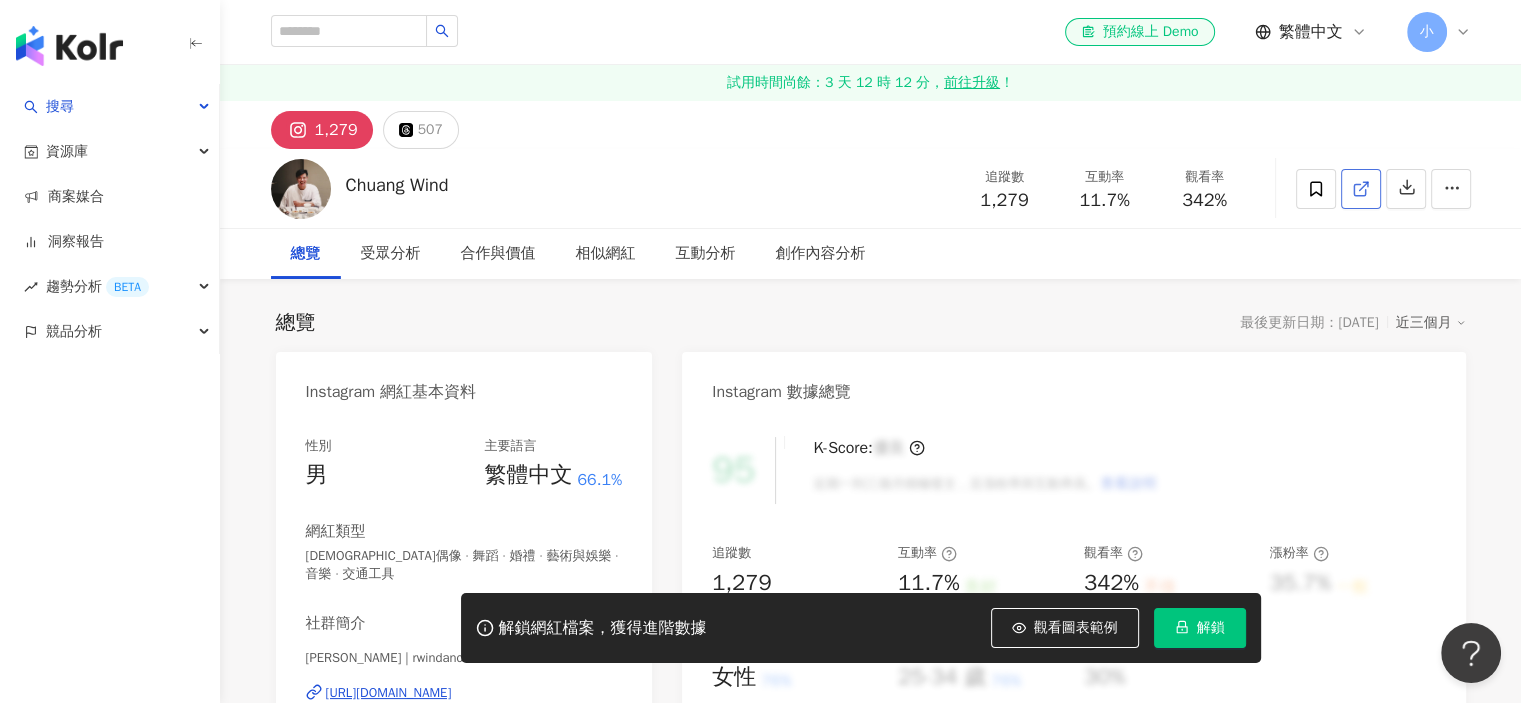 click at bounding box center (1361, 189) 